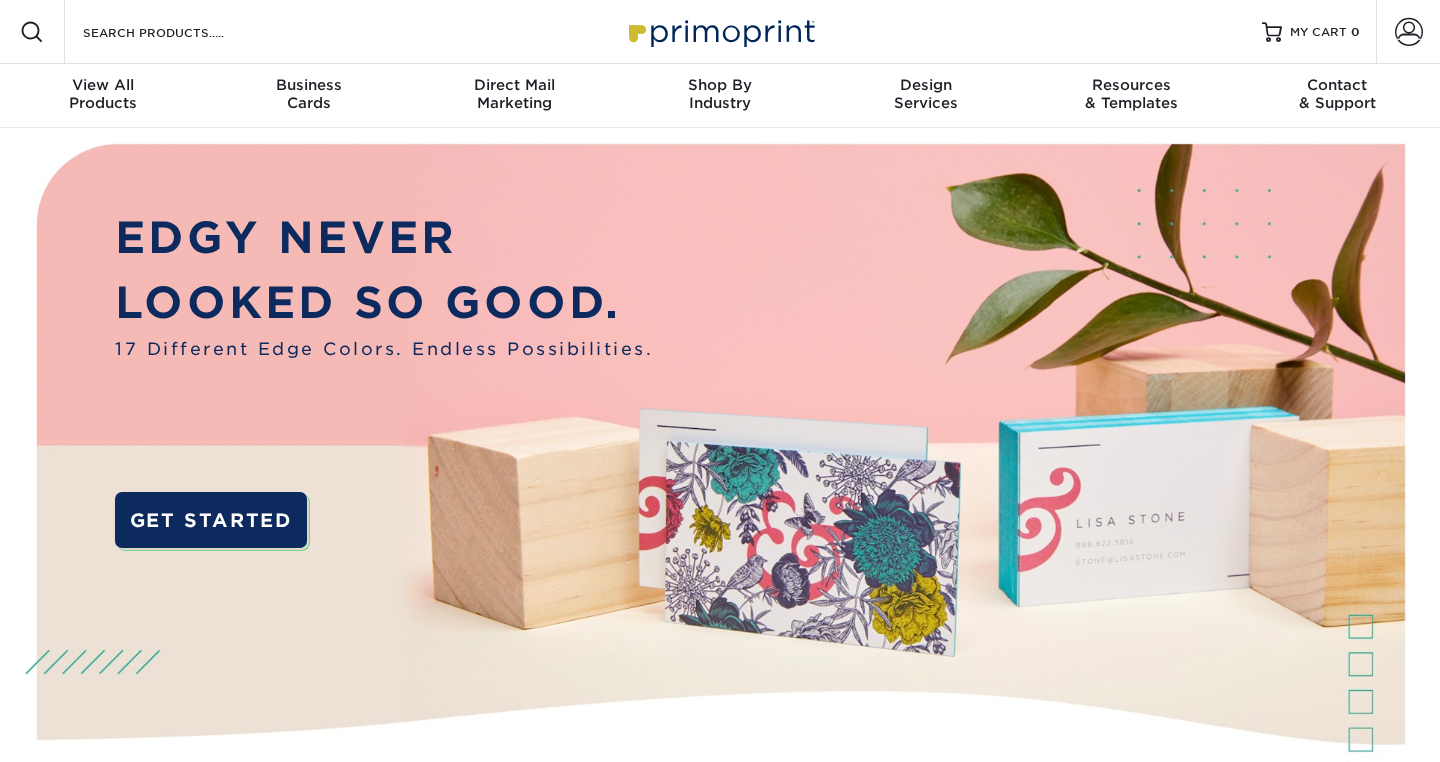scroll, scrollTop: 0, scrollLeft: 0, axis: both 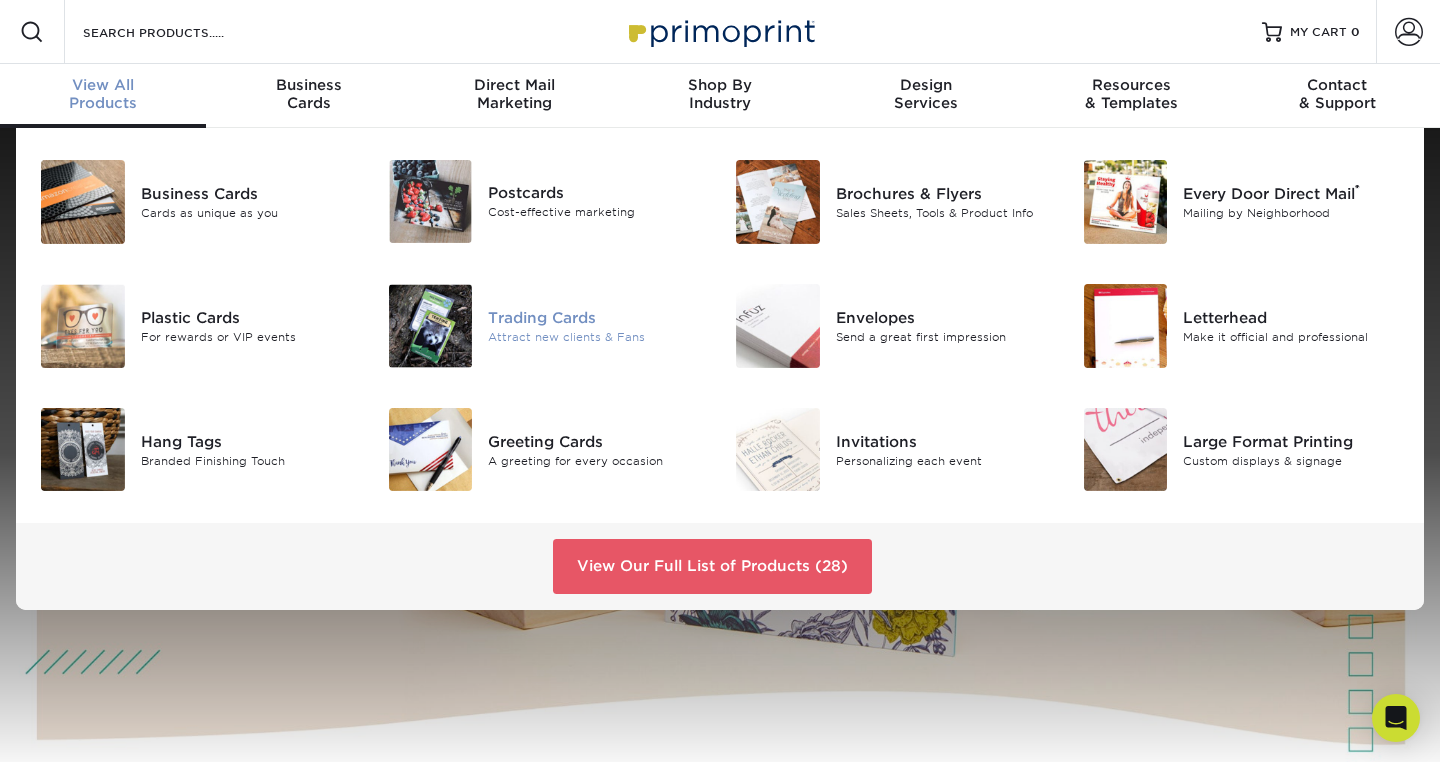 click at bounding box center (431, 326) 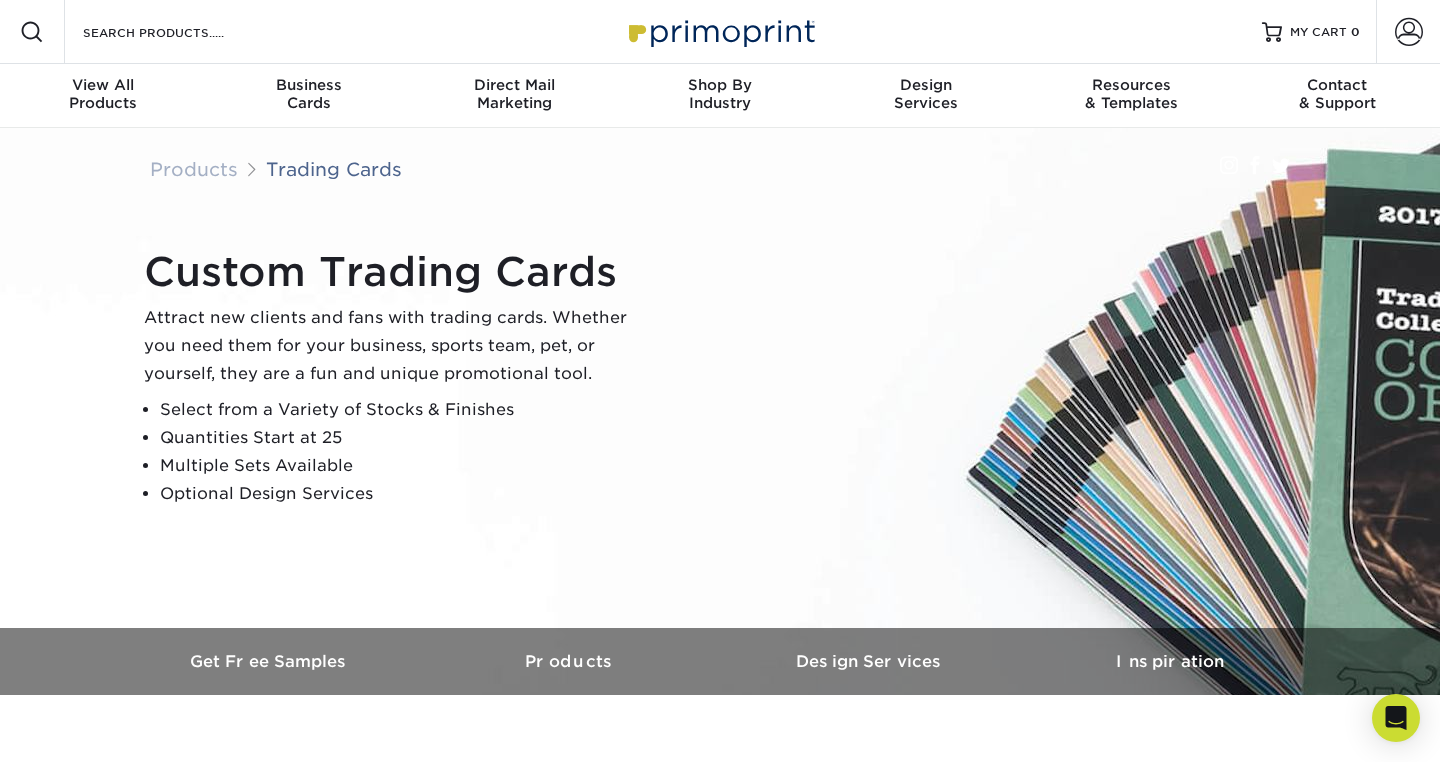 scroll, scrollTop: 0, scrollLeft: 0, axis: both 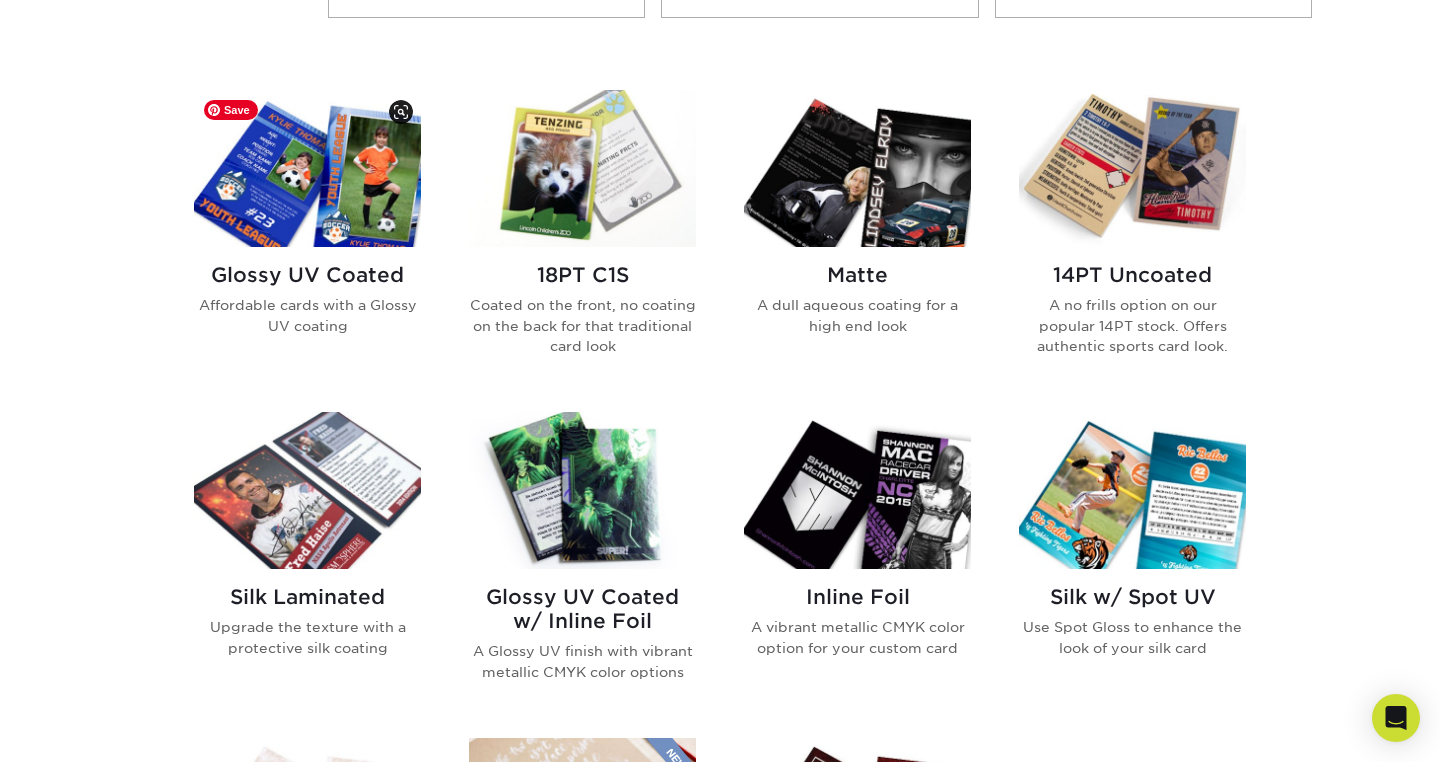 click at bounding box center [307, 168] 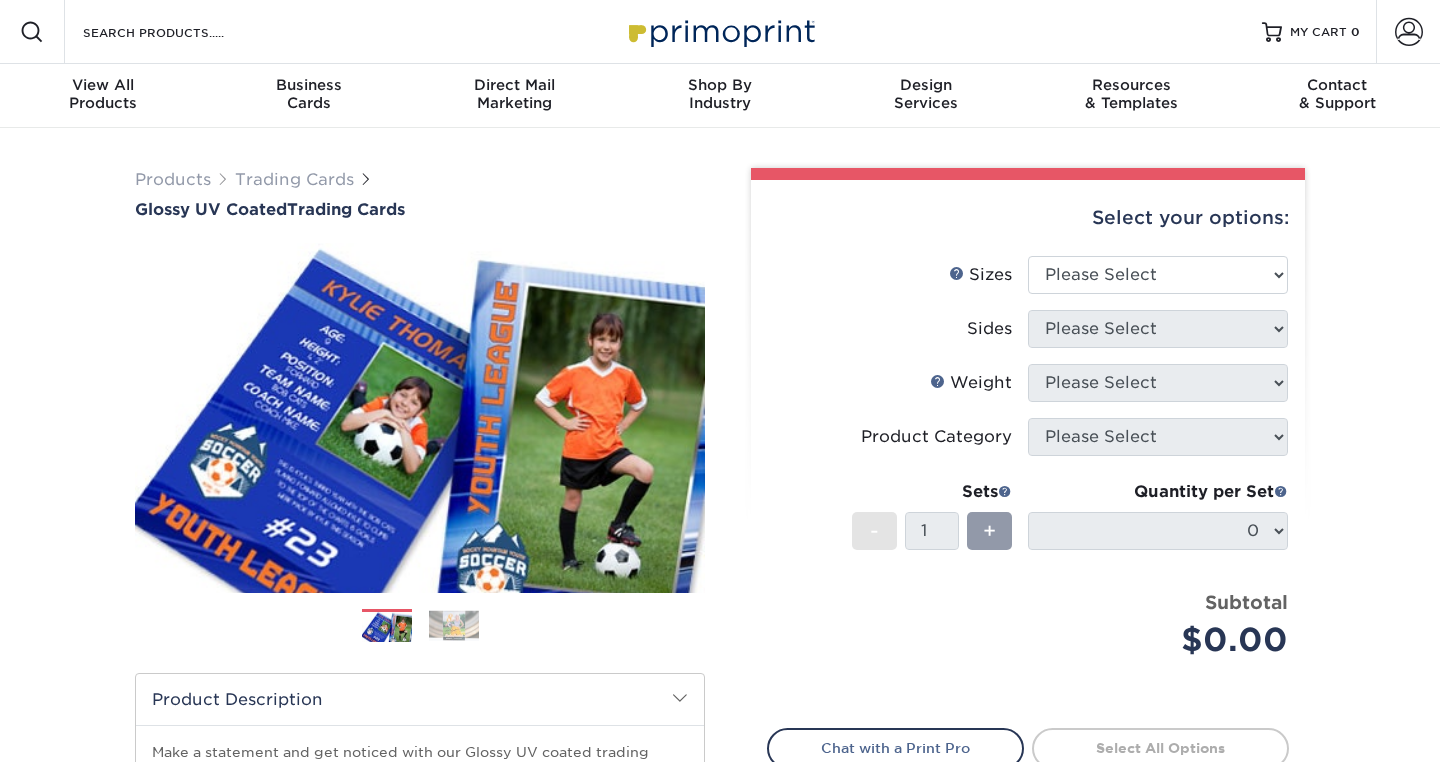 scroll, scrollTop: 0, scrollLeft: 0, axis: both 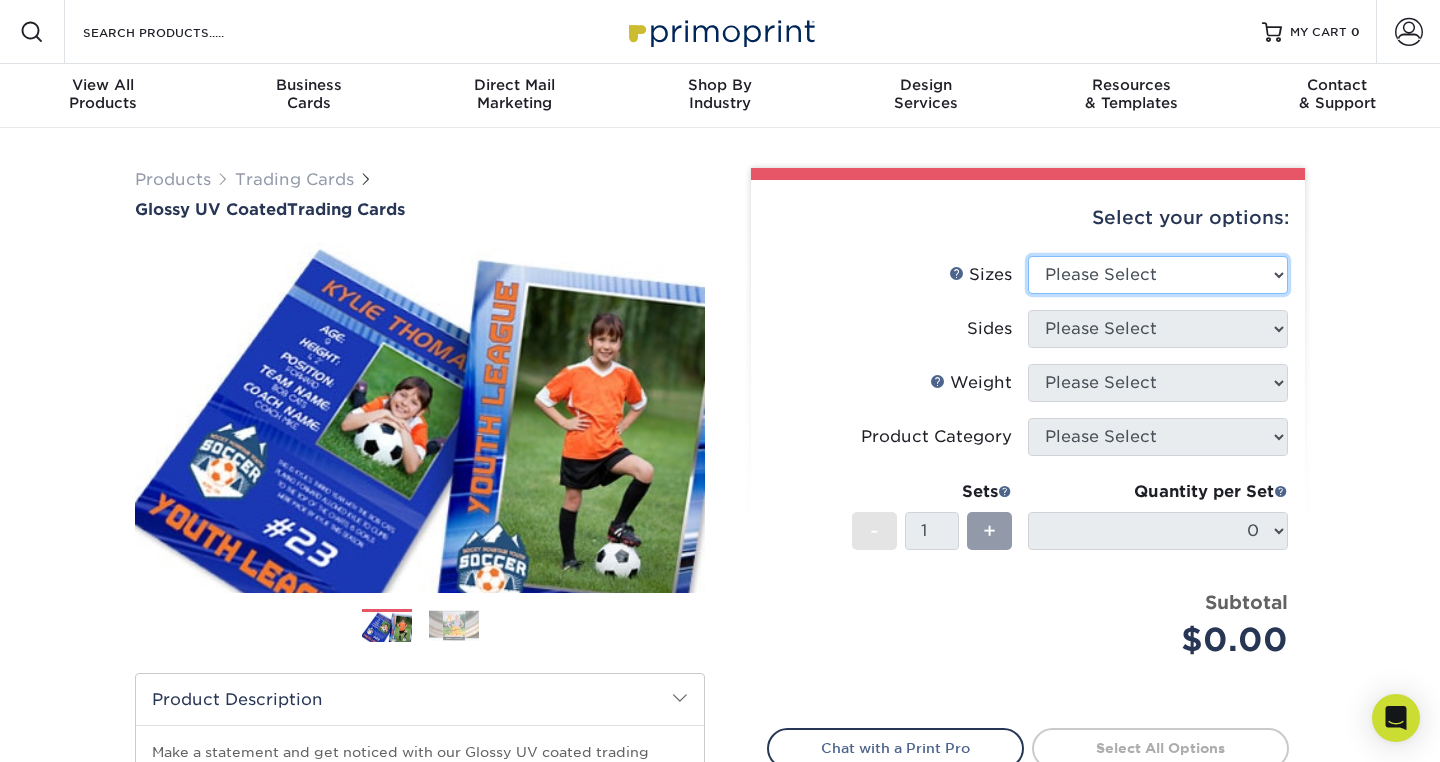 select on "2.50x3.50" 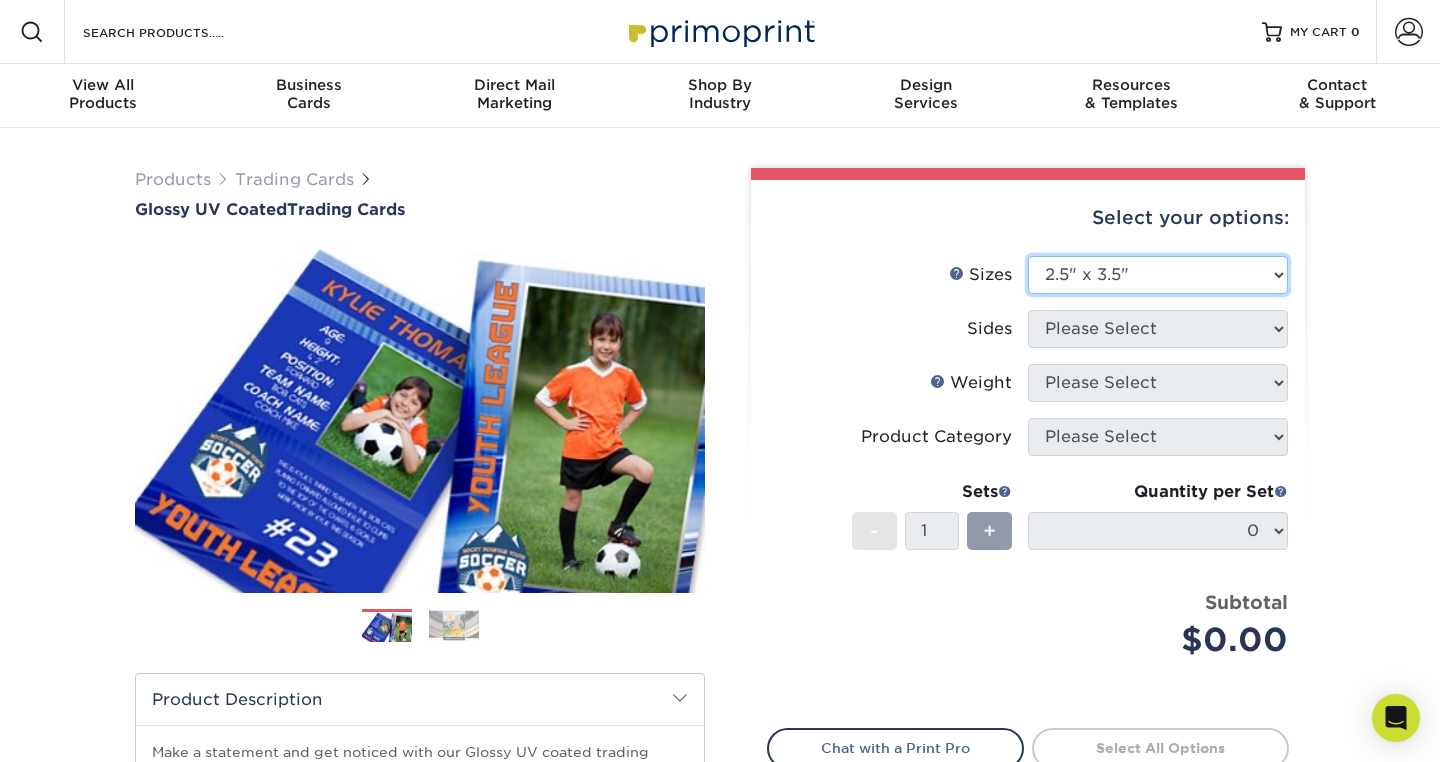 click on "2.5" x 3.5"" at bounding box center [0, 0] 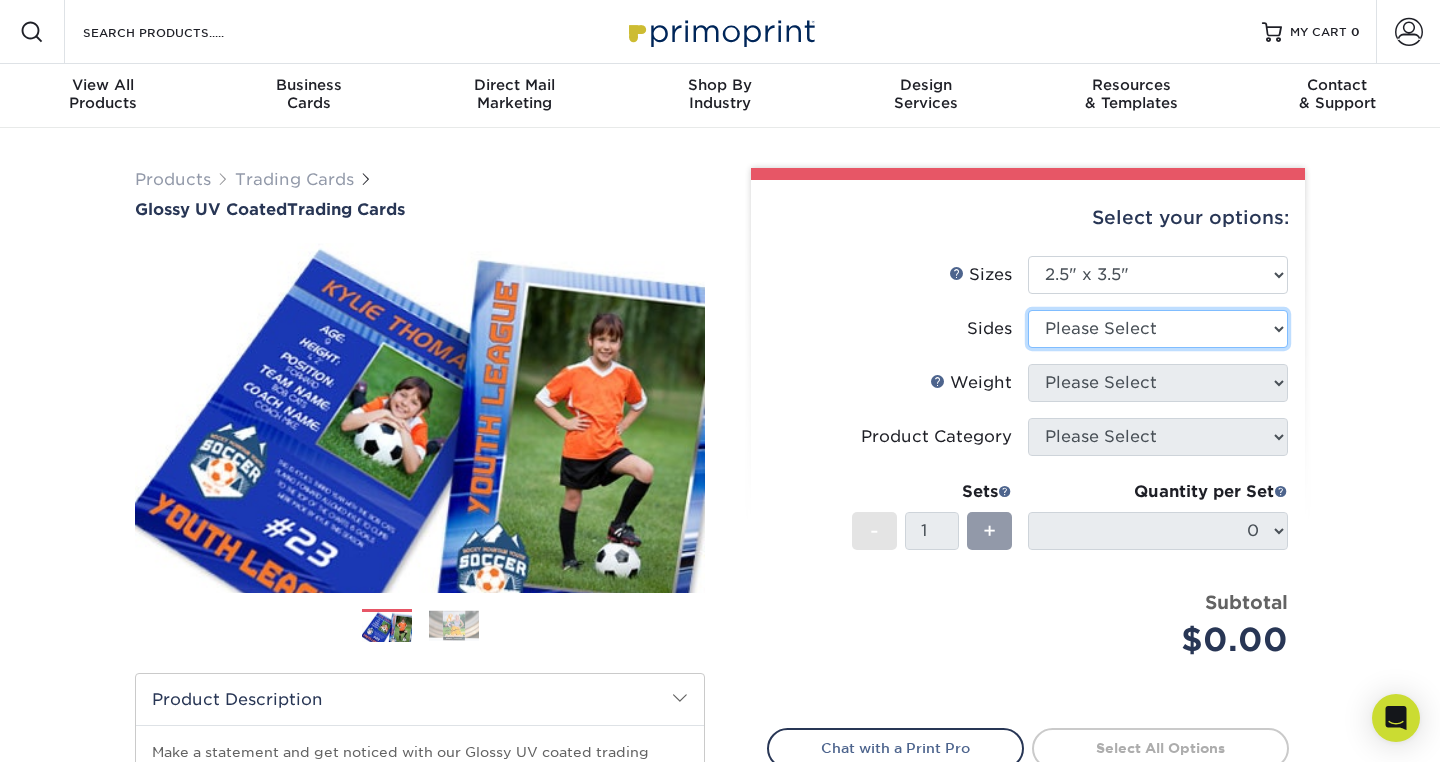select on "13abbda7-1d64-4f25-8bb2-c179b224825d" 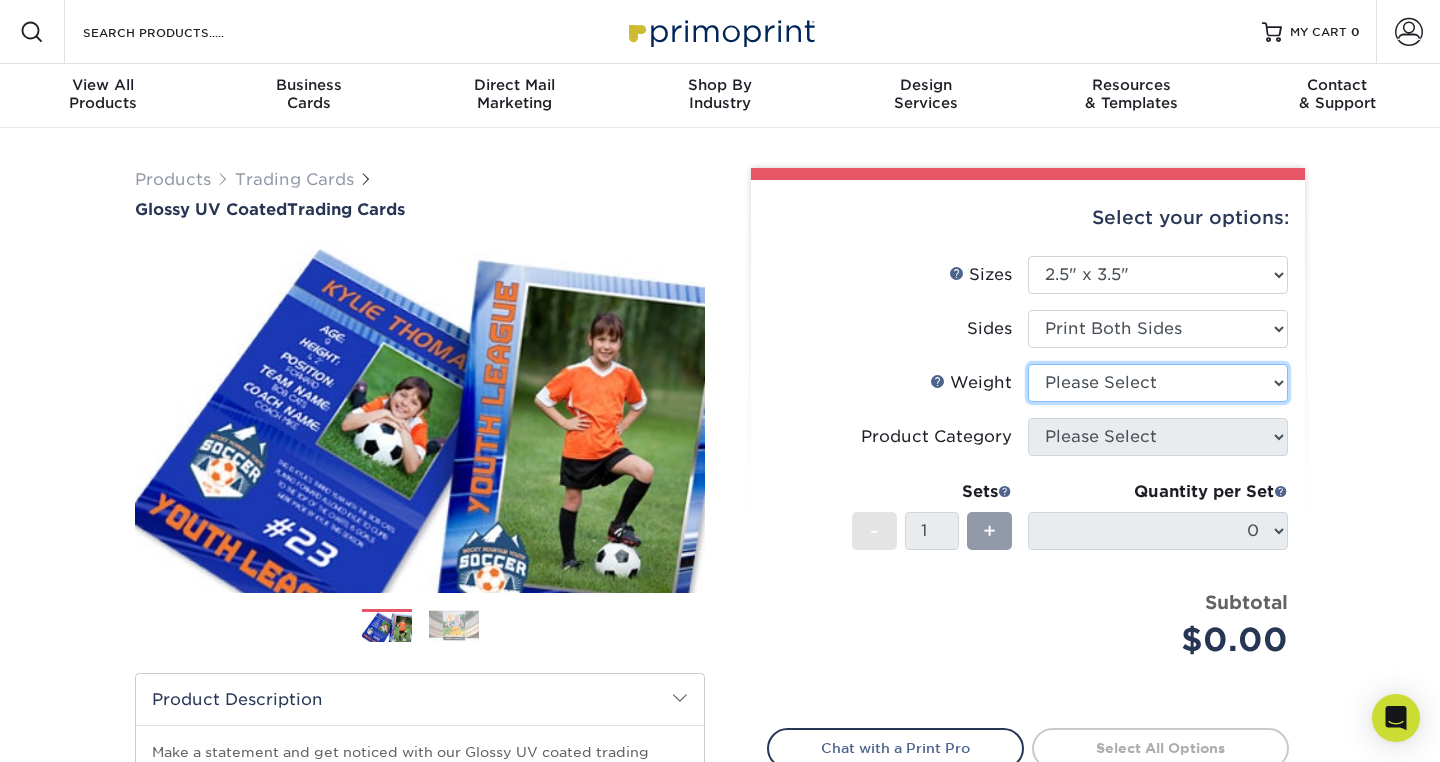 select on "18PTC1S" 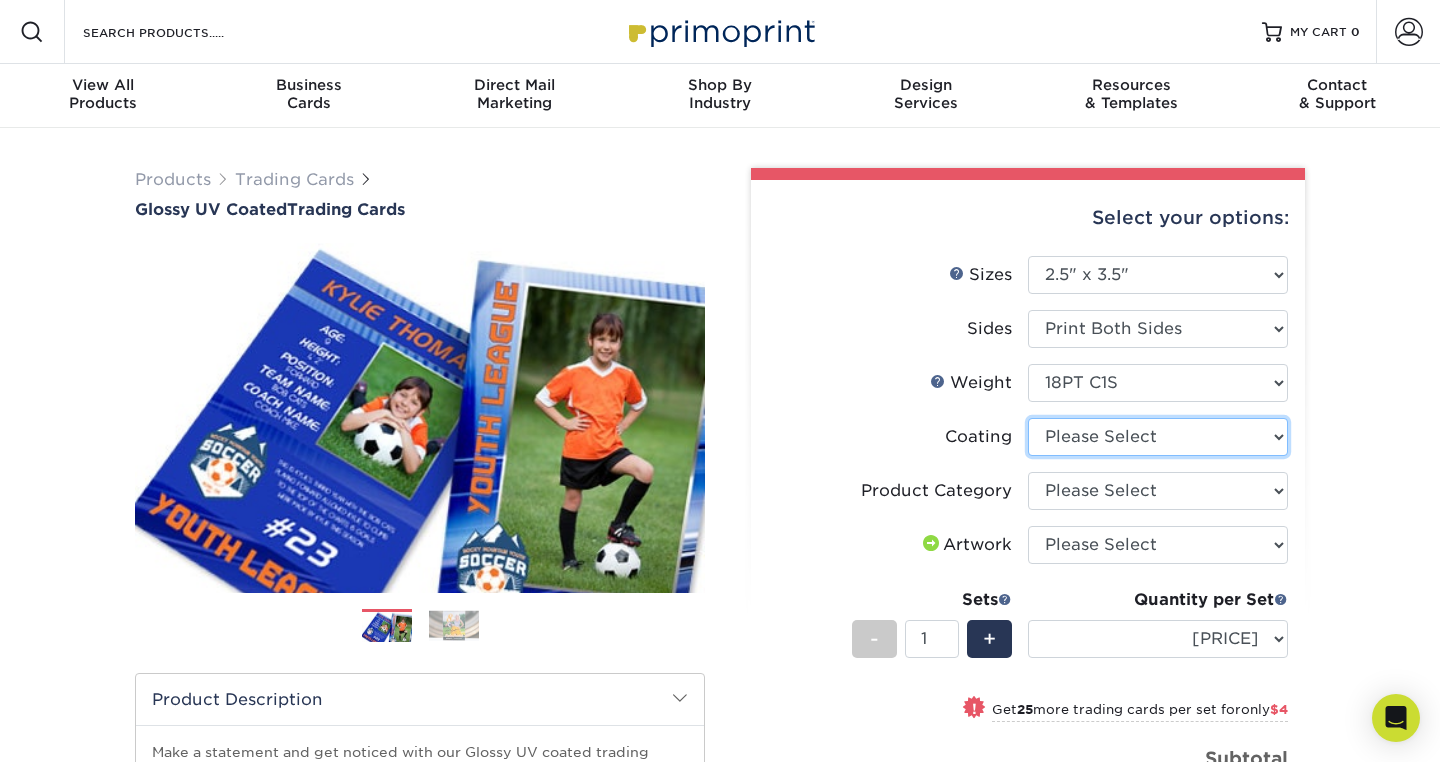 select on "1e8116af-acfc-44b1-83dc-8181aa338834" 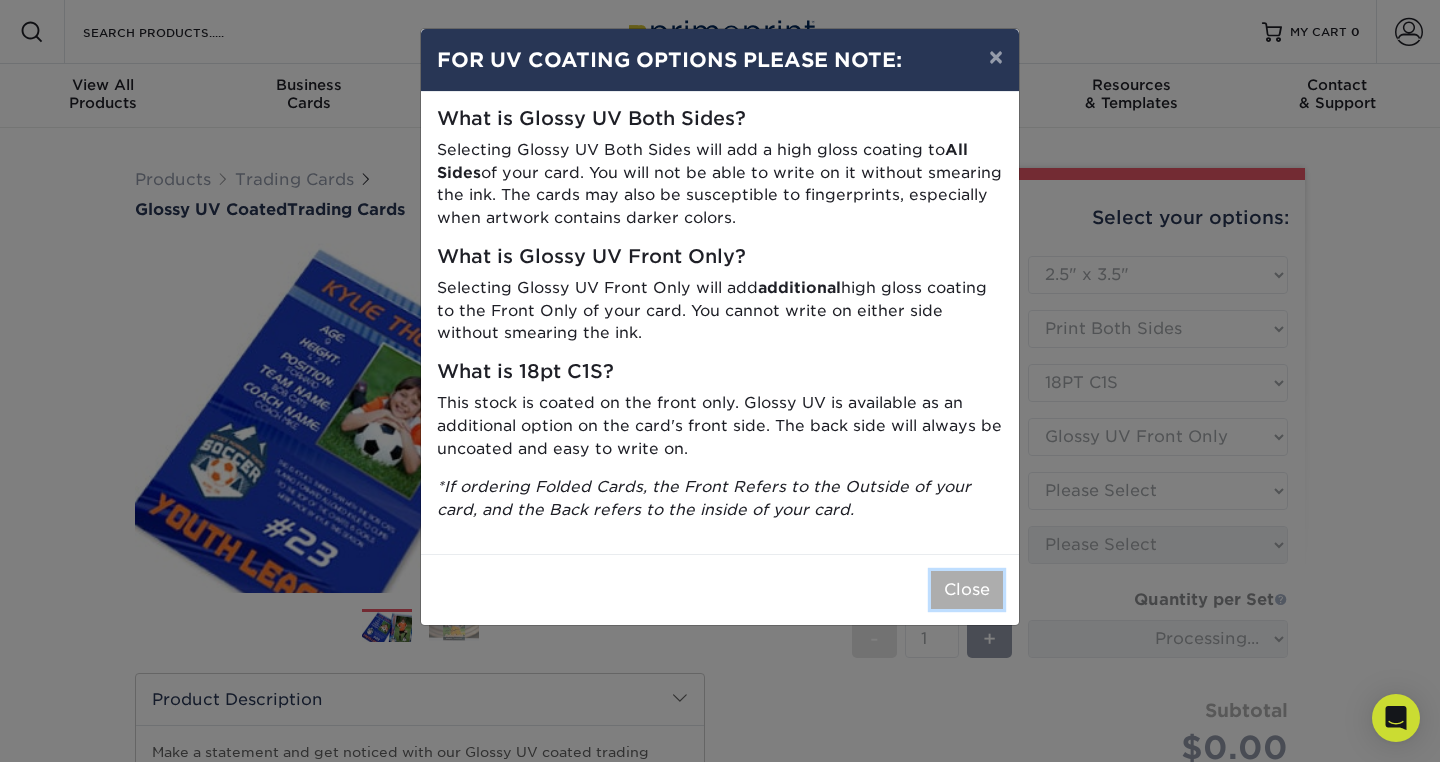 click on "Close" at bounding box center [967, 590] 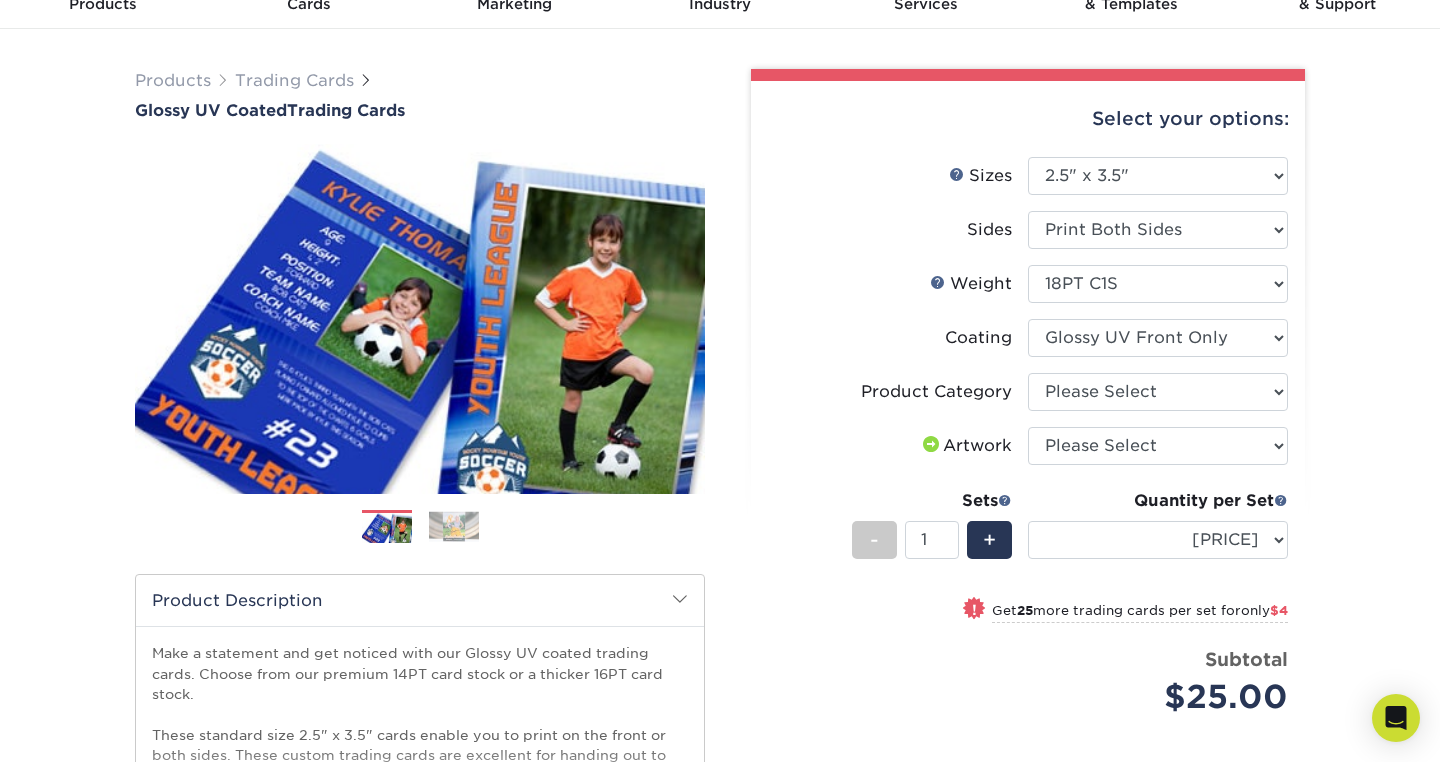 scroll, scrollTop: 119, scrollLeft: 0, axis: vertical 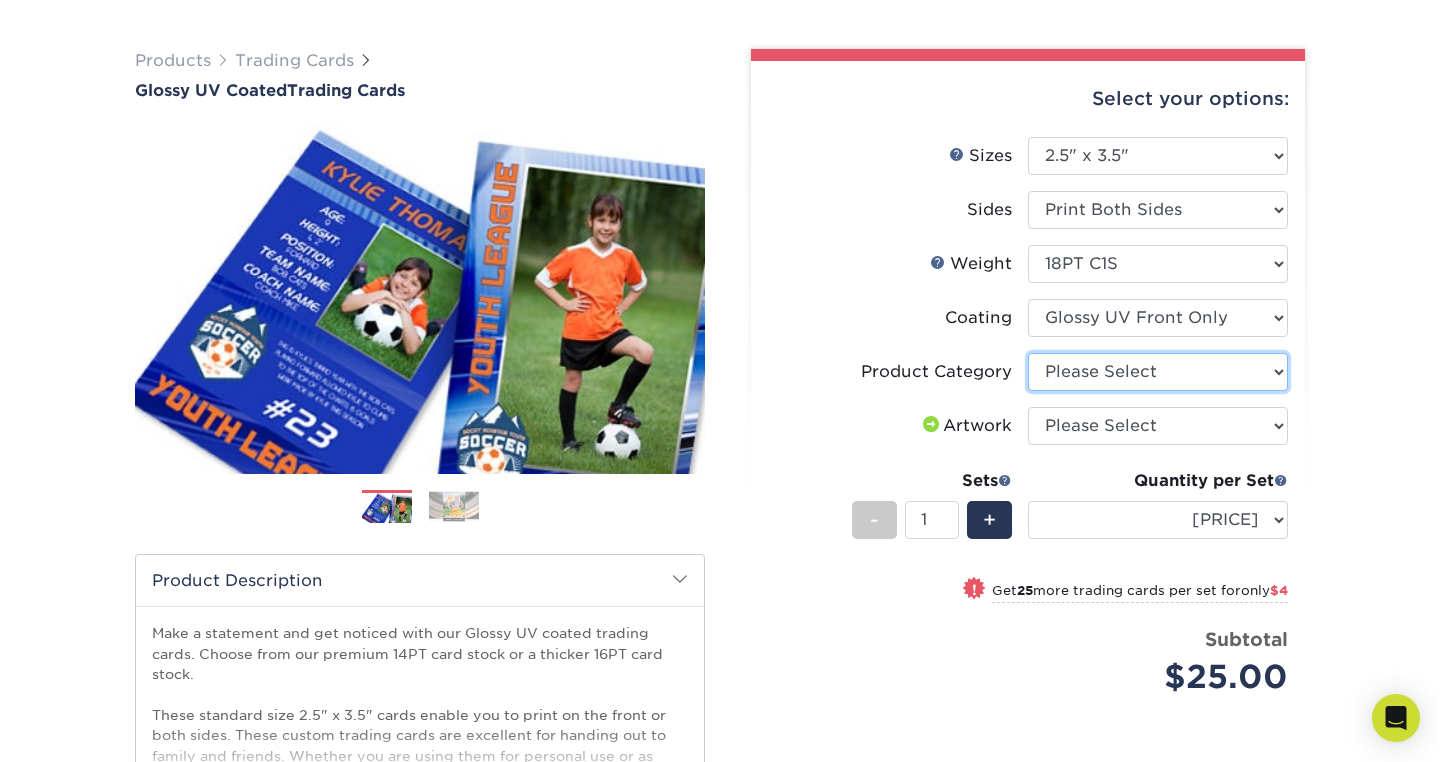 select on "c2f9bce9-36c2-409d-b101-c29d9d031e18" 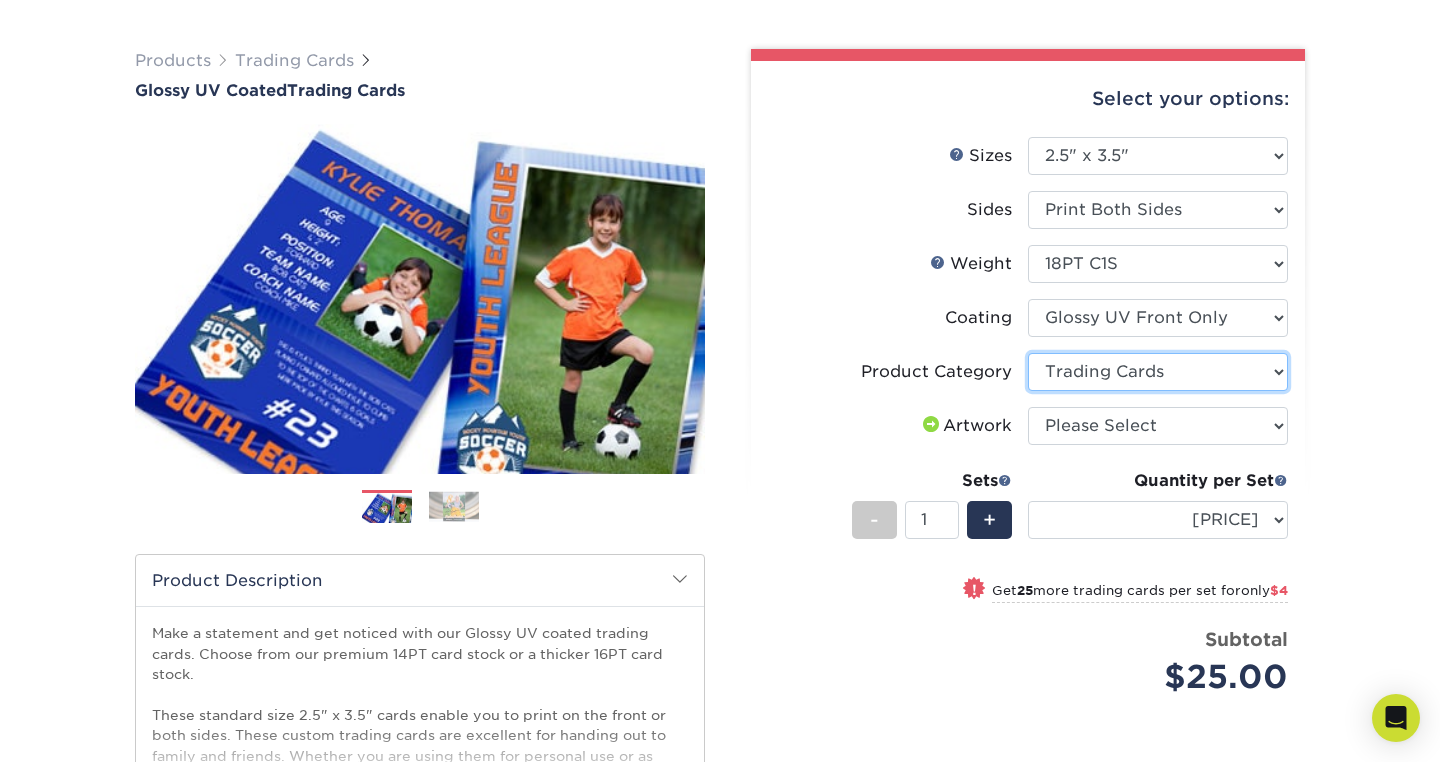 click on "Trading Cards" at bounding box center [0, 0] 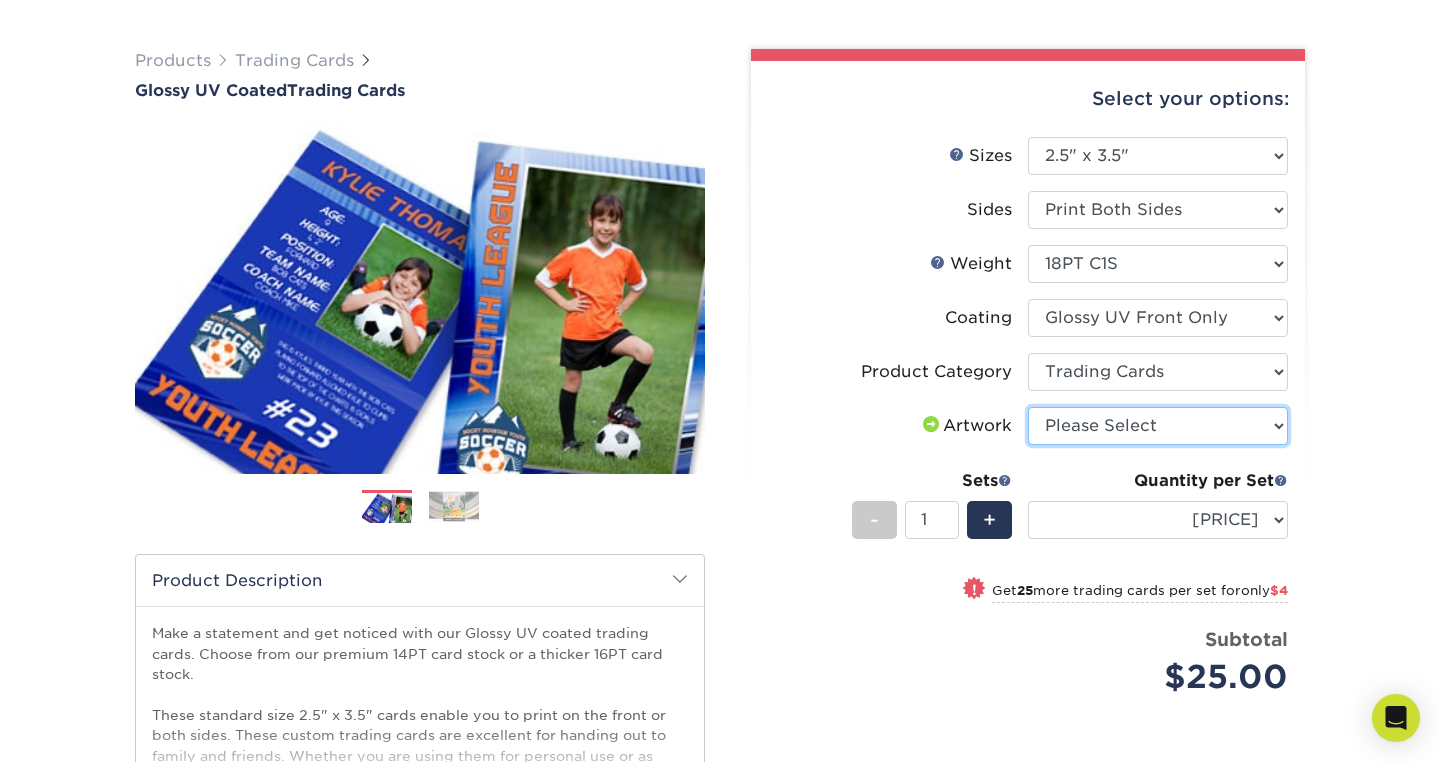 select on "upload" 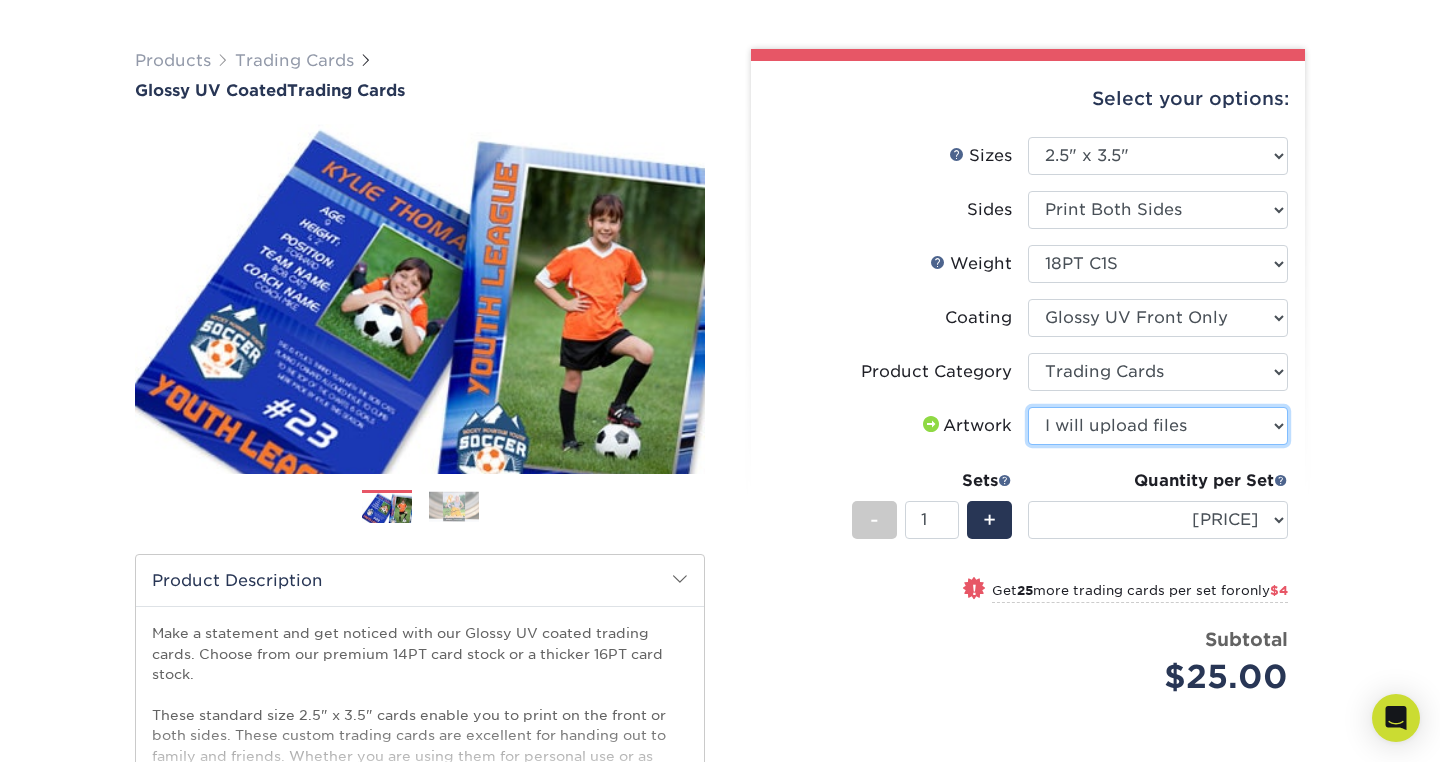 click on "I will upload files" at bounding box center [0, 0] 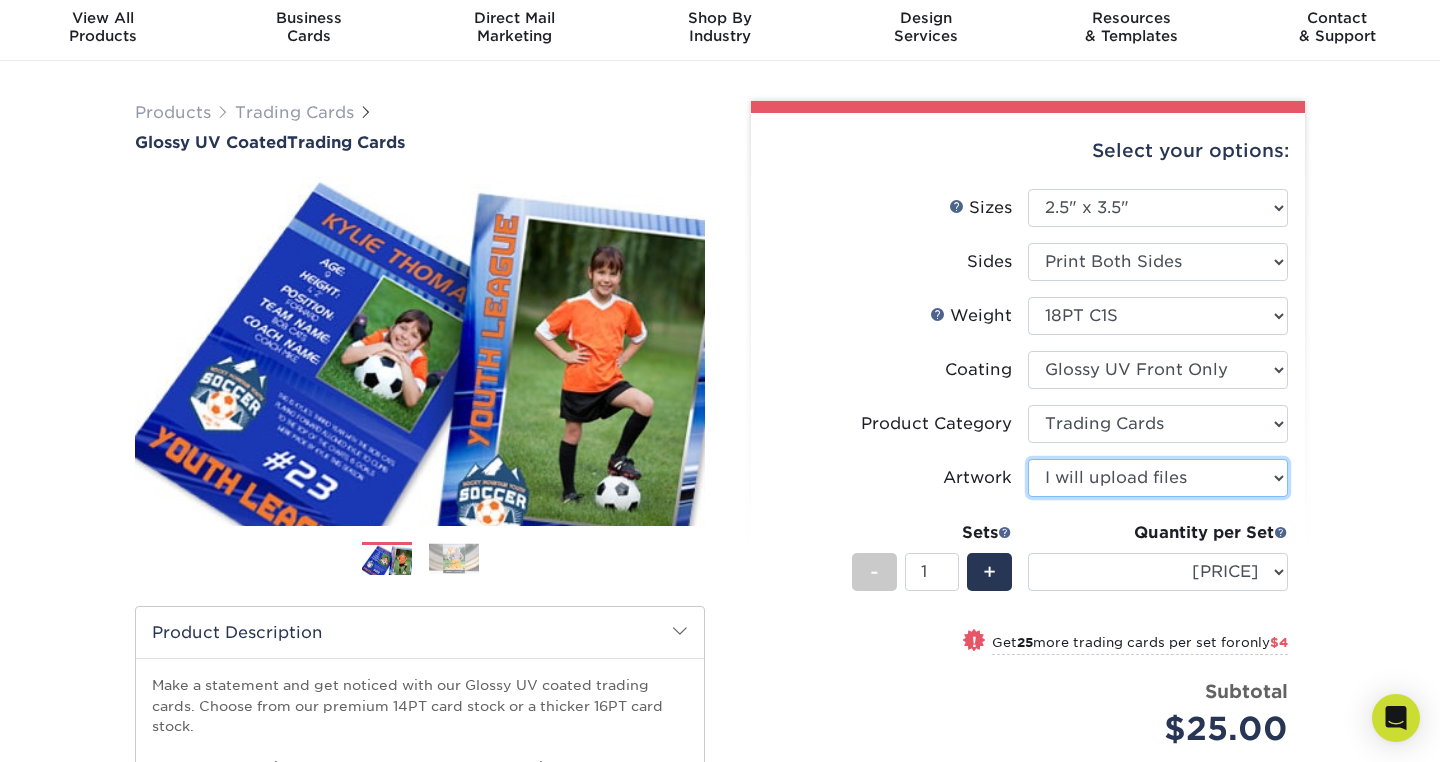 scroll, scrollTop: 27, scrollLeft: 0, axis: vertical 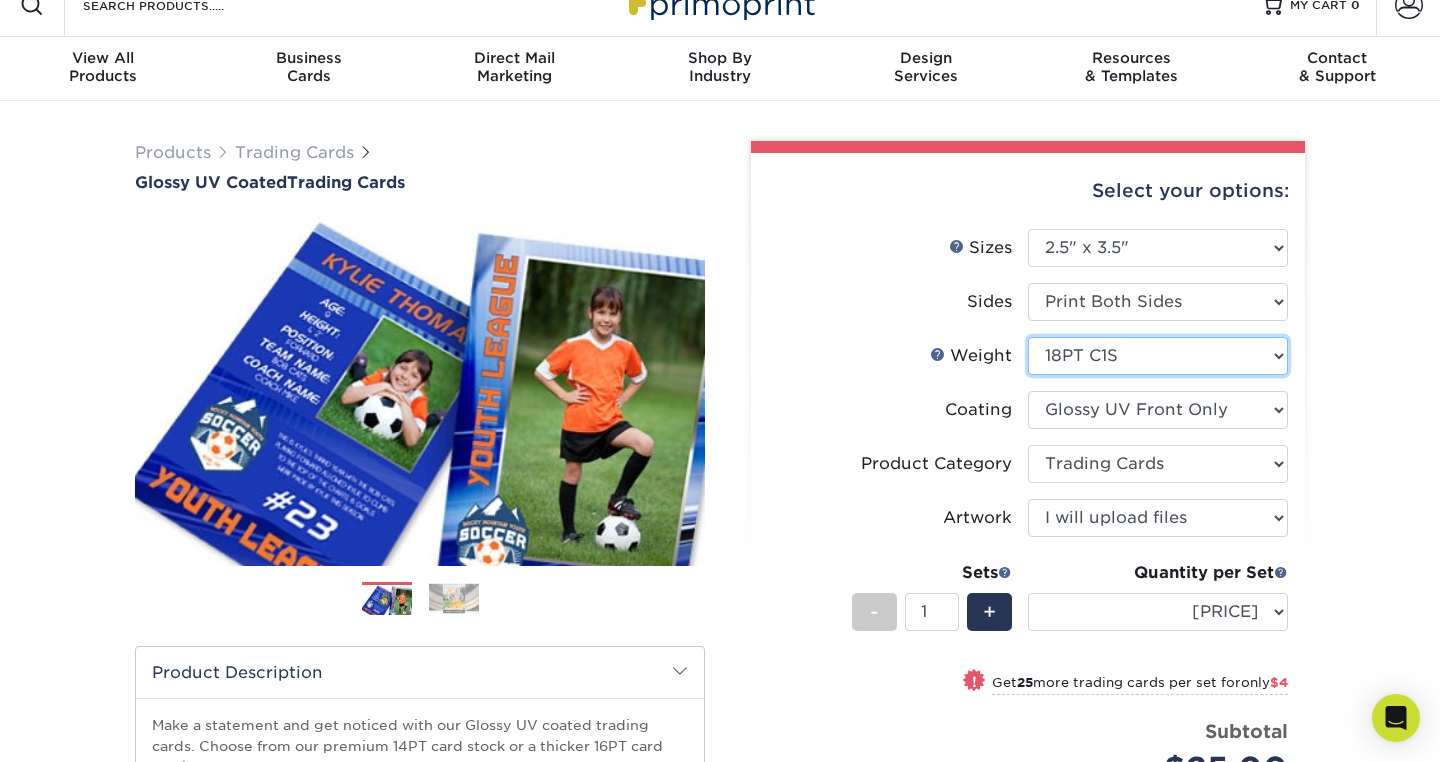 select on "14PT" 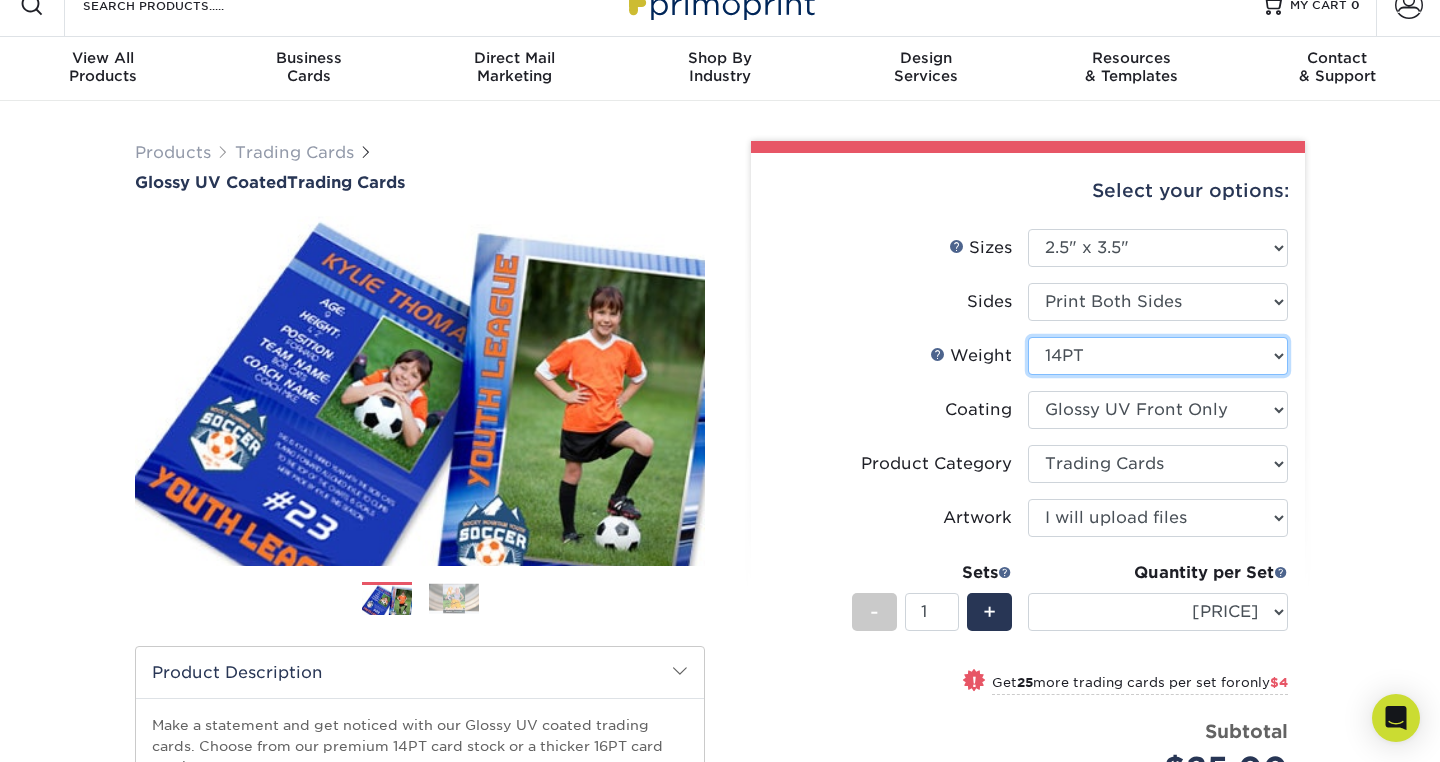 select on "-1" 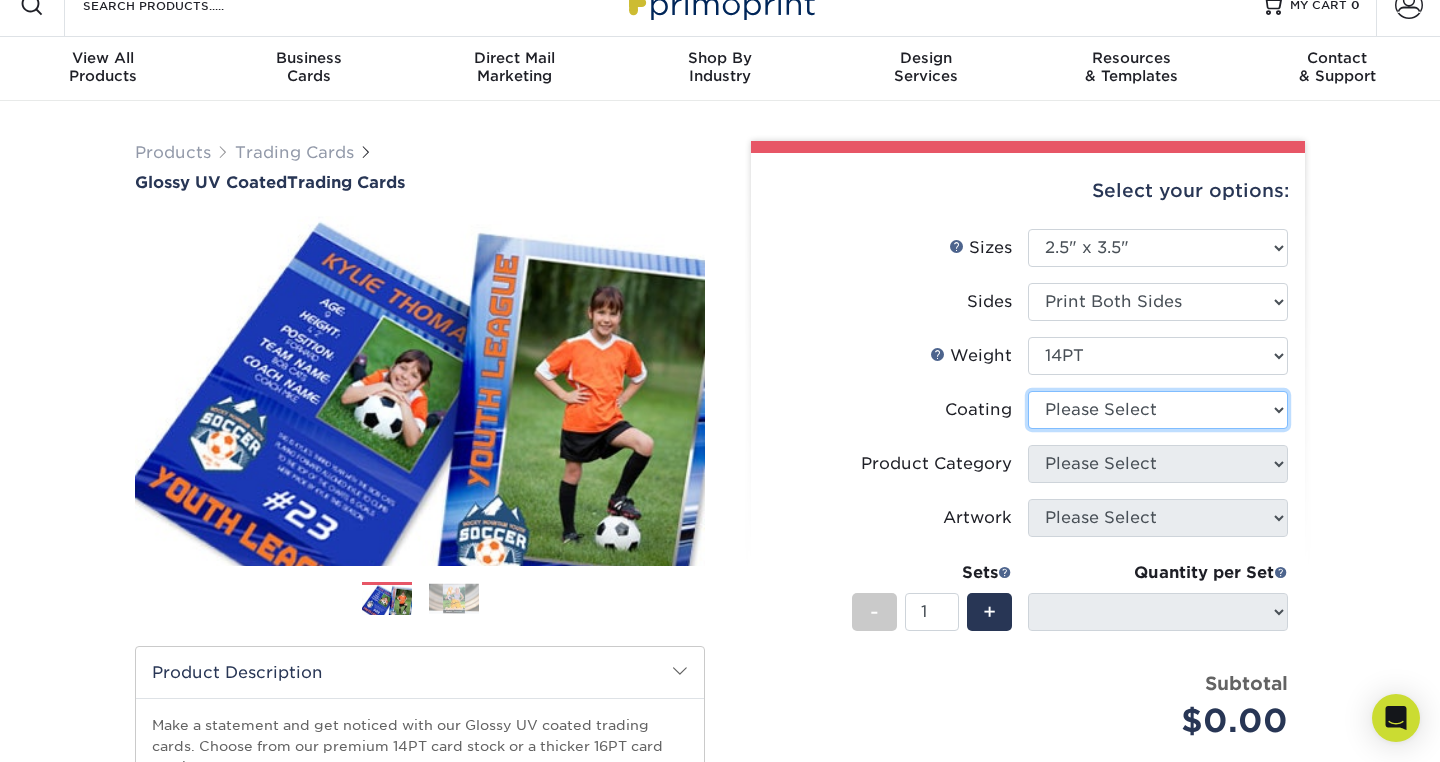 select on "ae367451-b2b8-45df-a344-0f05b6a12993" 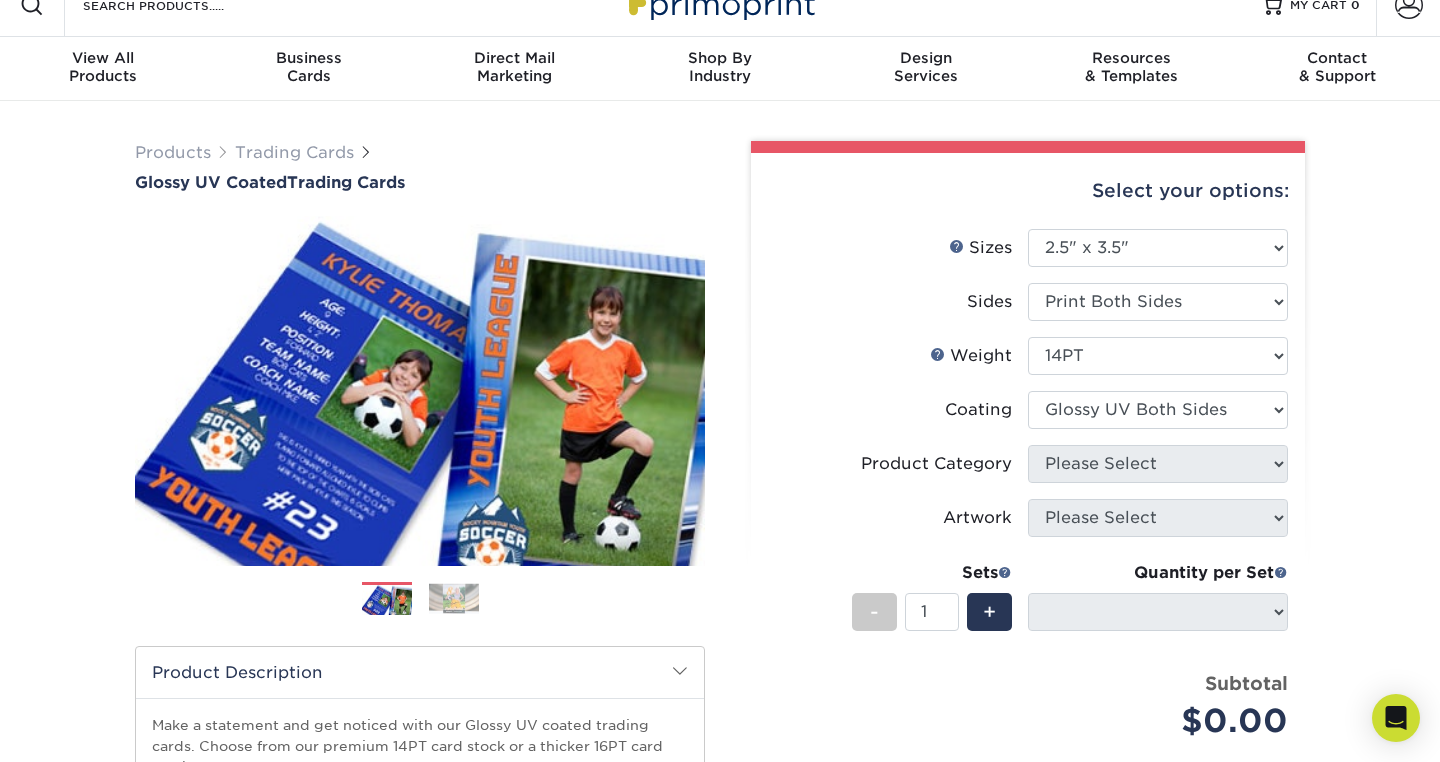 select on "-1" 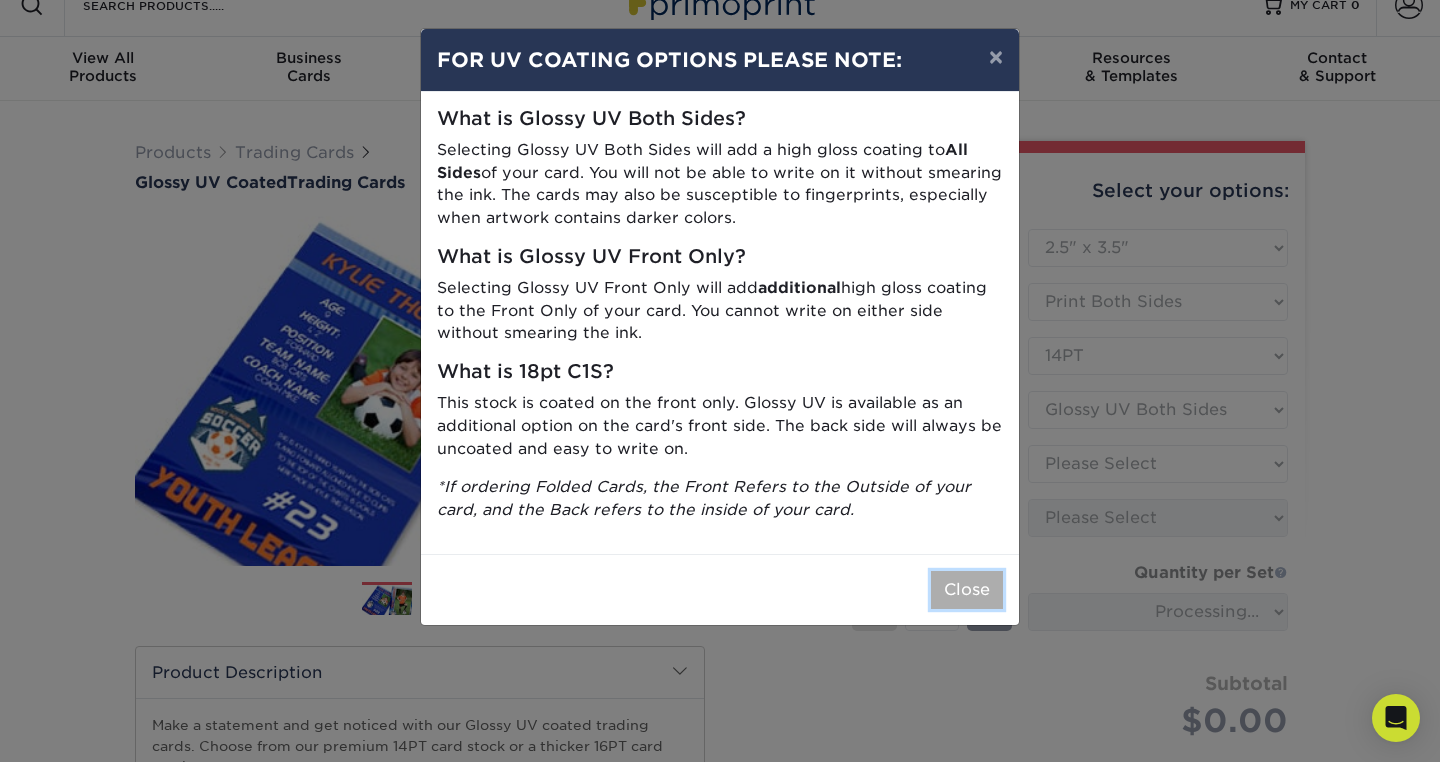 click on "Close" at bounding box center [967, 590] 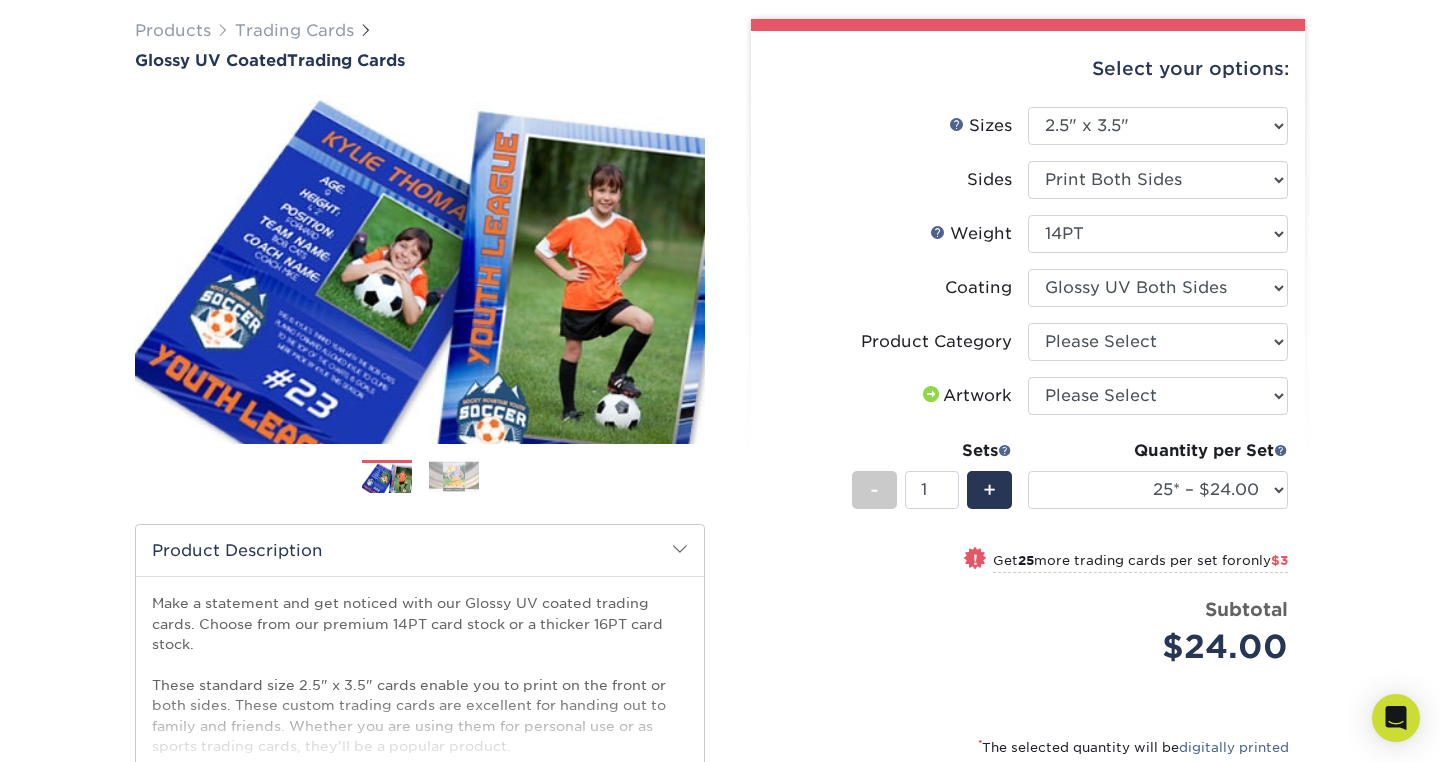 scroll, scrollTop: 150, scrollLeft: 0, axis: vertical 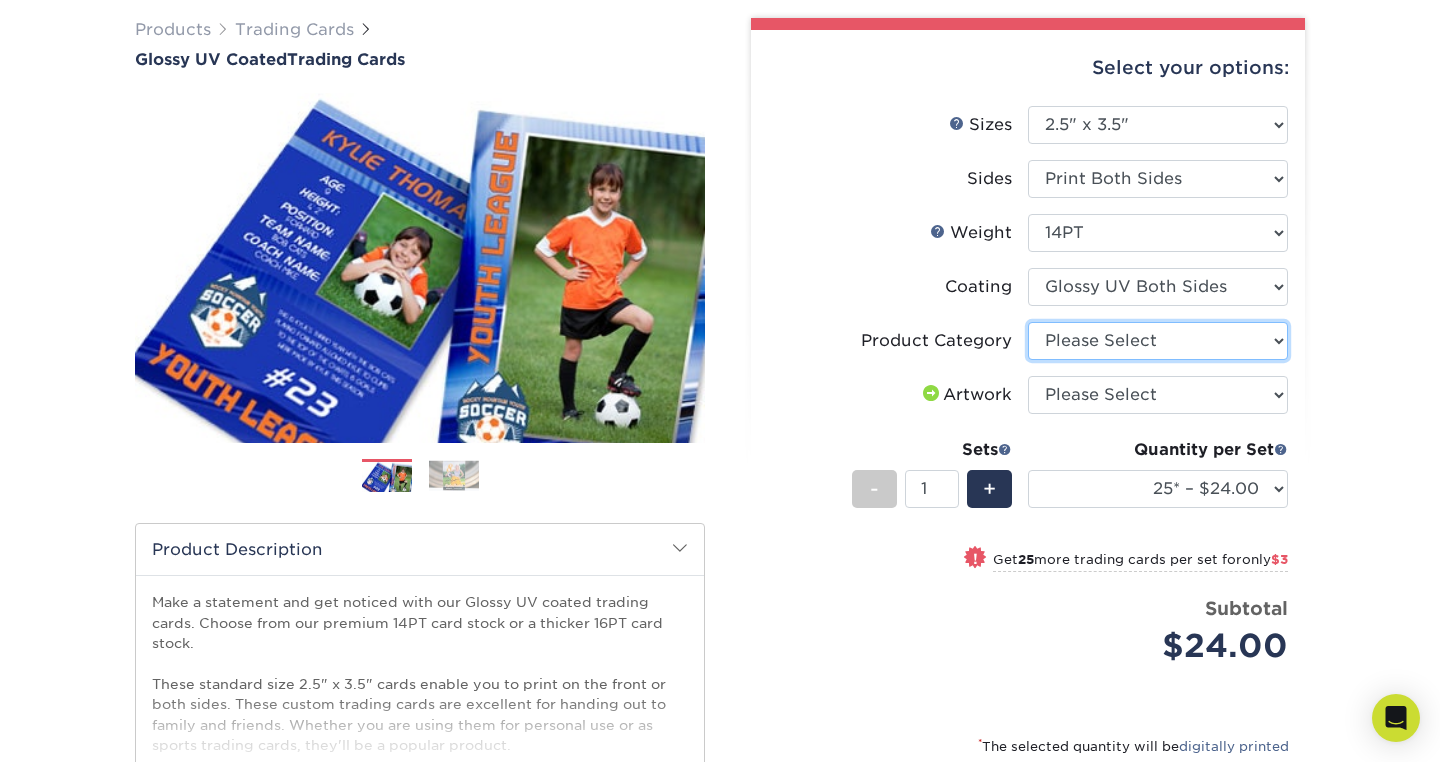 select on "c2f9bce9-36c2-409d-b101-c29d9d031e18" 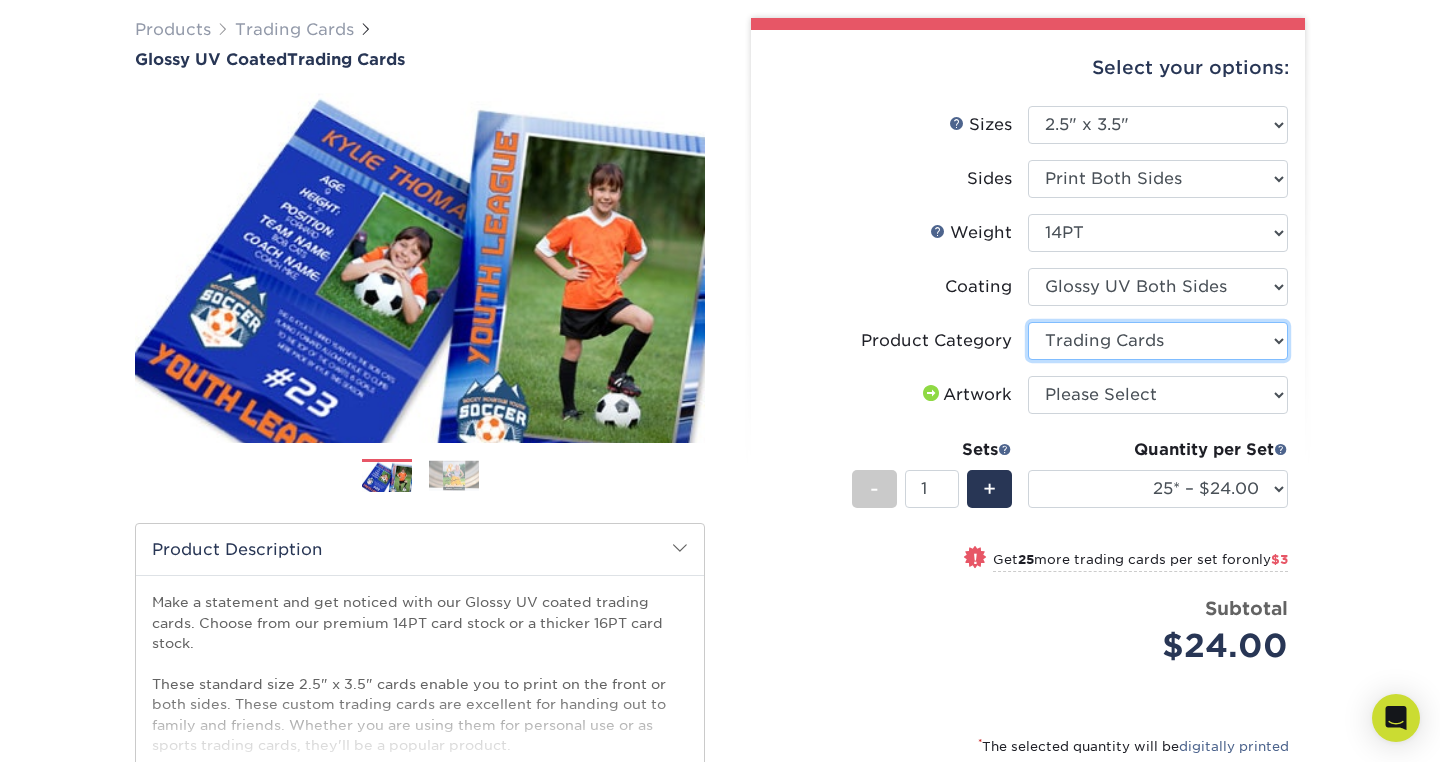 click on "Trading Cards" at bounding box center (0, 0) 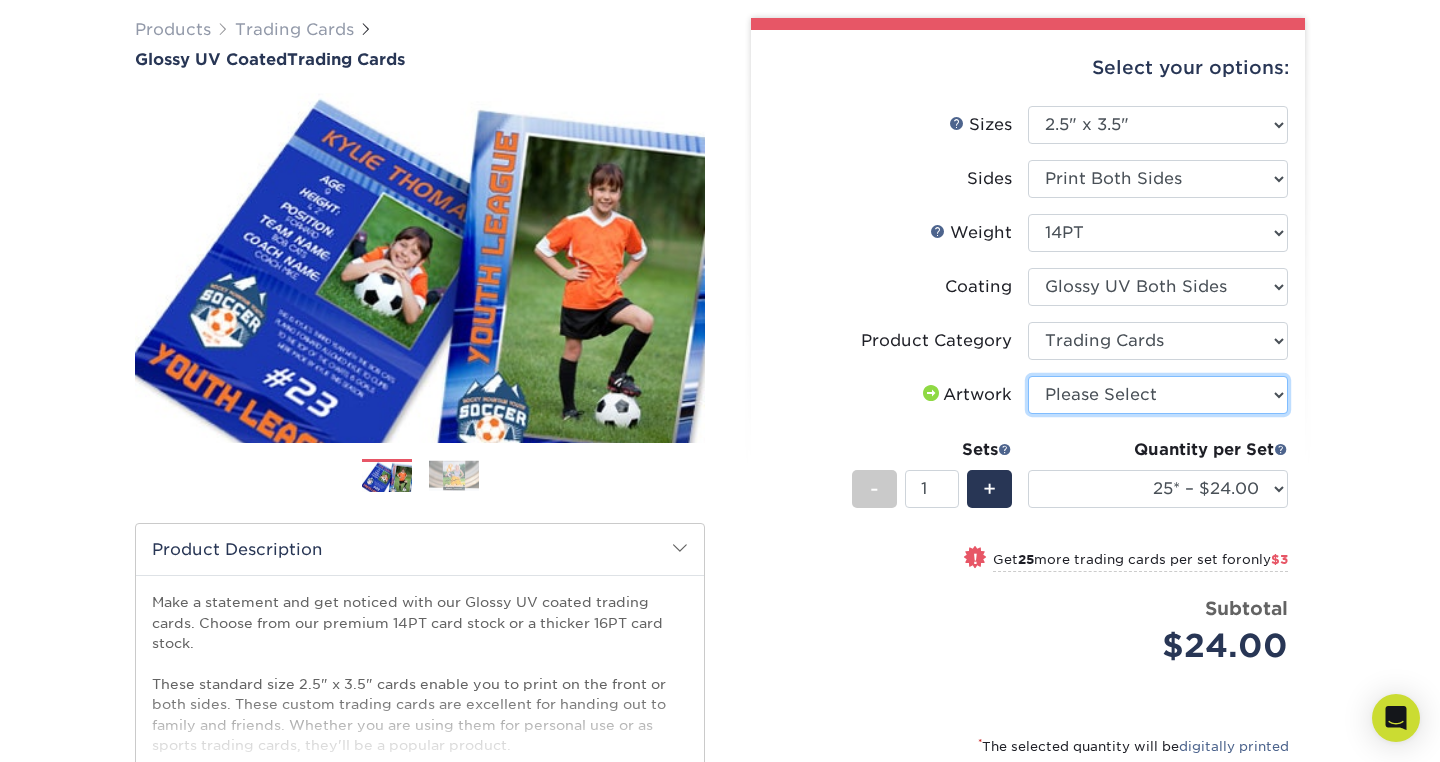 select on "upload" 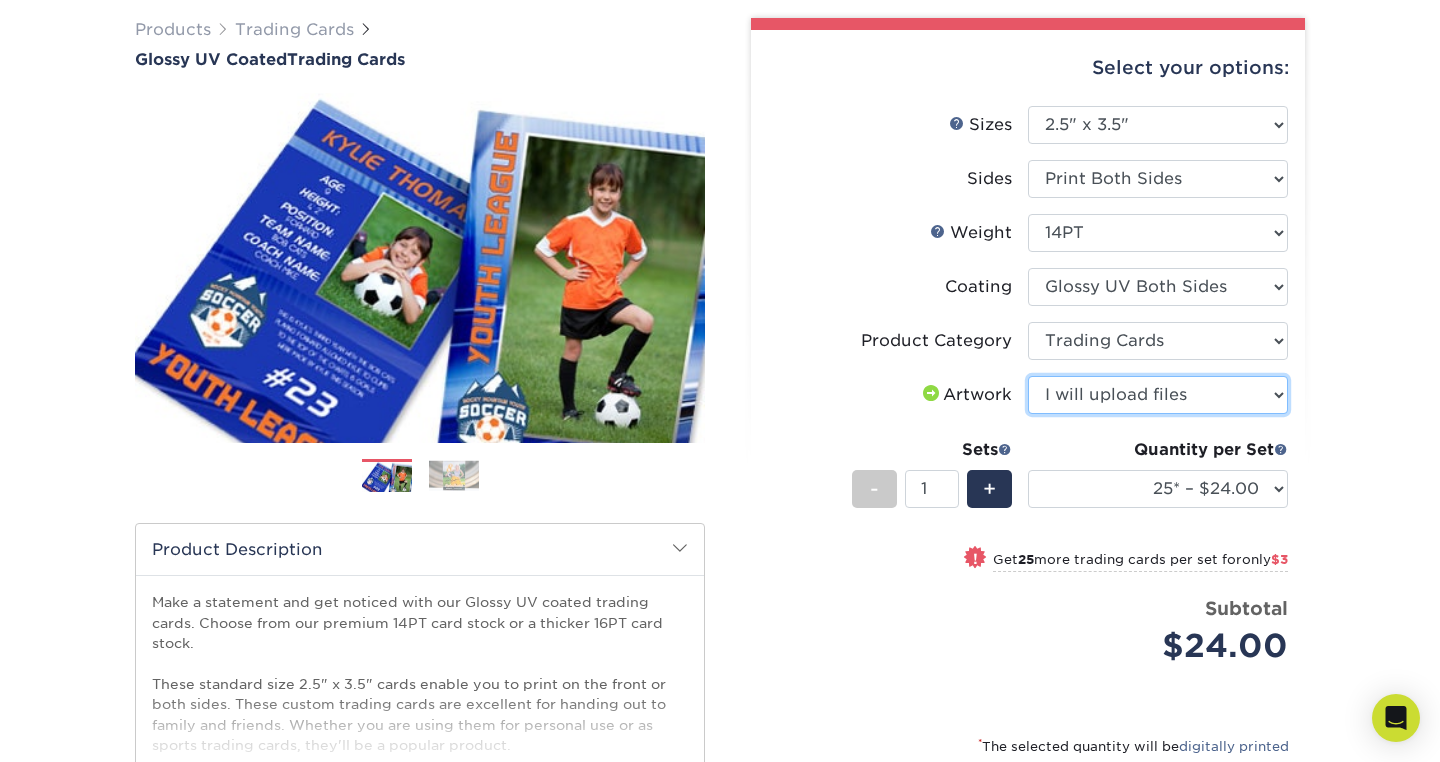 click on "I will upload files" at bounding box center [0, 0] 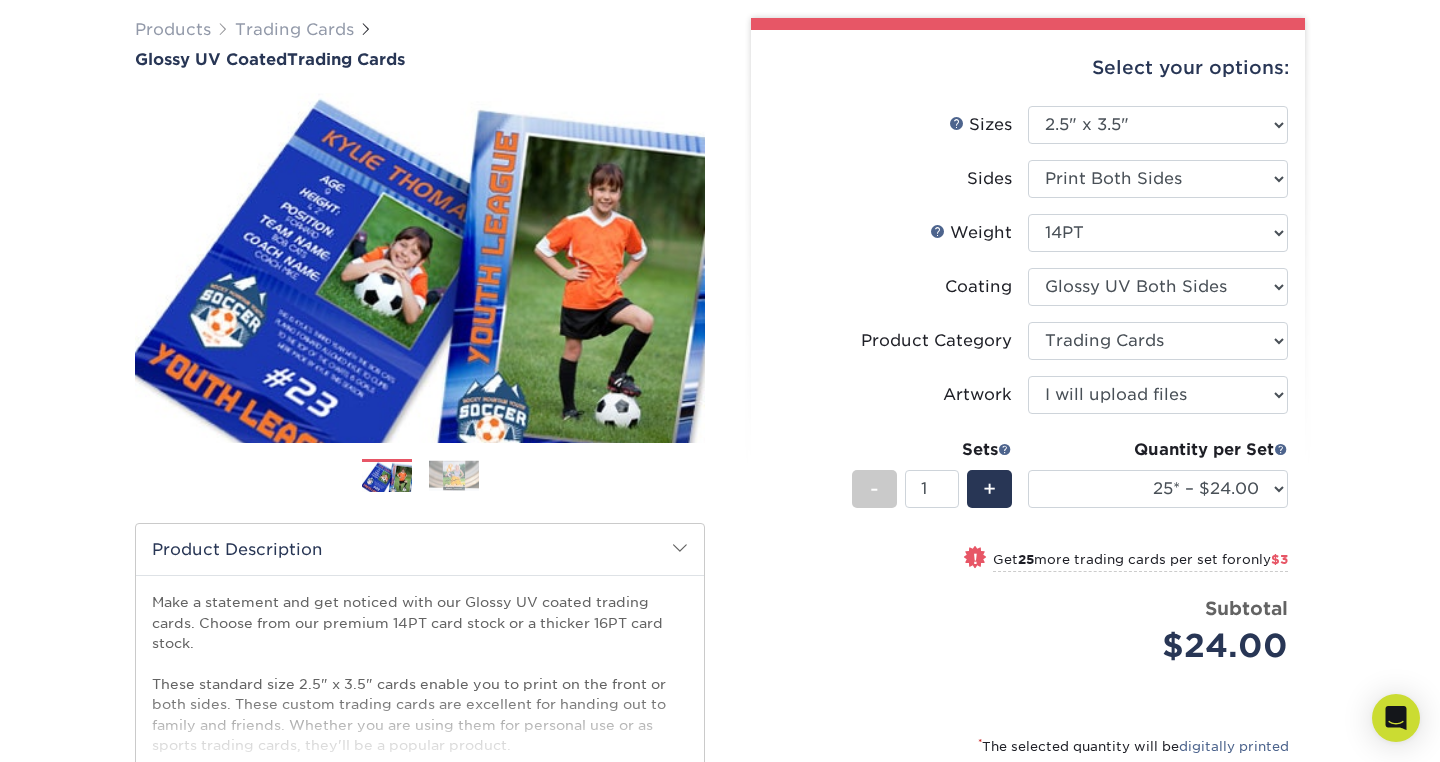 click on "Products
Trading Cards
Glossy UV Coated  Trading Cards
Previous Next  /" at bounding box center [720, 512] 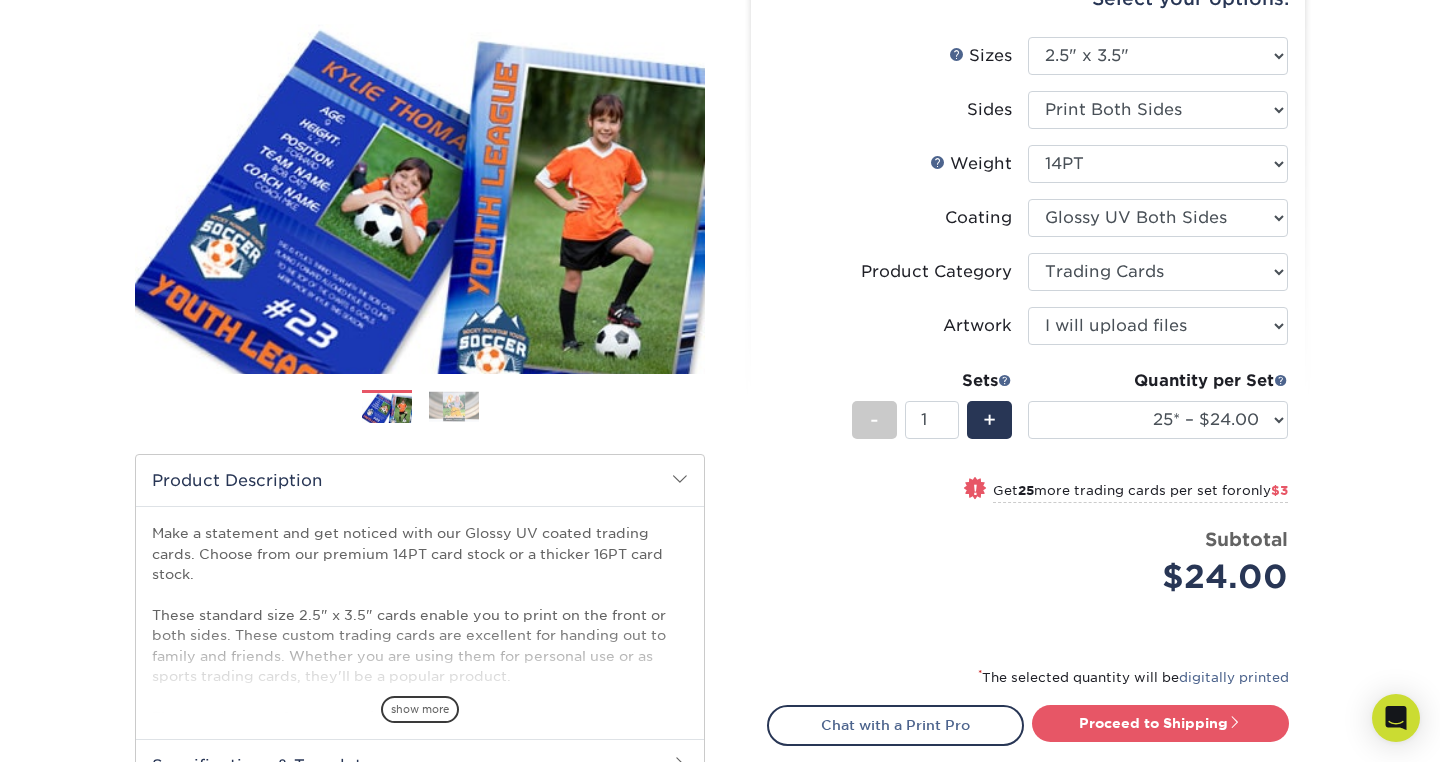 scroll, scrollTop: 224, scrollLeft: 0, axis: vertical 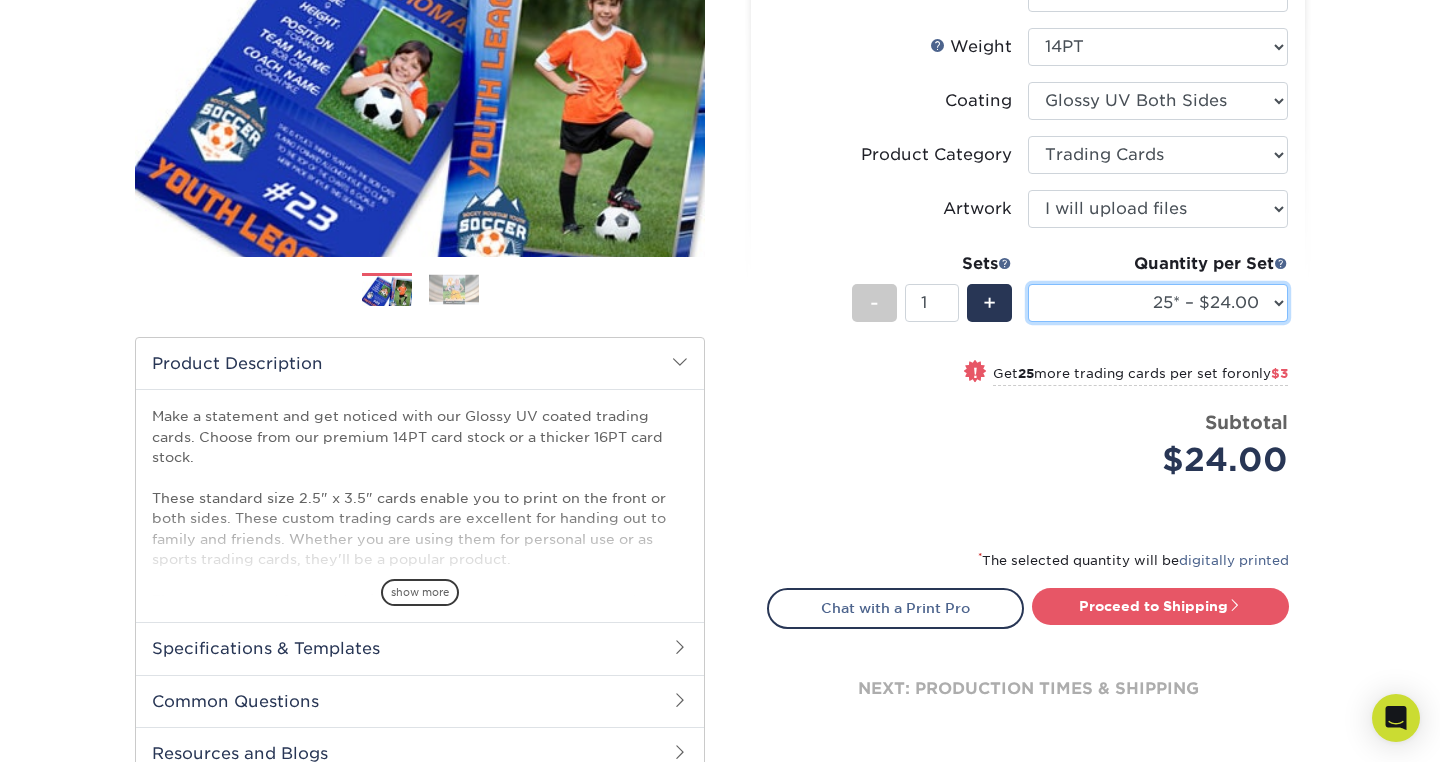 select on "50* – $27.00" 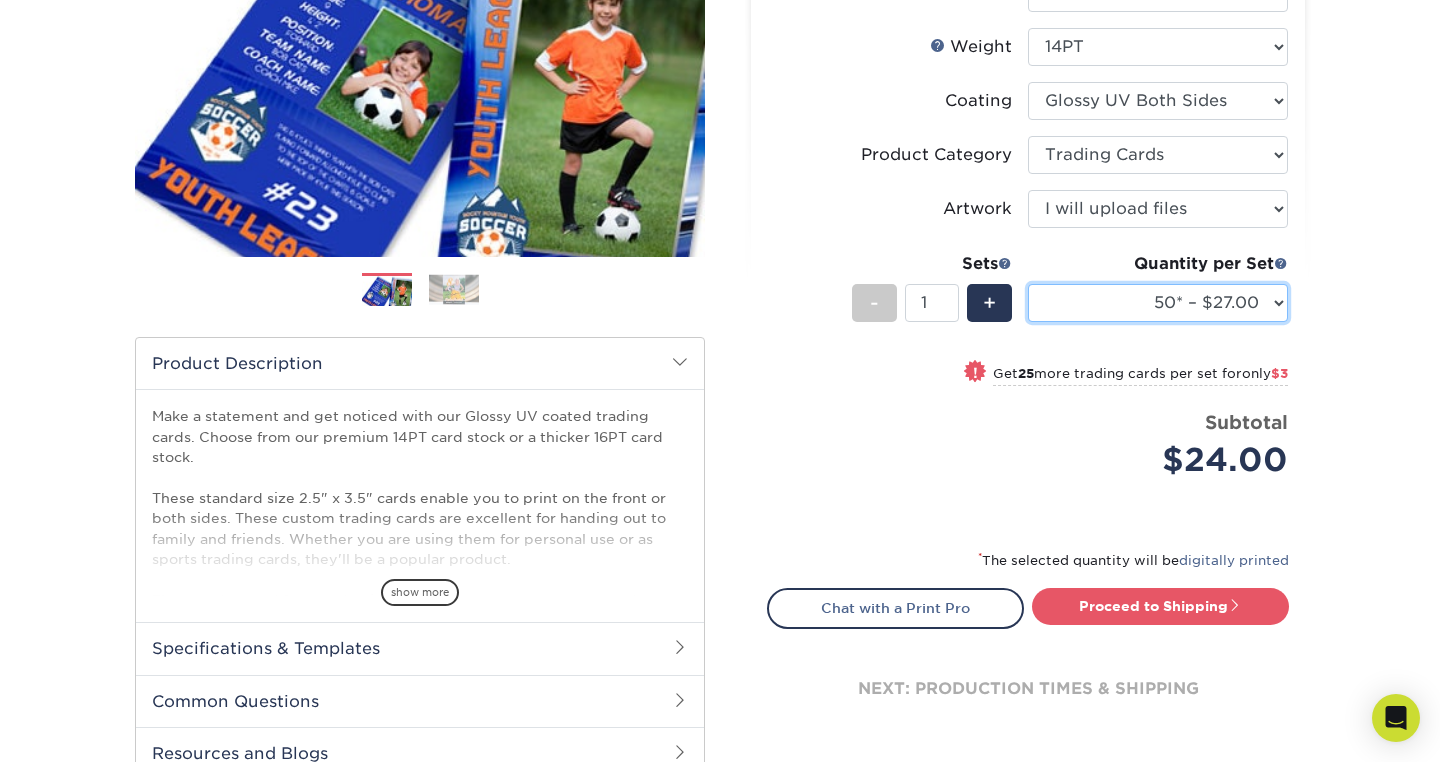 click on "50* – $27.00" at bounding box center (0, 0) 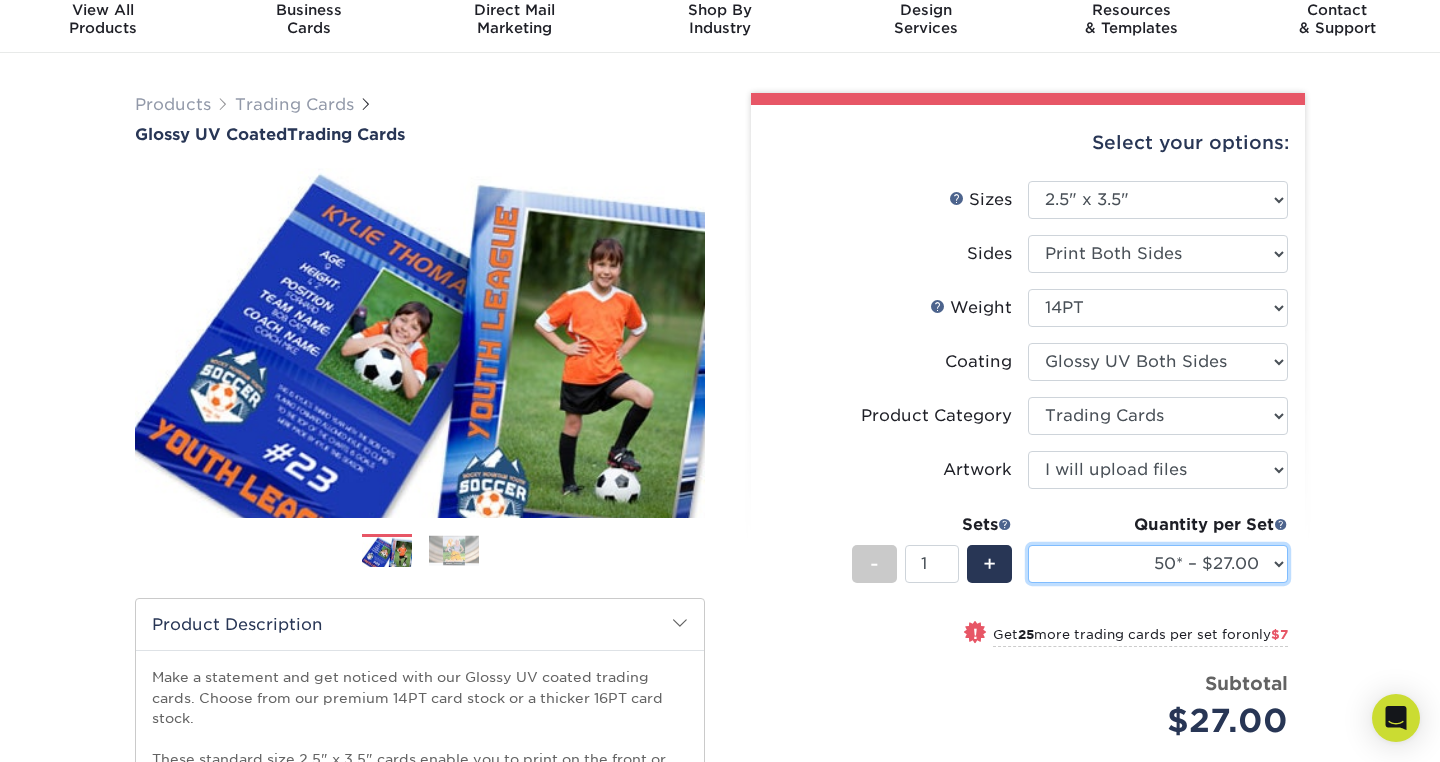 scroll, scrollTop: 60, scrollLeft: 0, axis: vertical 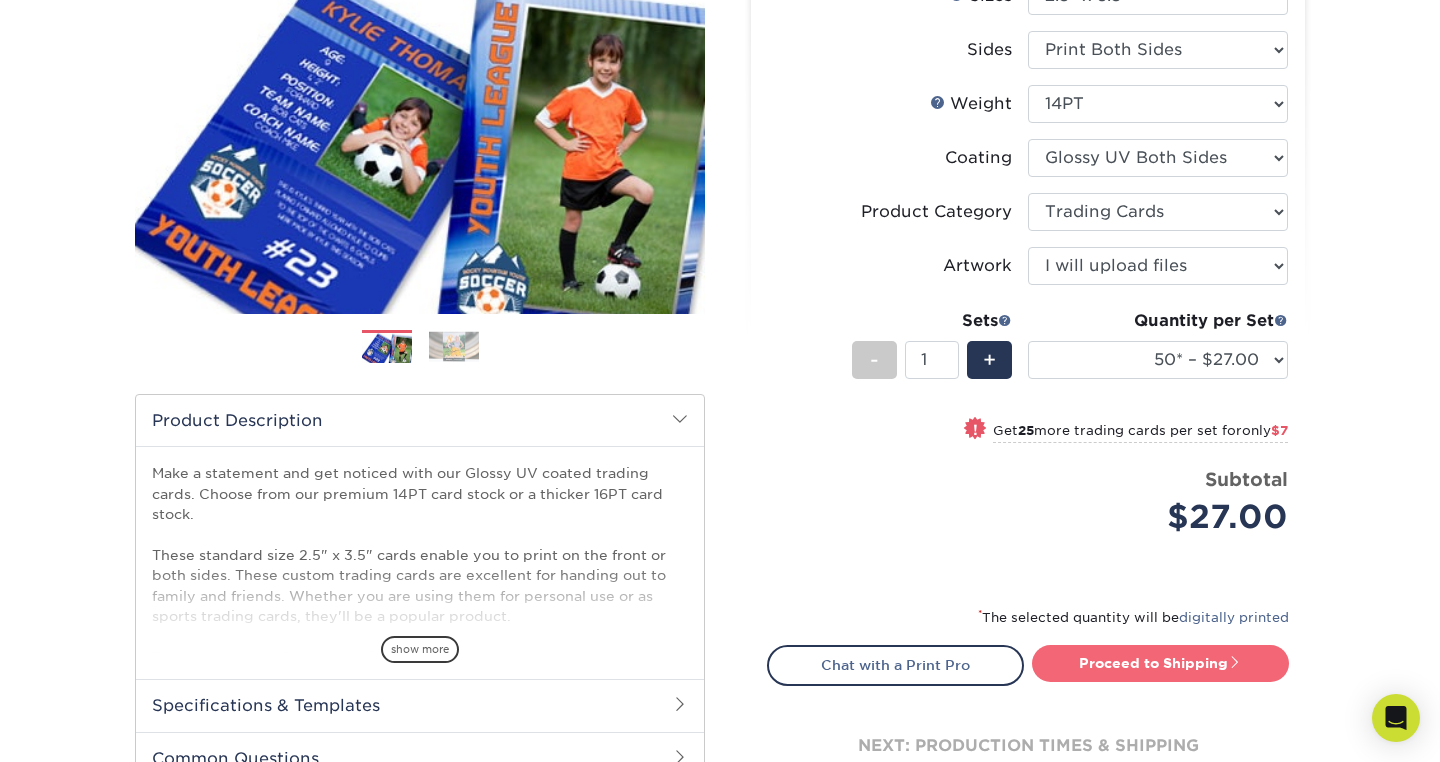 click on "Proceed to Shipping" at bounding box center (1160, 663) 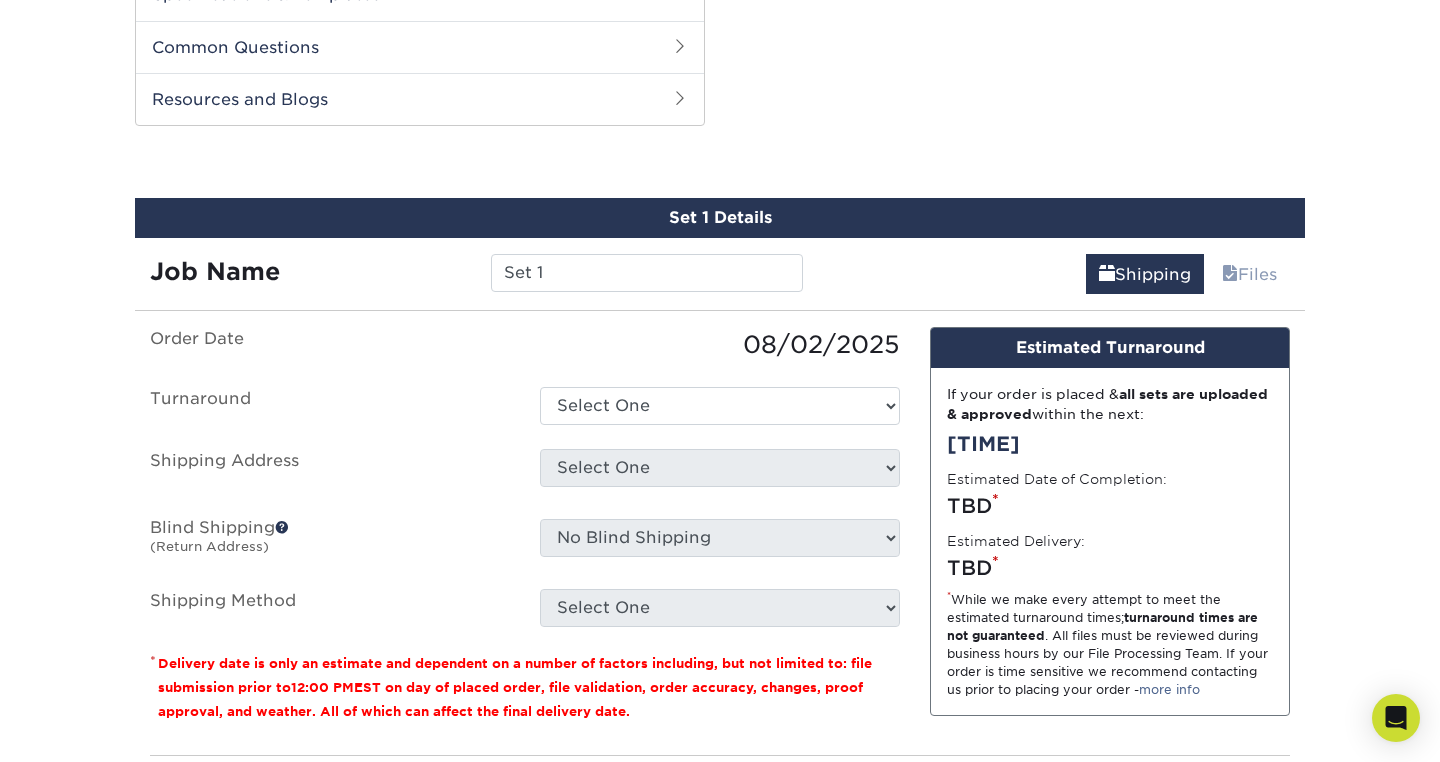 scroll, scrollTop: 1017, scrollLeft: 0, axis: vertical 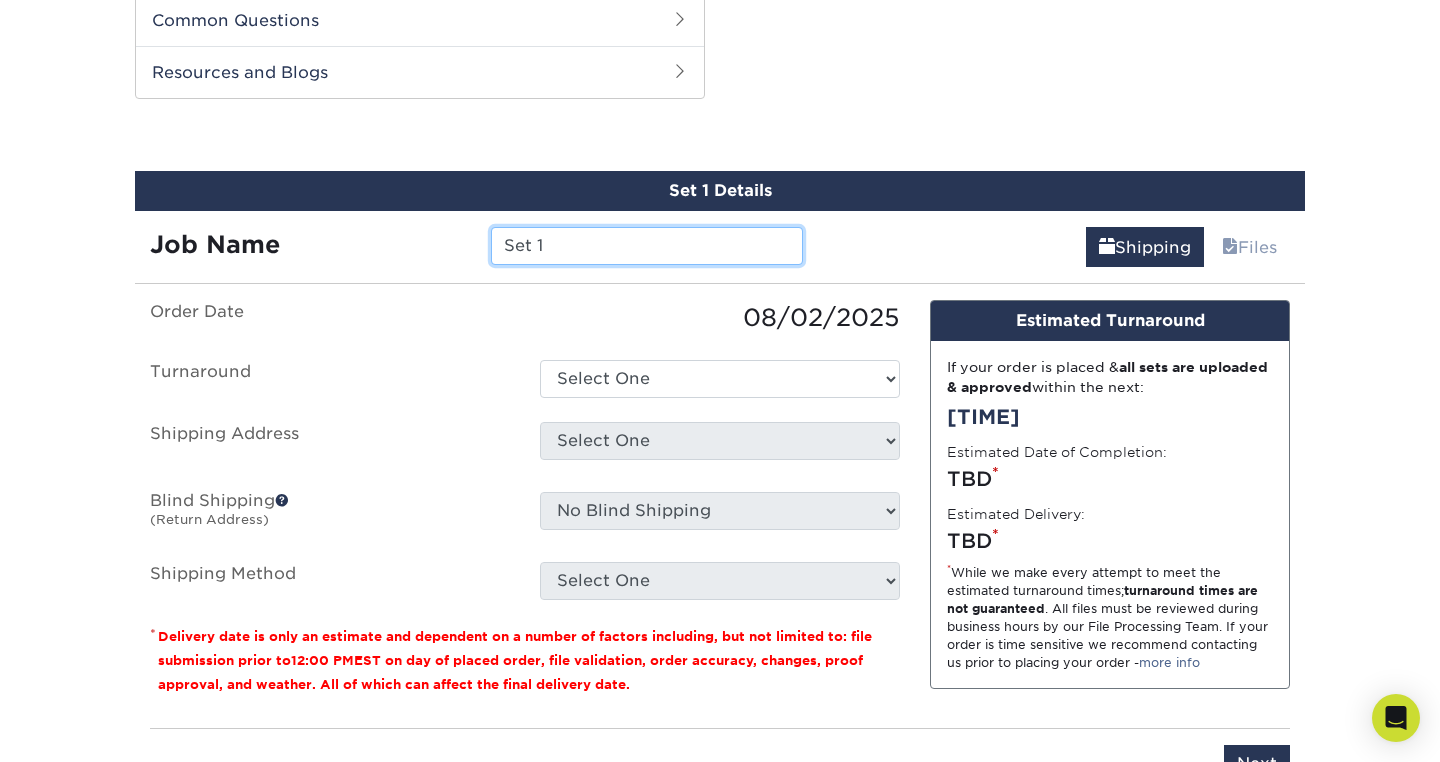 drag, startPoint x: 615, startPoint y: 254, endPoint x: 225, endPoint y: 189, distance: 395.37958 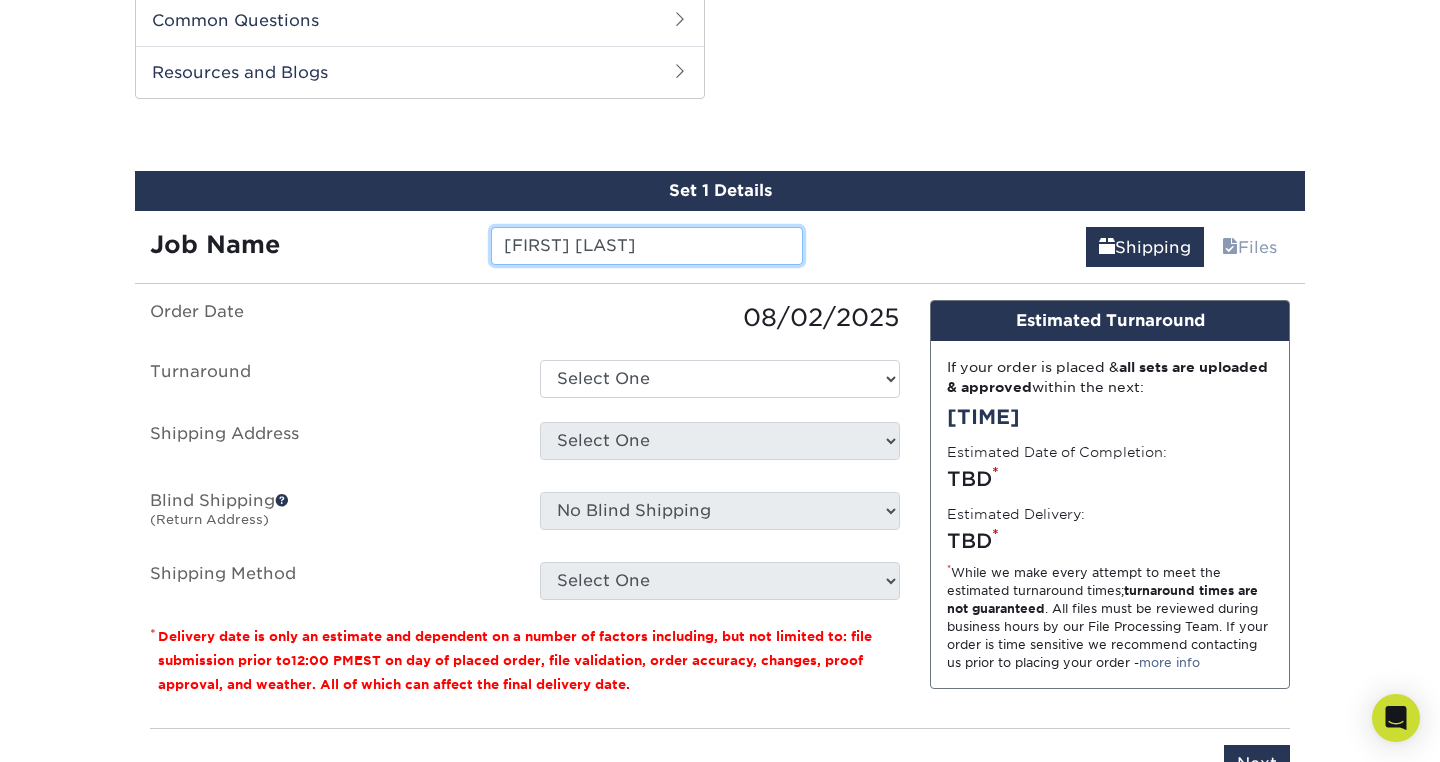 type on "Gigi Cards" 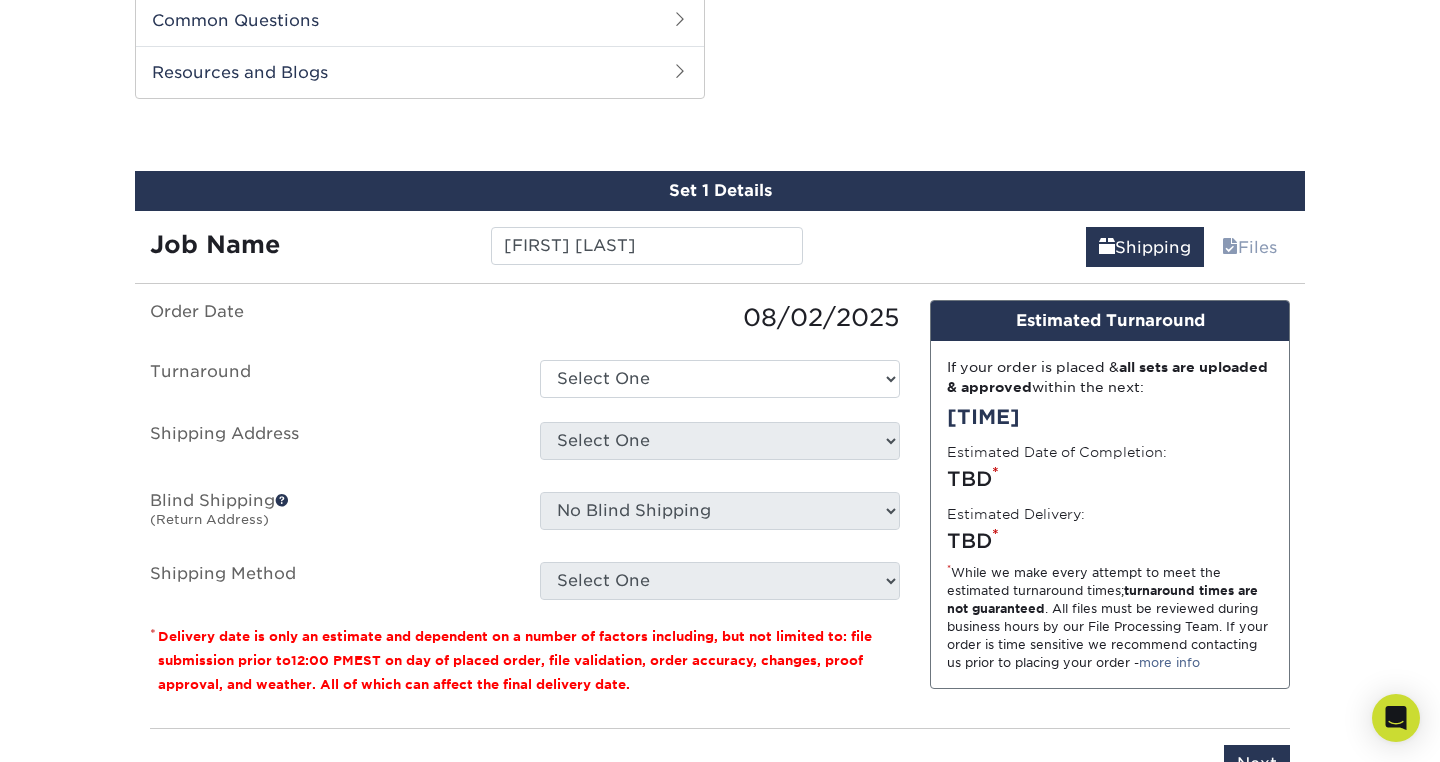click on "Products
Trading Cards
Glossy UV Coated  Trading Cards
Previous Next  /" at bounding box center [720, -29] 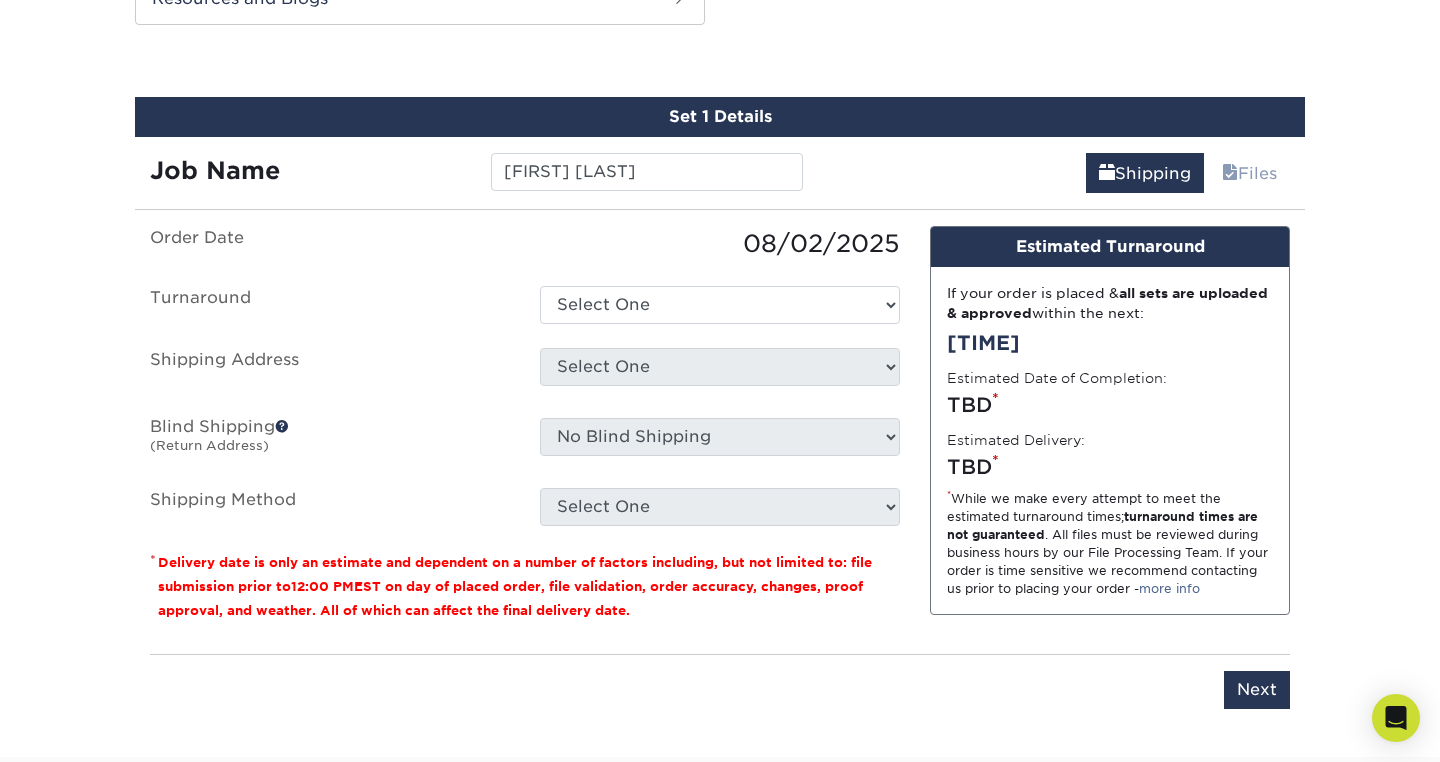 scroll, scrollTop: 1089, scrollLeft: 0, axis: vertical 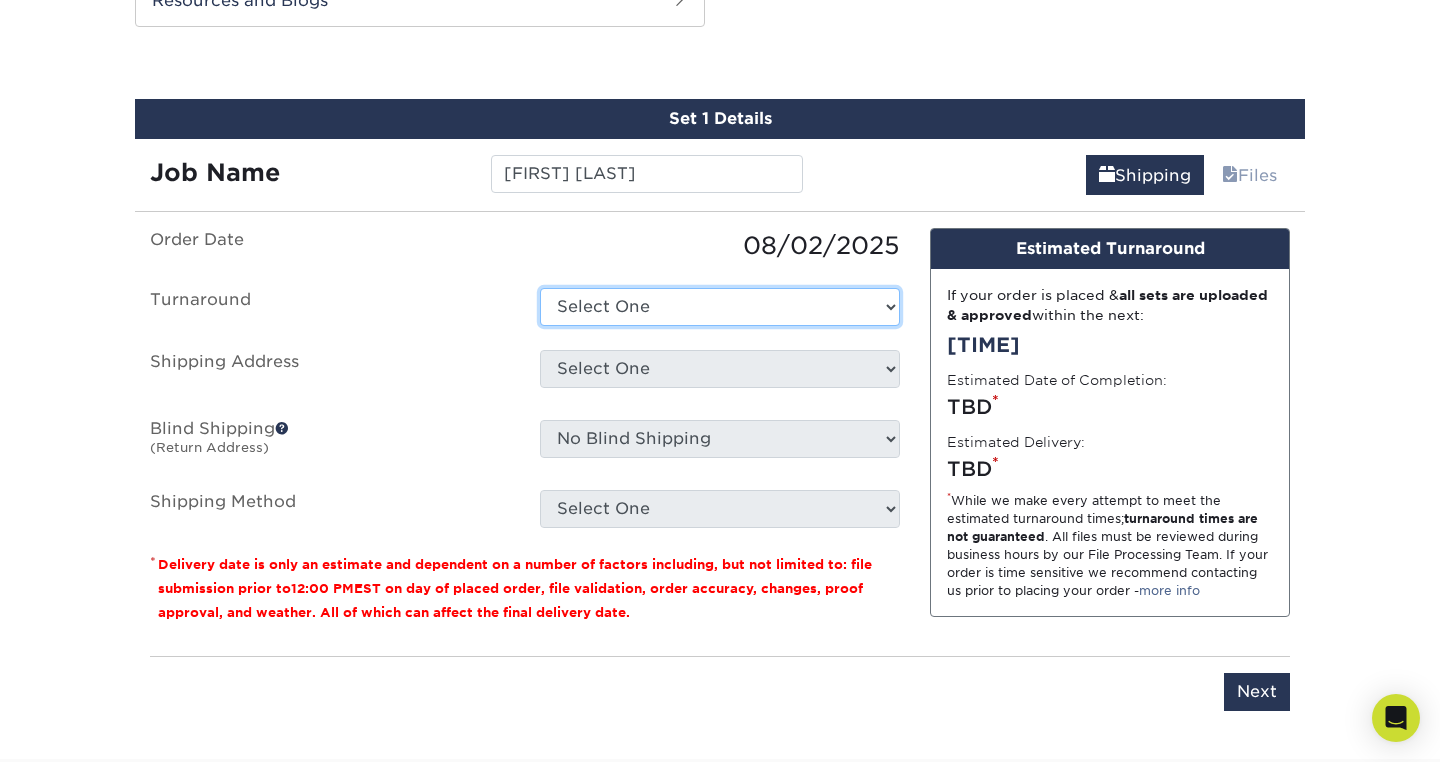 select on "bac56d6d-22d2-433e-bf63-2b748b4027be" 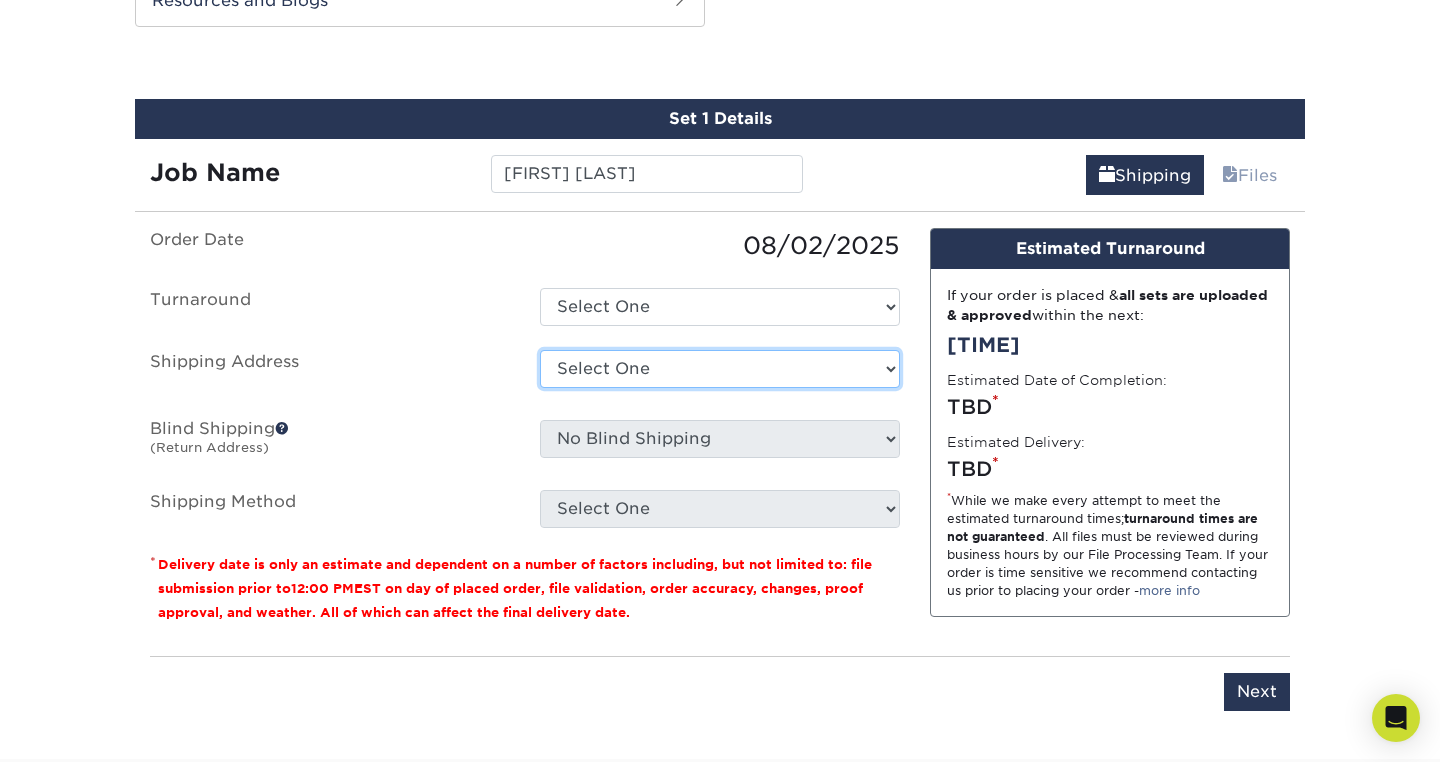 select on "newaddress" 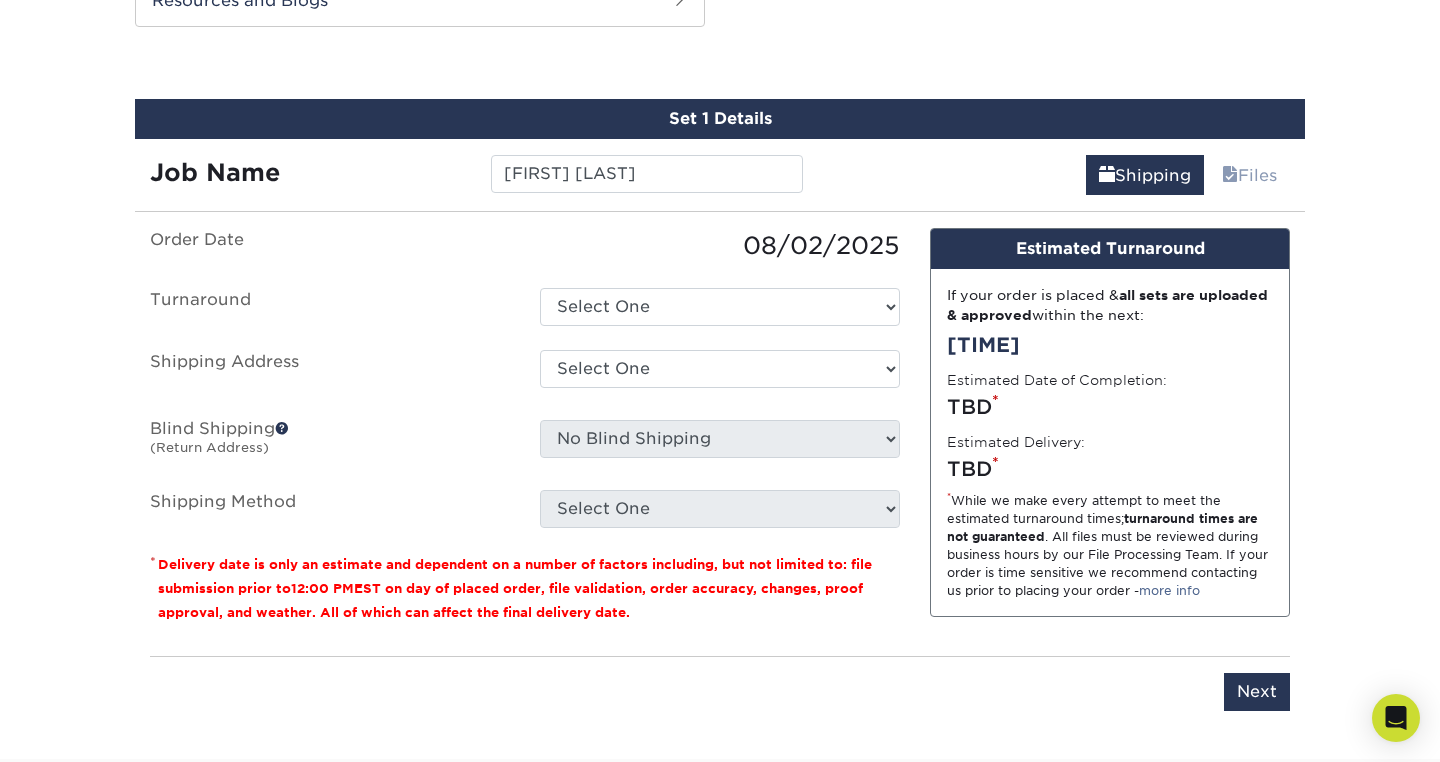 click on "+ Add New Address" at bounding box center [0, 0] 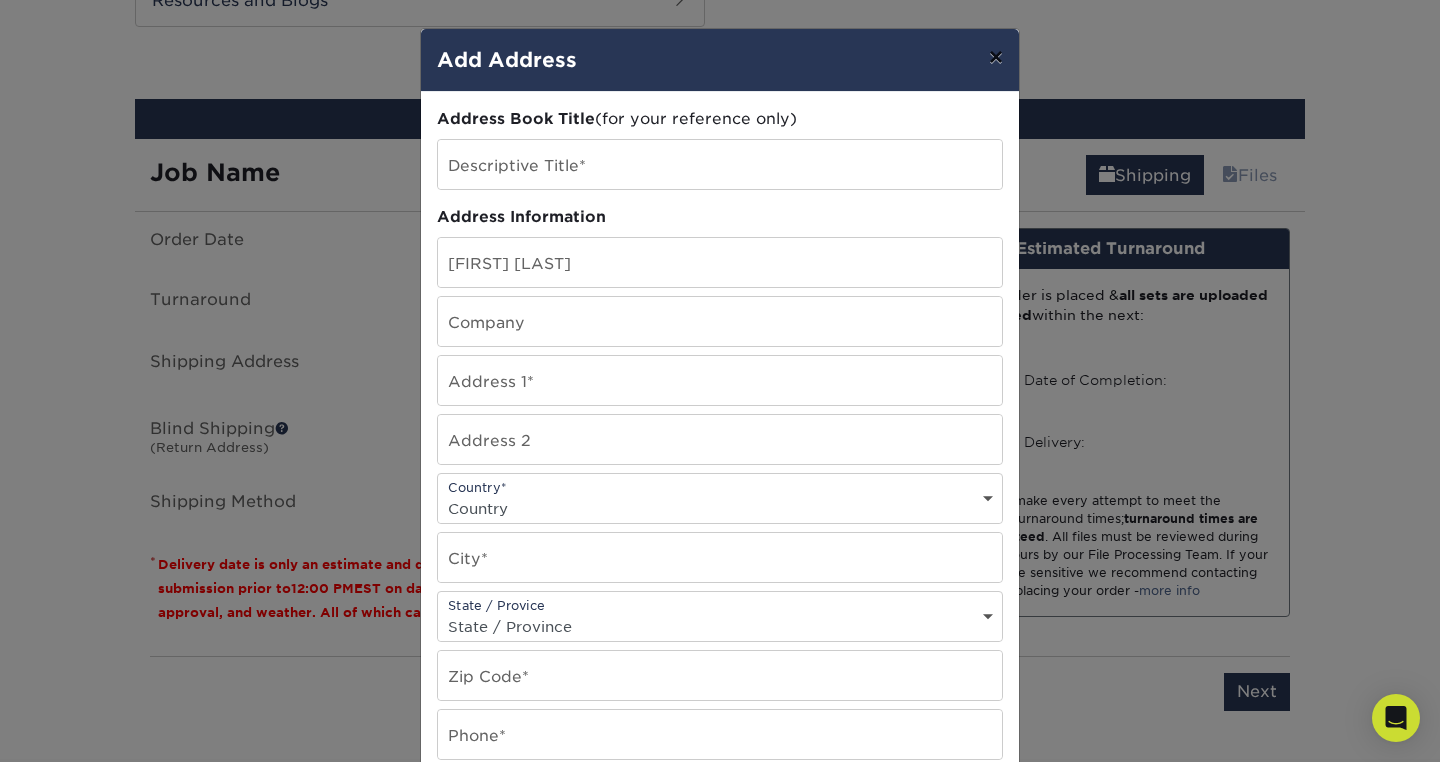 click on "×" at bounding box center [996, 57] 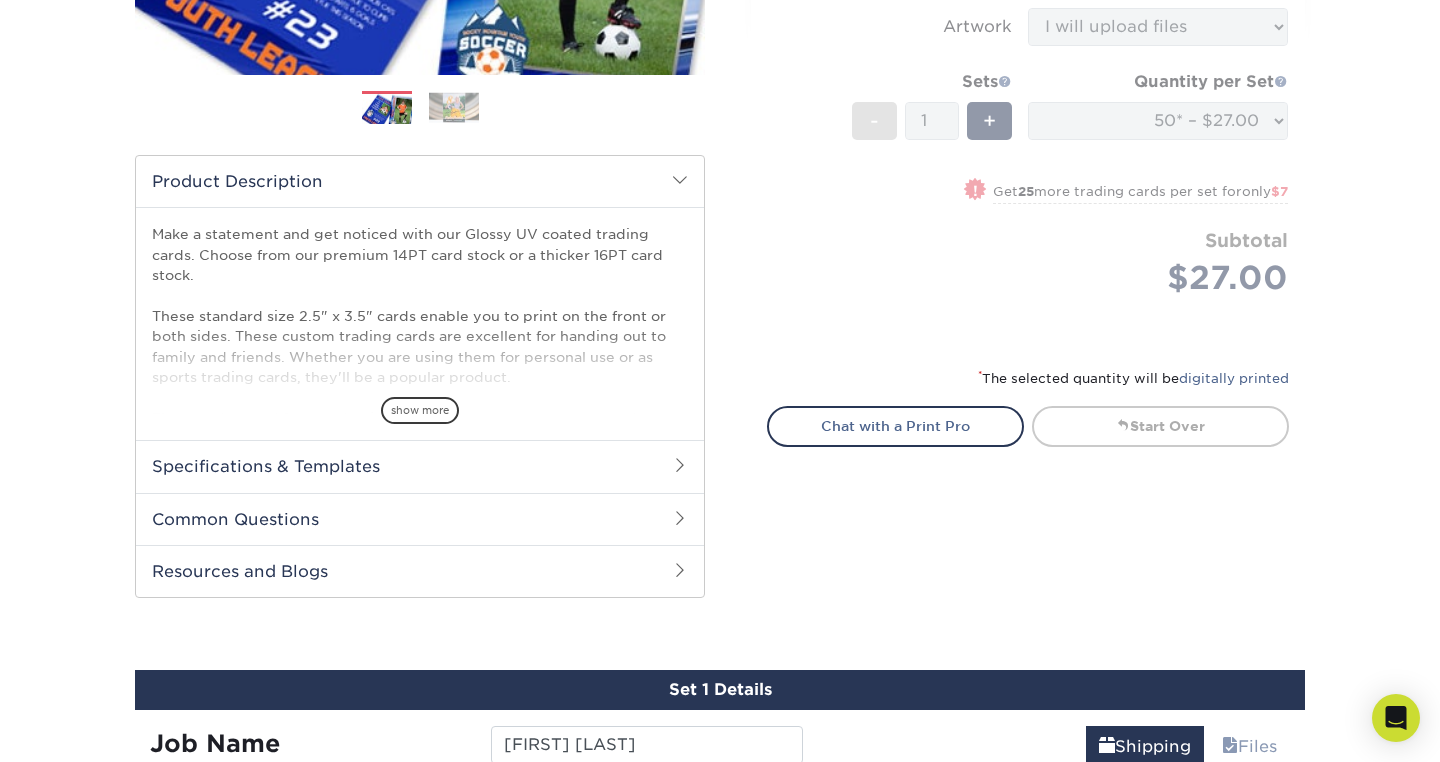 scroll, scrollTop: 0, scrollLeft: 0, axis: both 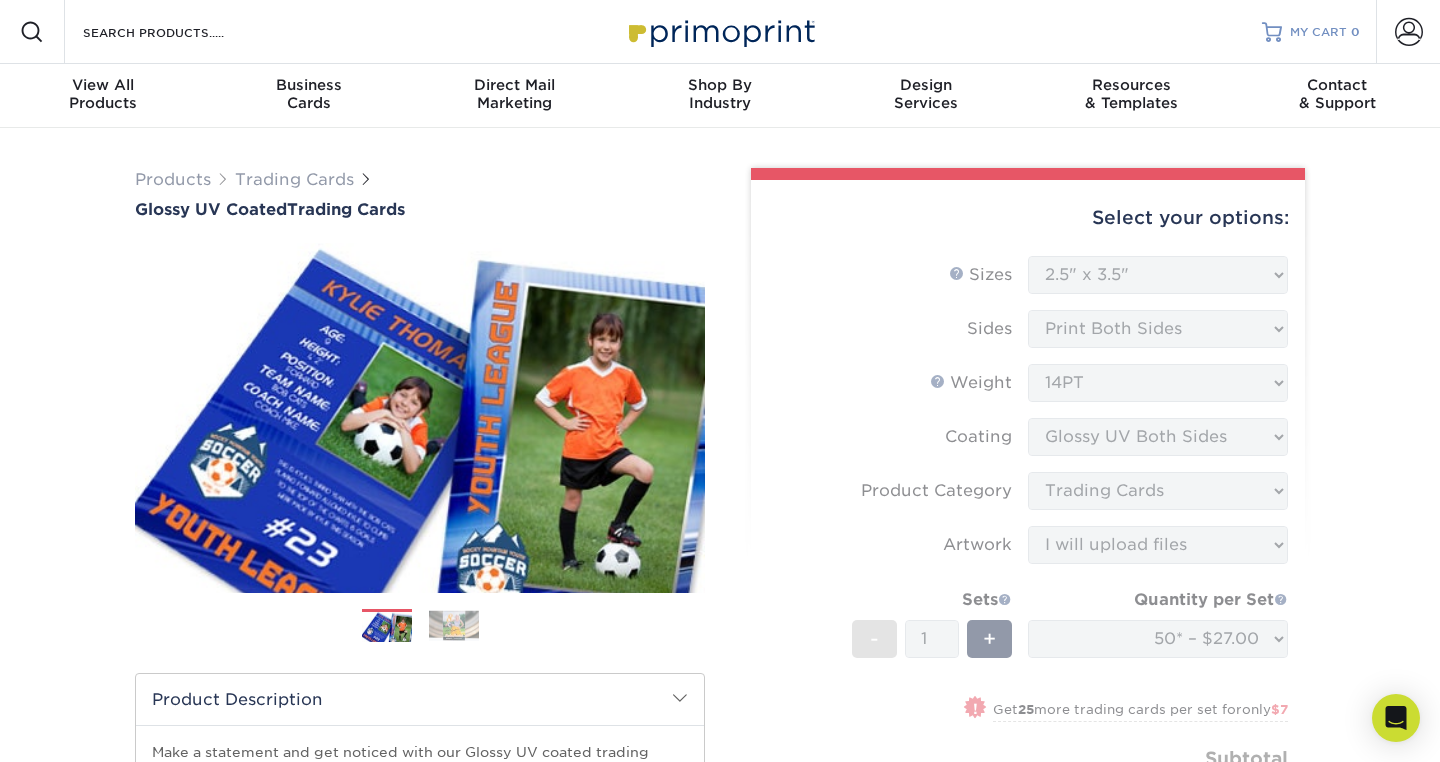 click on "MY CART" at bounding box center [1318, 32] 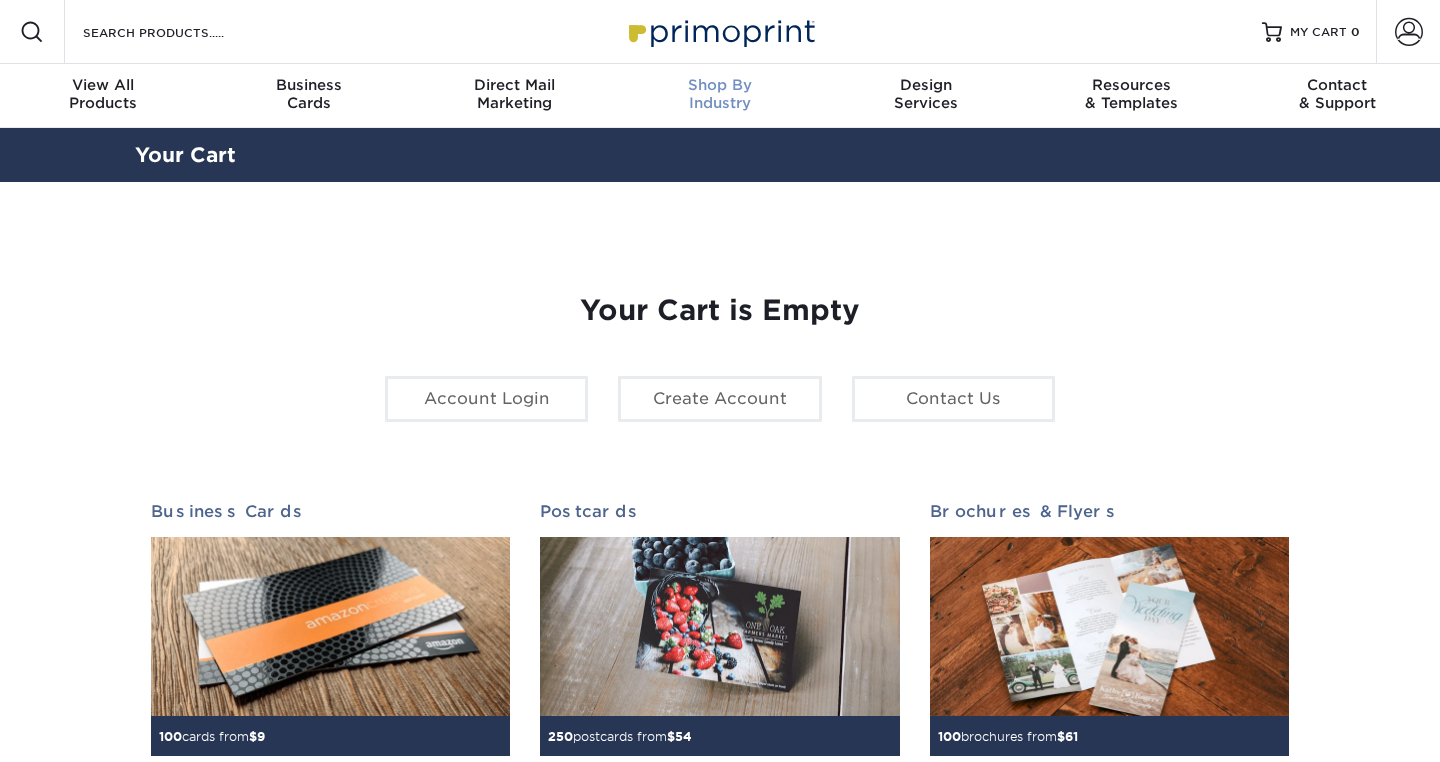 scroll, scrollTop: 0, scrollLeft: 0, axis: both 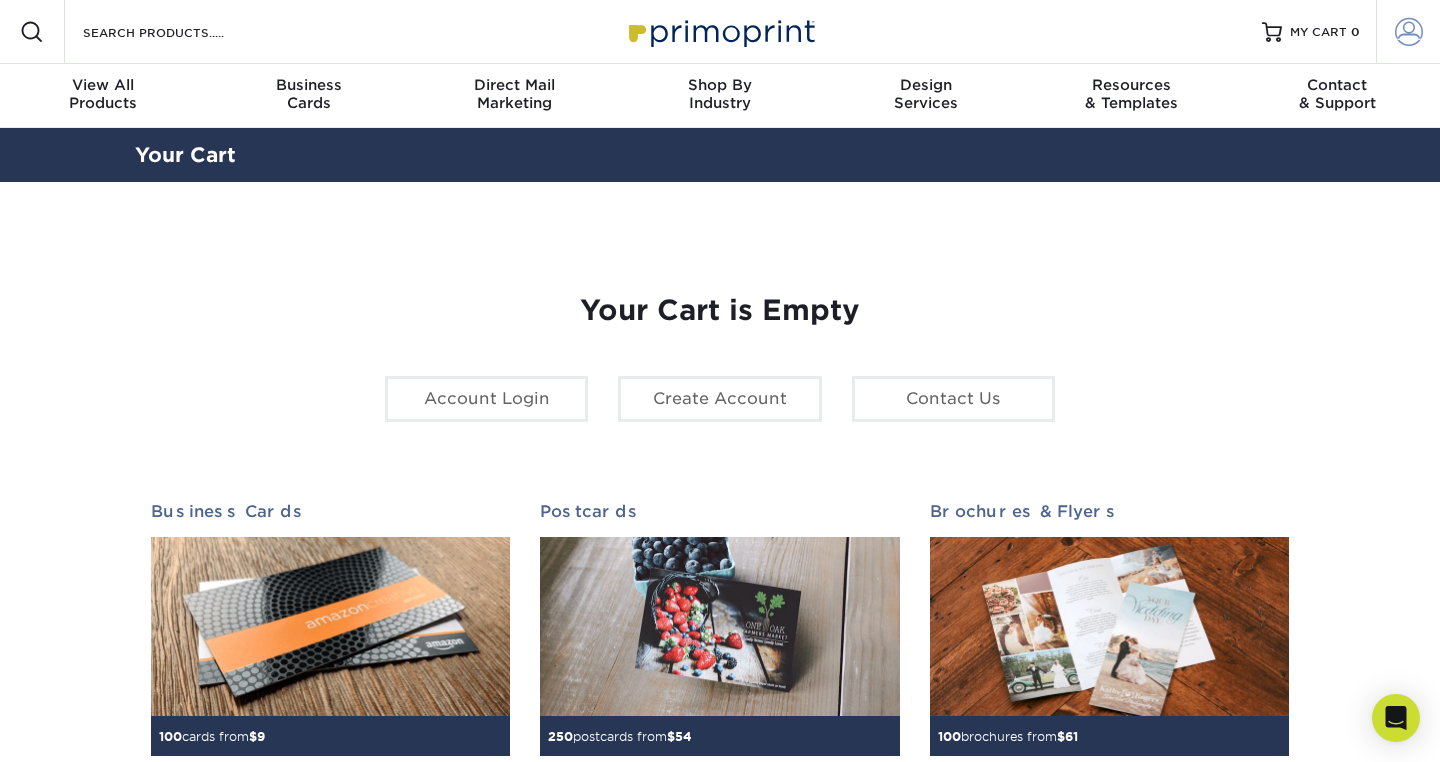 click at bounding box center (1409, 32) 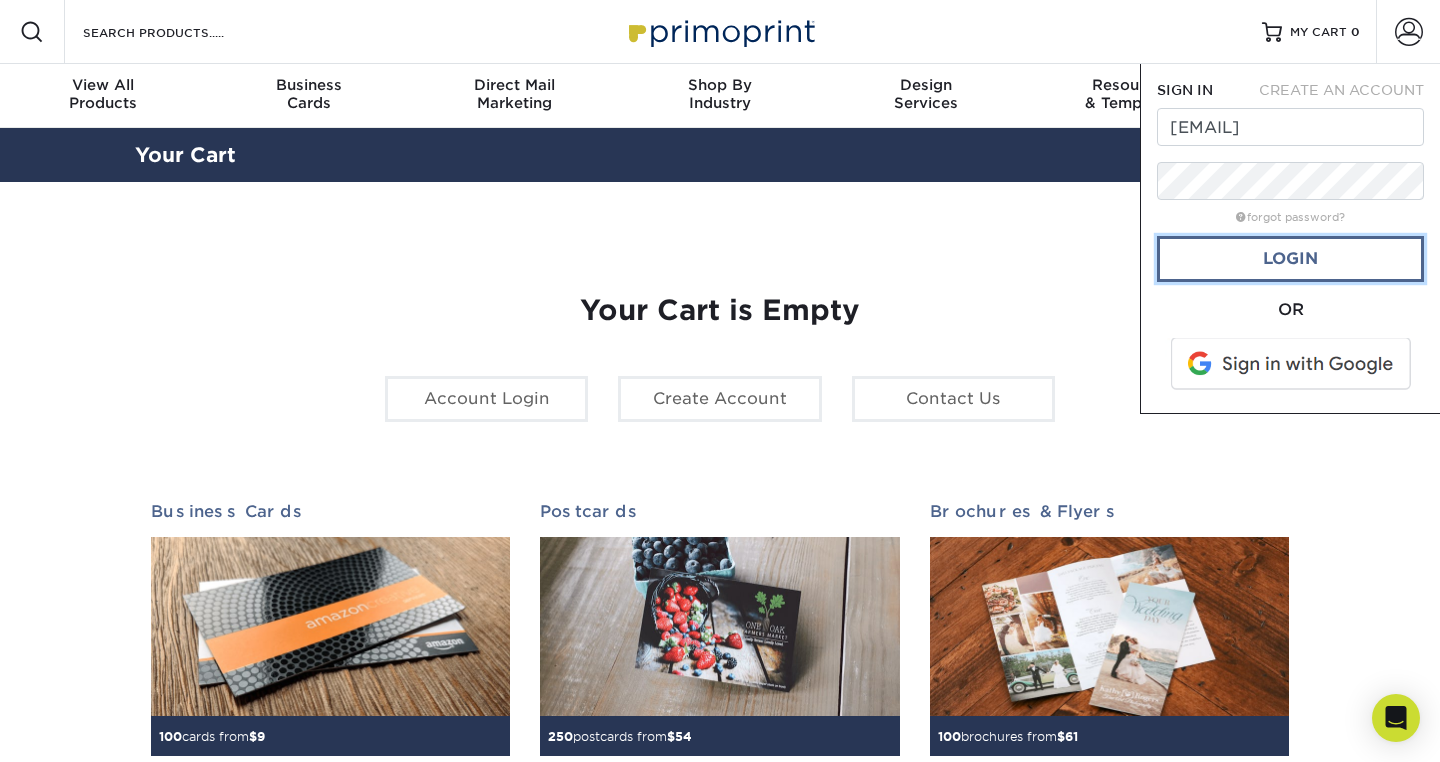 click on "Login" at bounding box center (1290, 259) 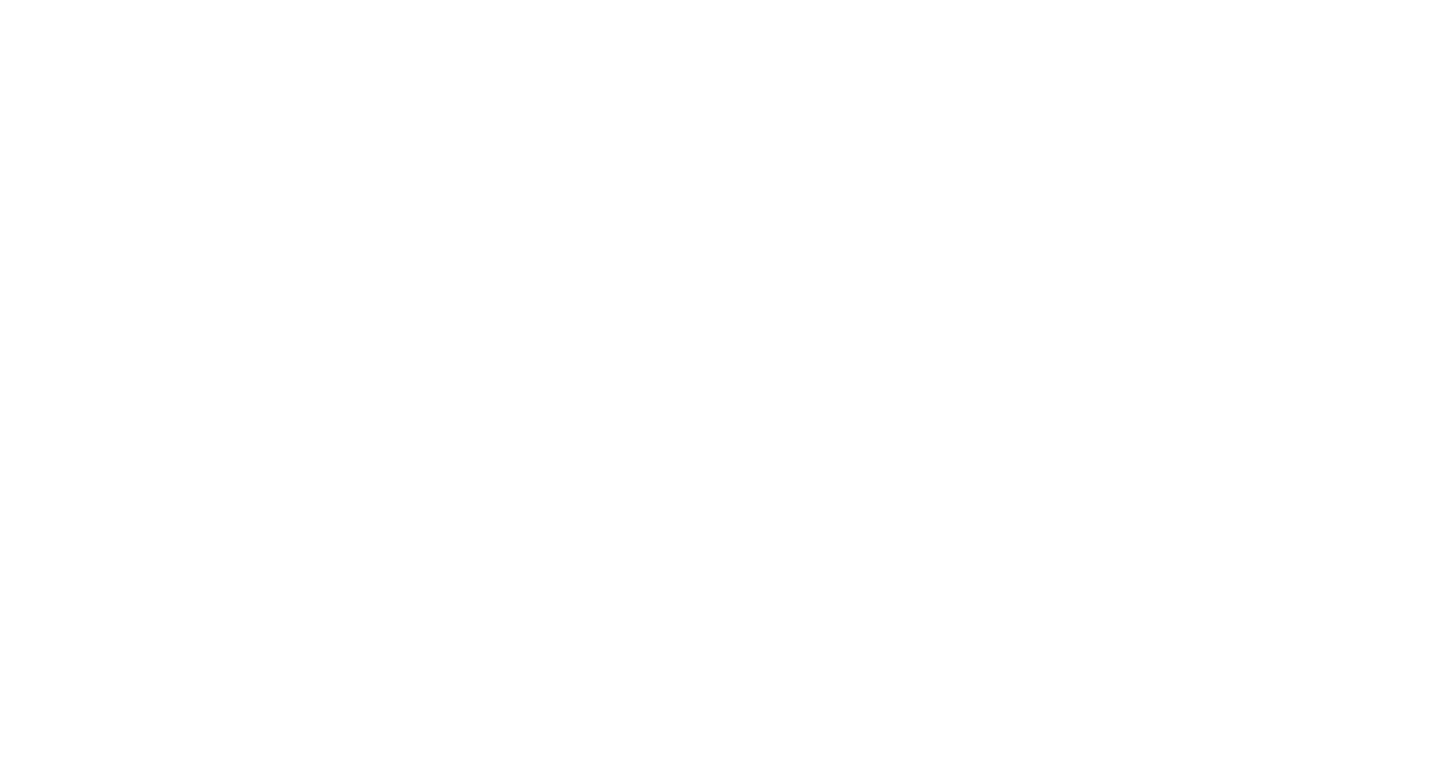 scroll, scrollTop: 0, scrollLeft: 0, axis: both 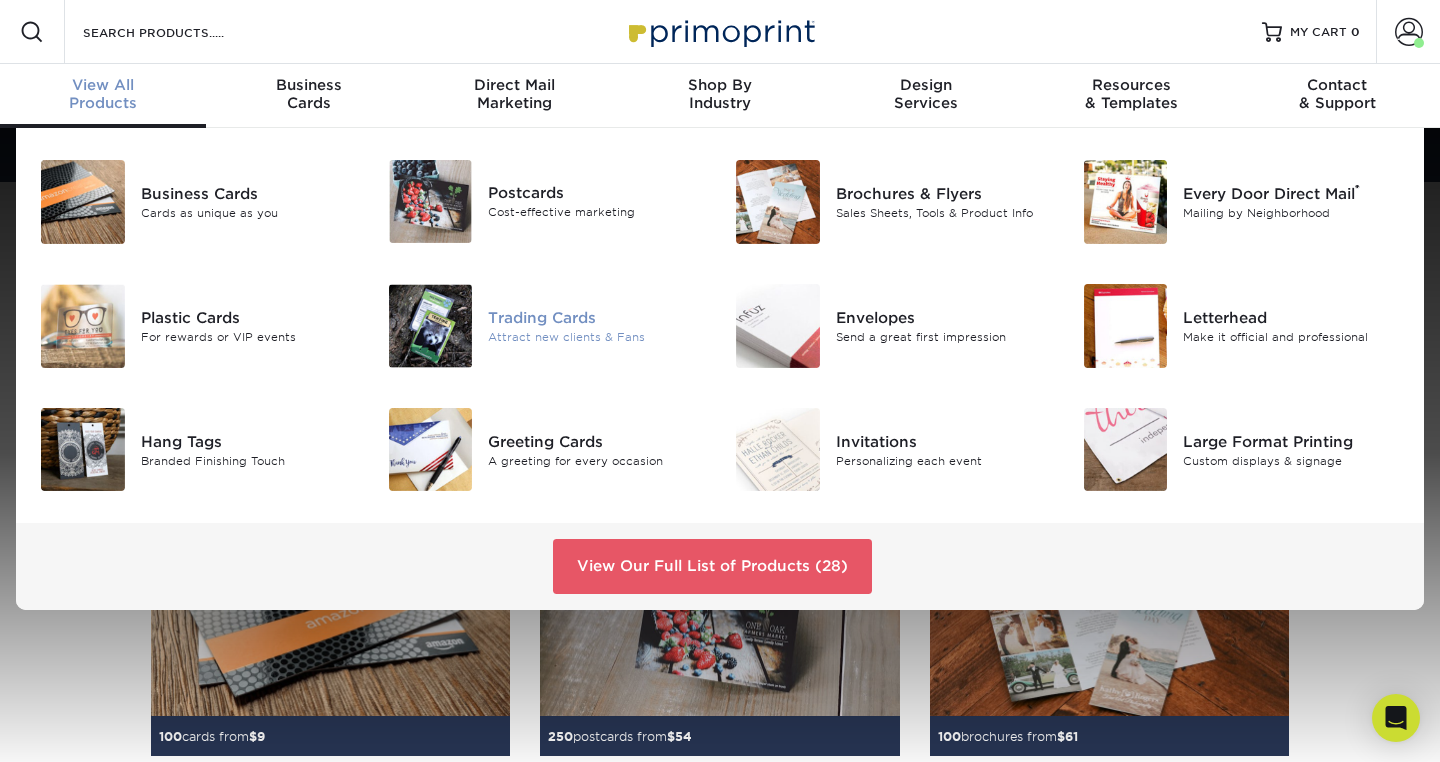 click on "Attract new clients & Fans" at bounding box center [596, 336] 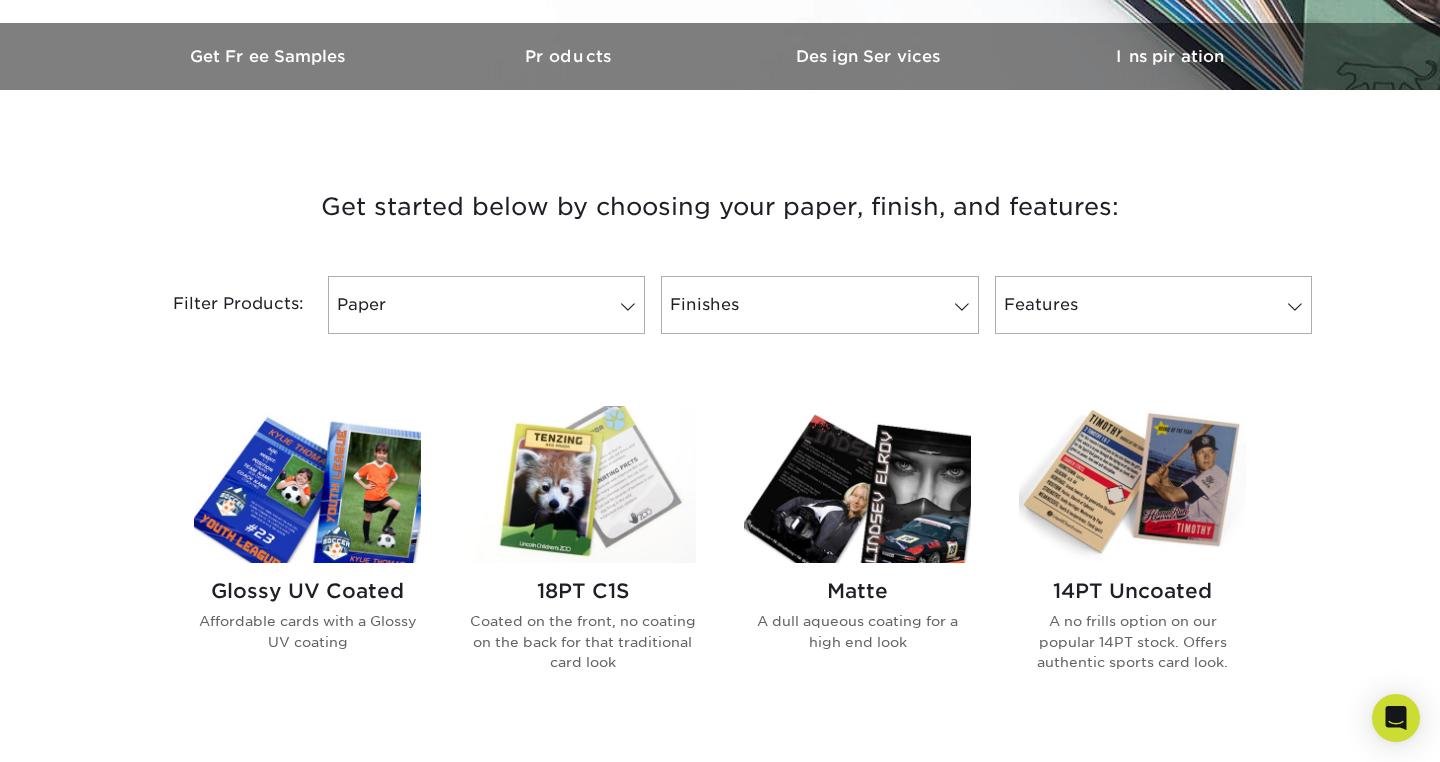 scroll, scrollTop: 608, scrollLeft: 0, axis: vertical 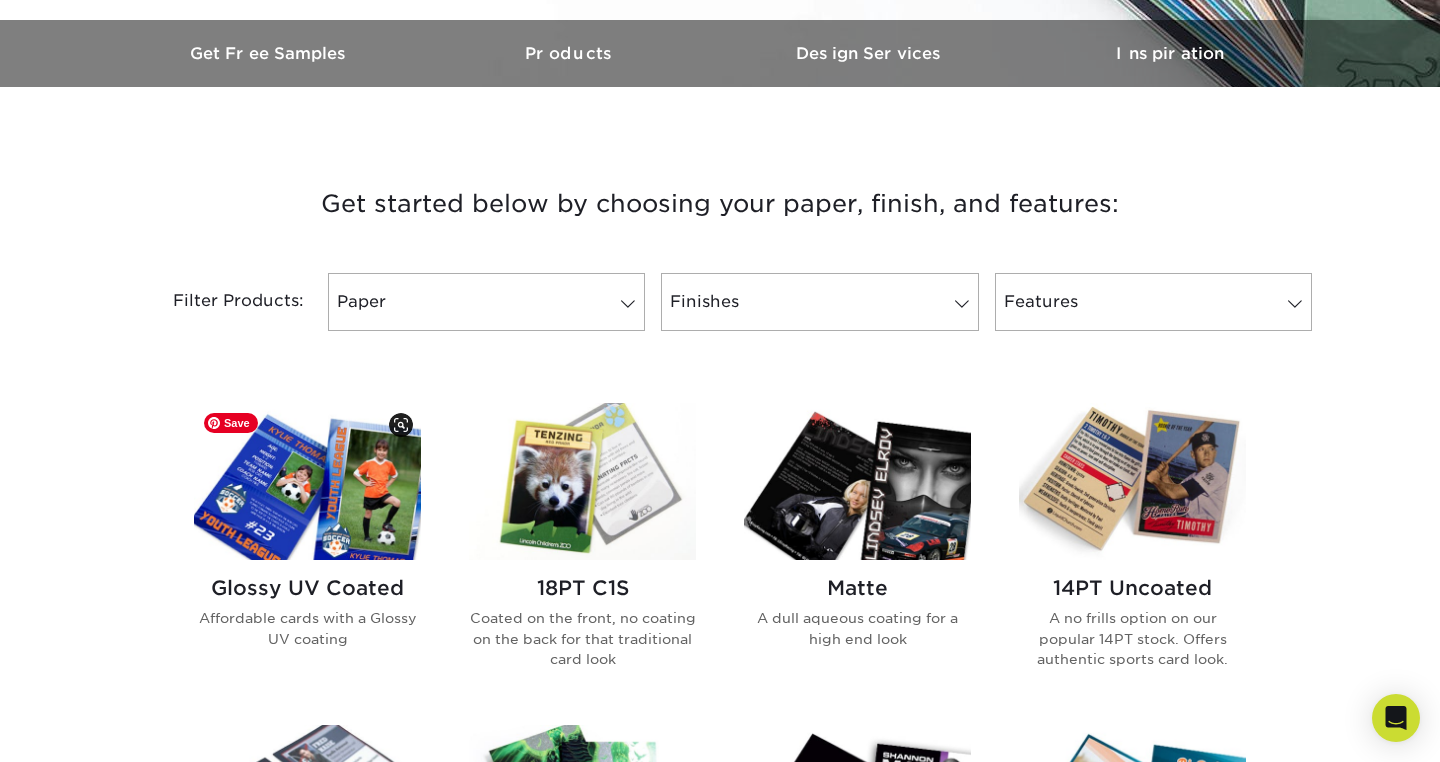 click at bounding box center [307, 481] 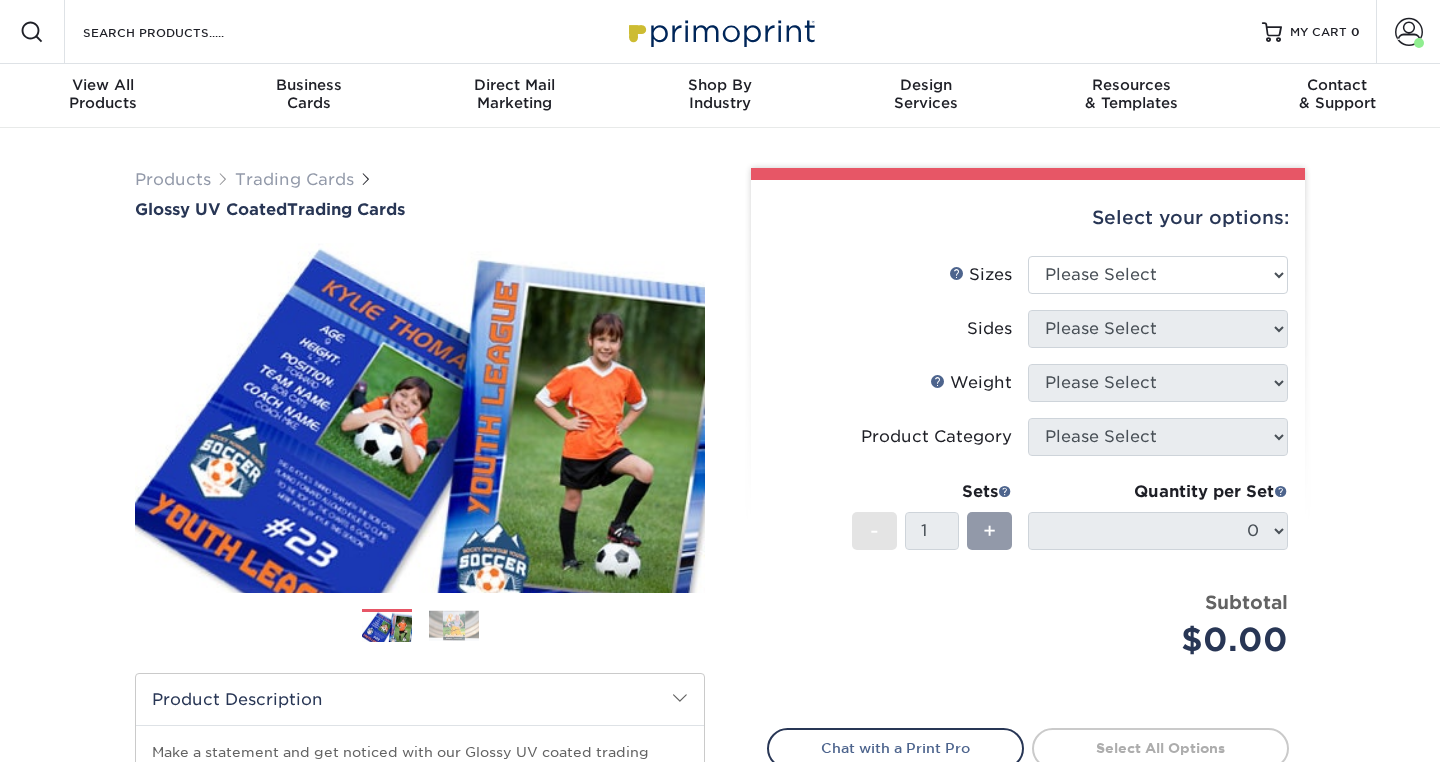 scroll, scrollTop: 0, scrollLeft: 0, axis: both 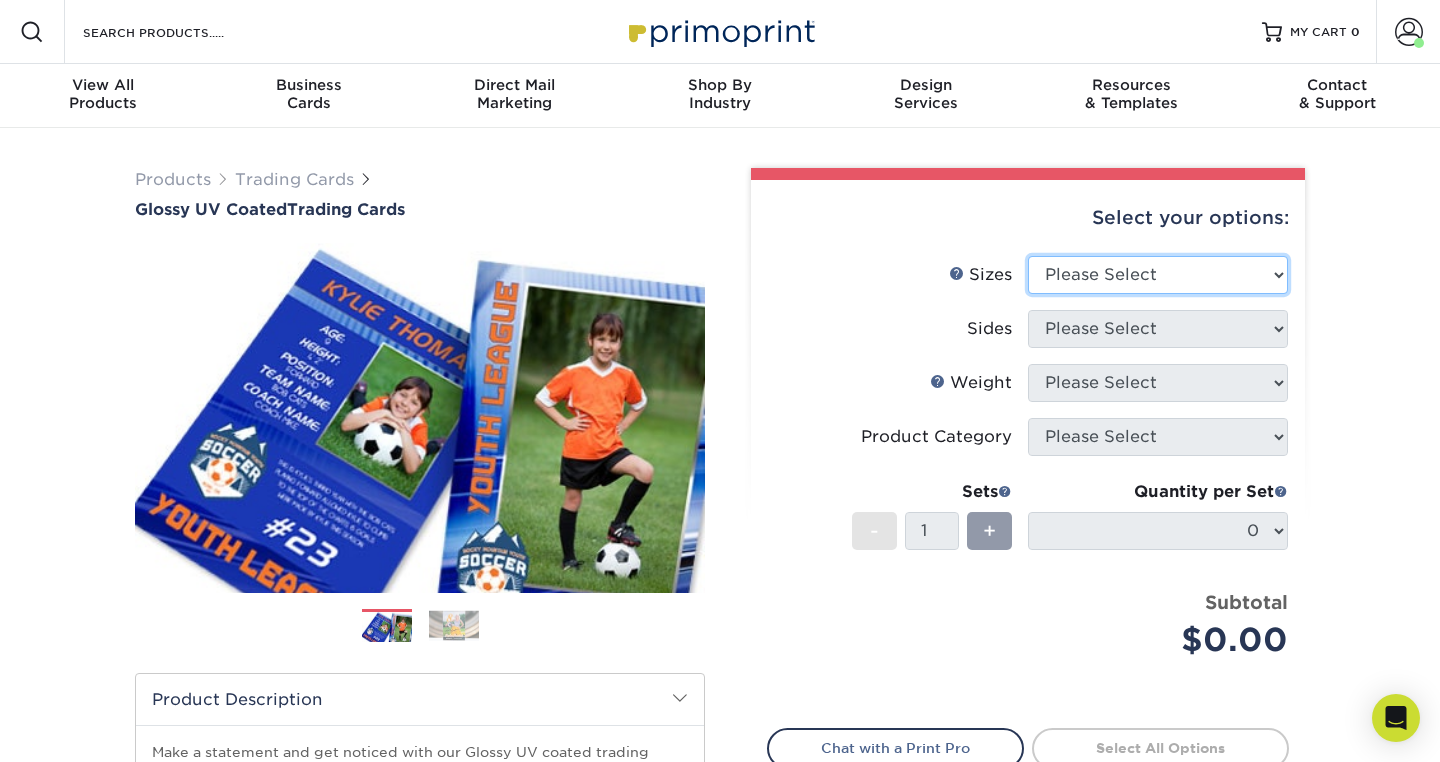 select on "2.50x3.50" 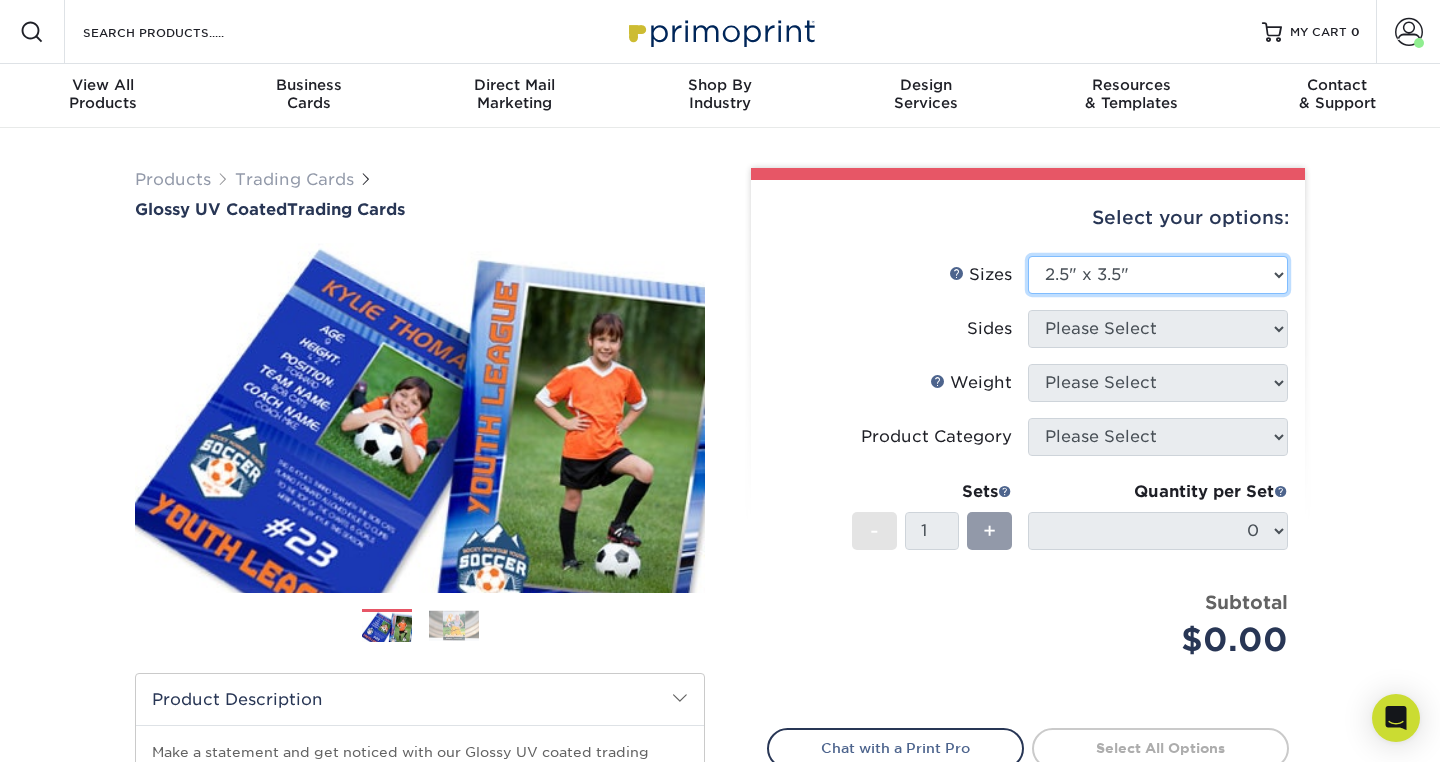 click on "2.5" x 3.5"" at bounding box center (0, 0) 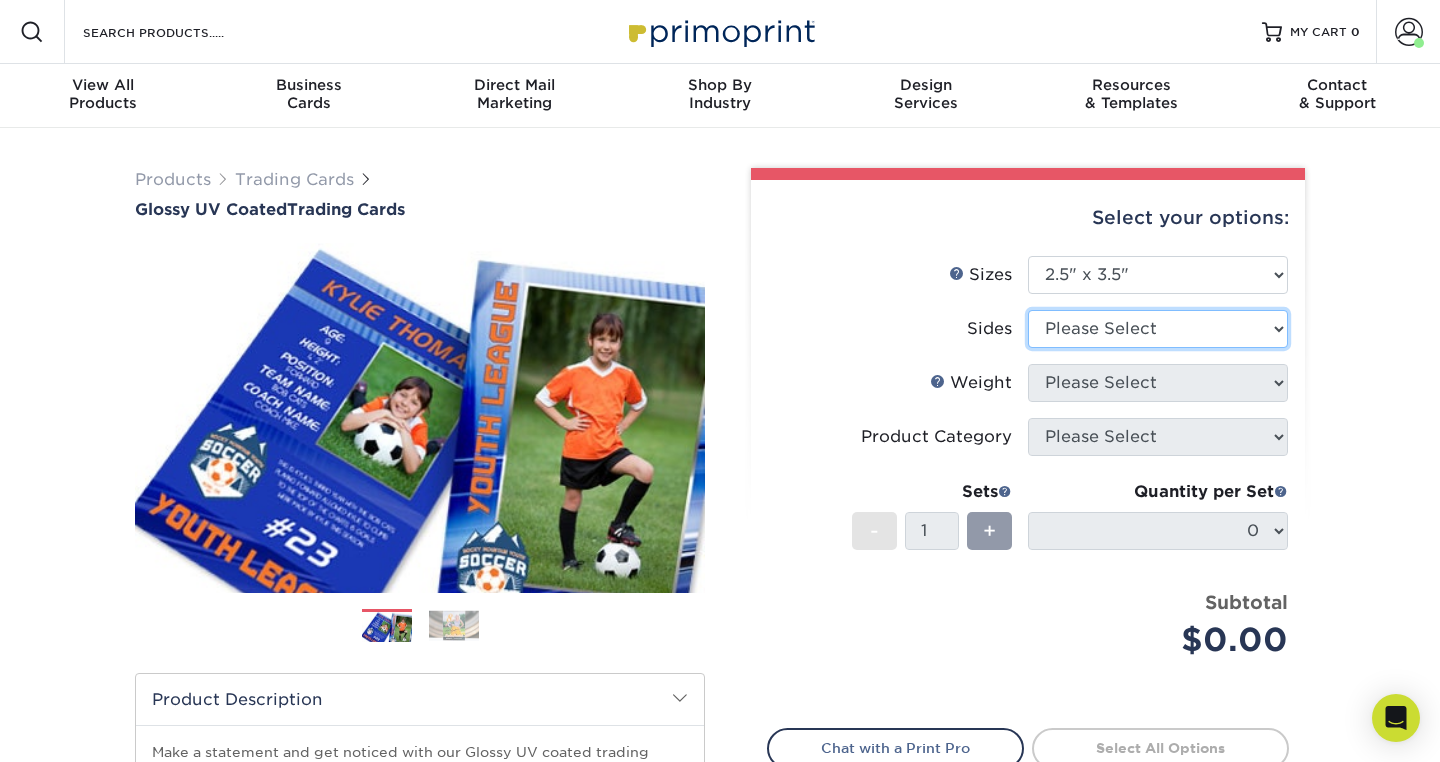 select on "13abbda7-1d64-4f25-8bb2-c179b224825d" 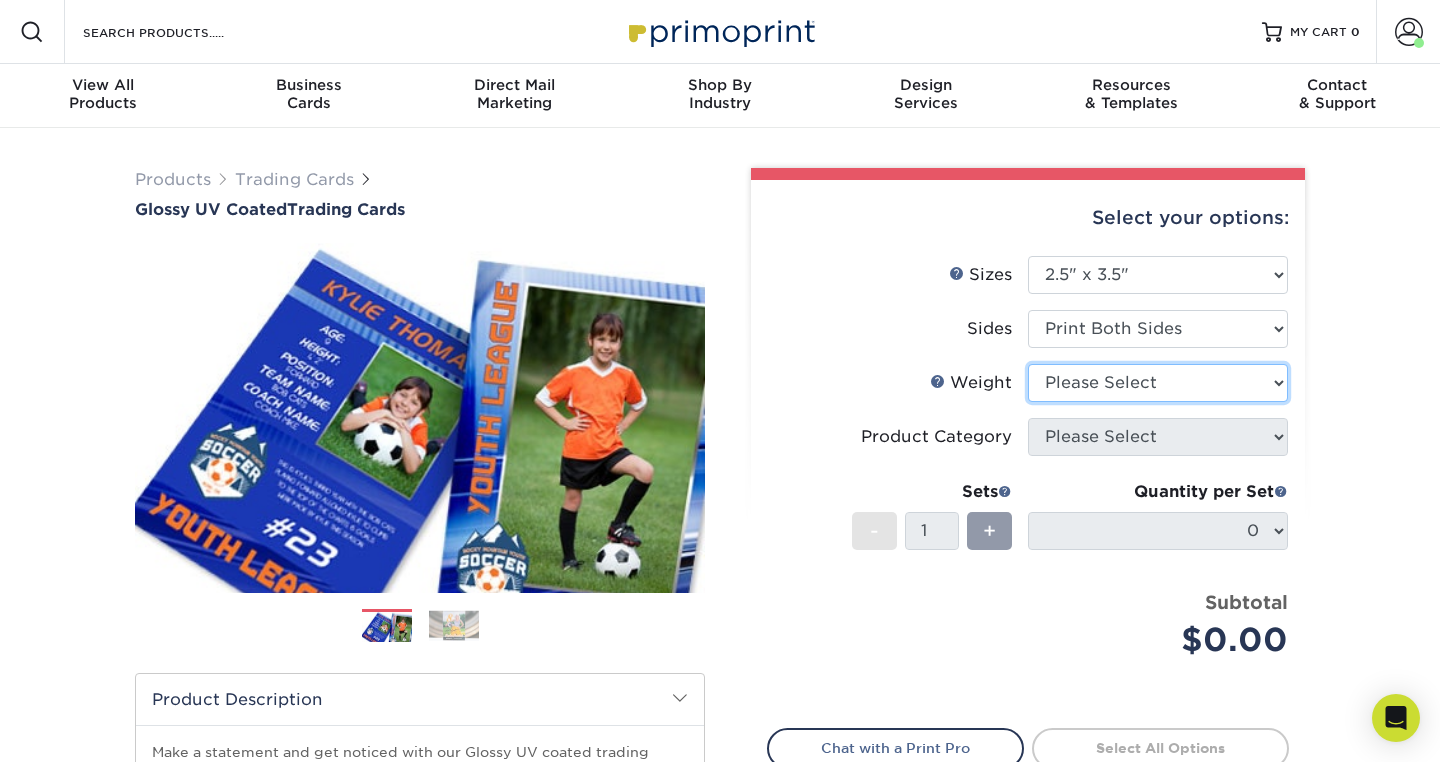 select on "16PT" 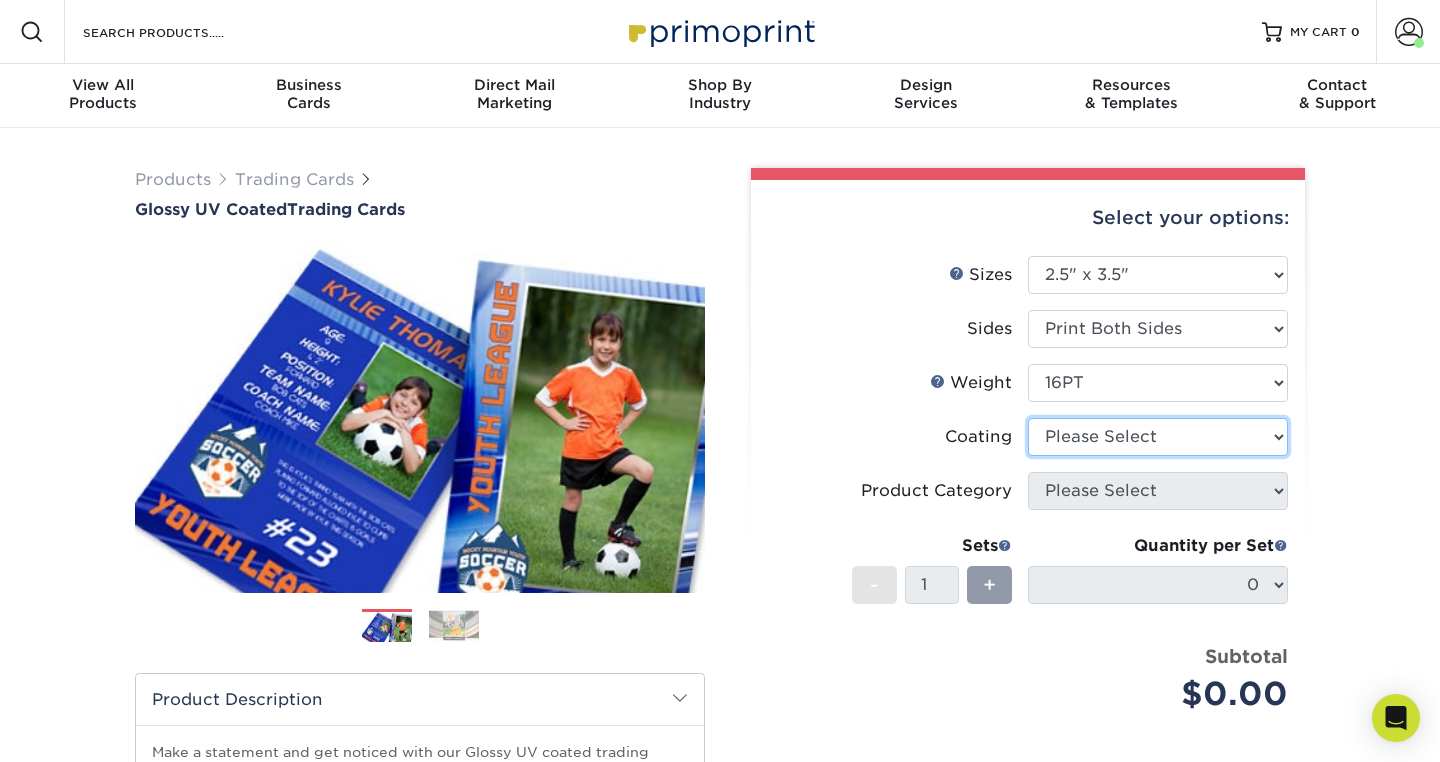 select on "ae367451-b2b8-45df-a344-0f05b6a12993" 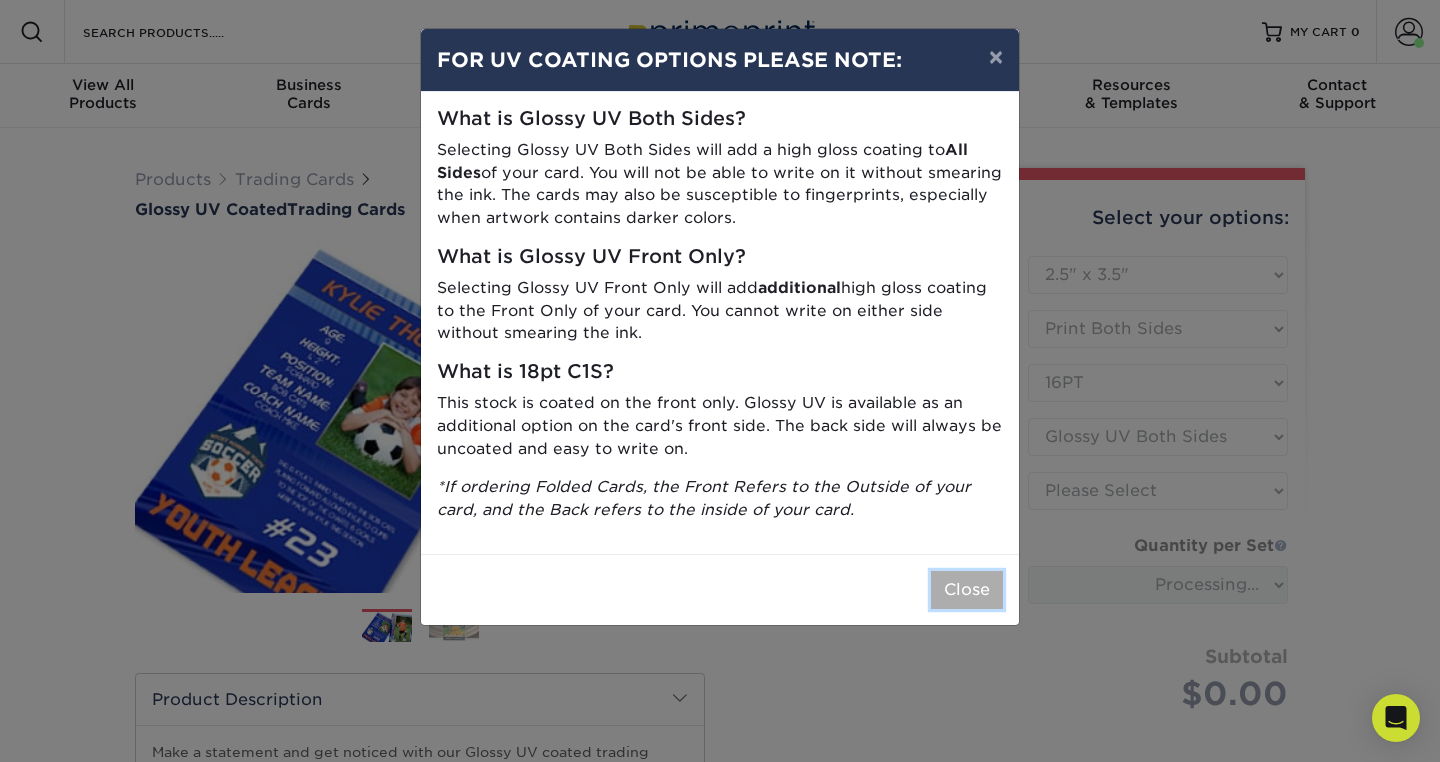 click on "Close" at bounding box center [967, 590] 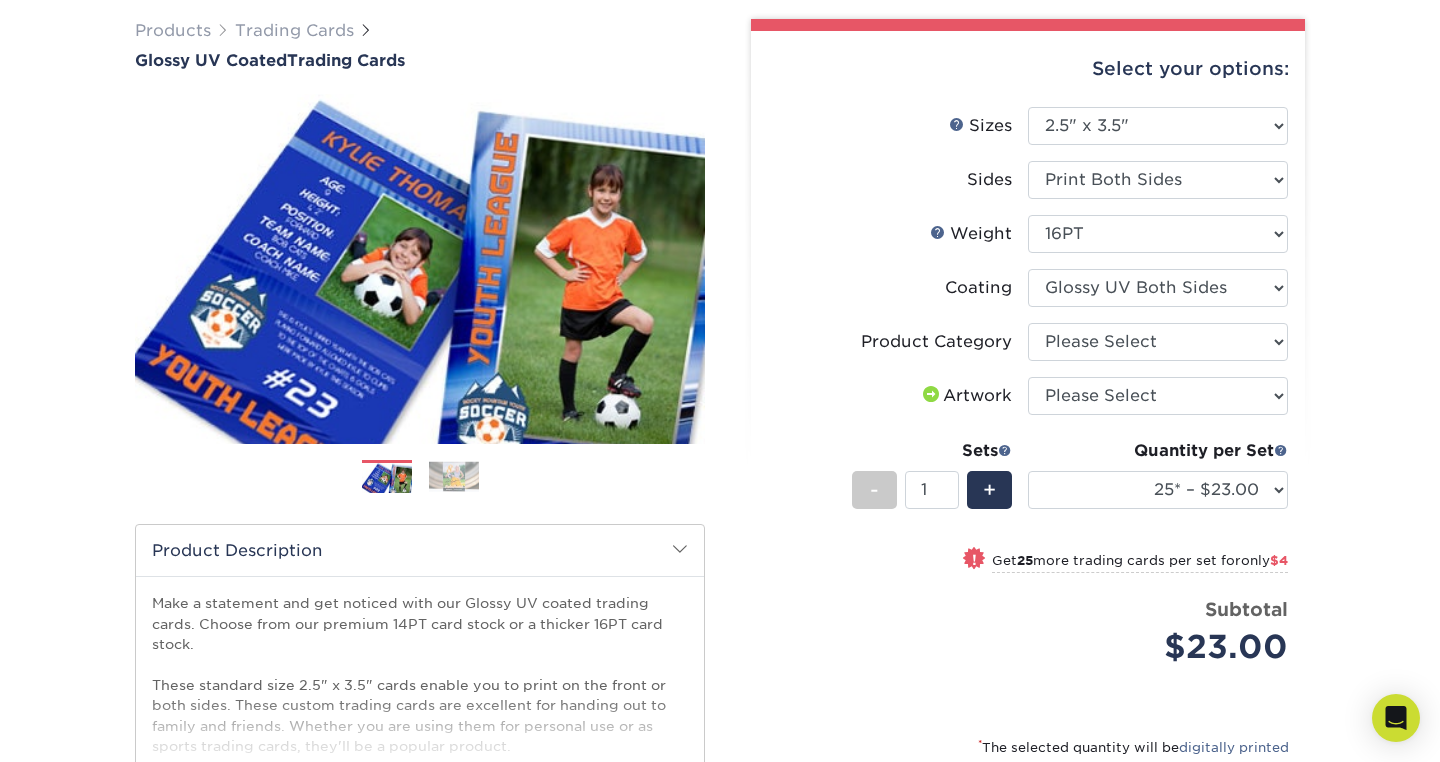scroll, scrollTop: 166, scrollLeft: 0, axis: vertical 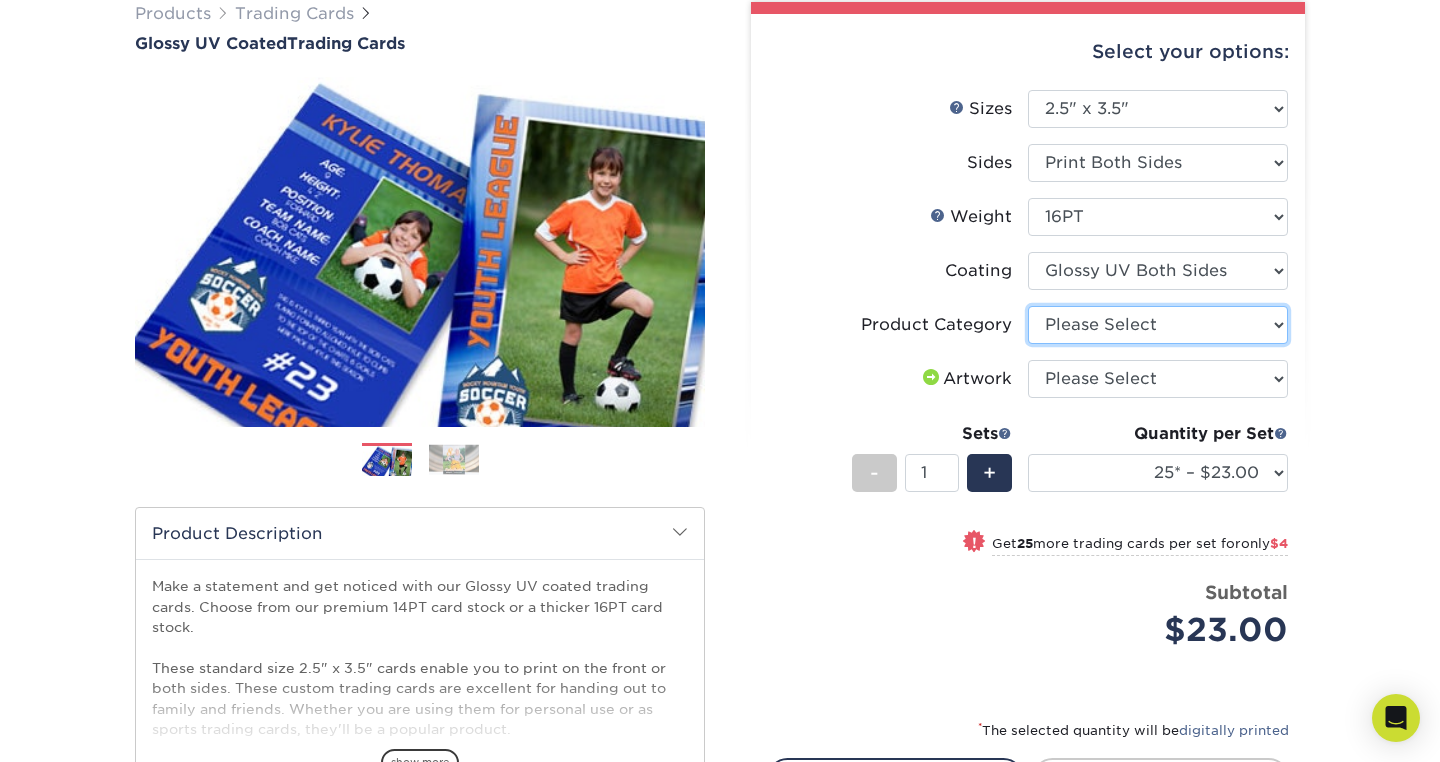 select on "c2f9bce9-36c2-409d-b101-c29d9d031e18" 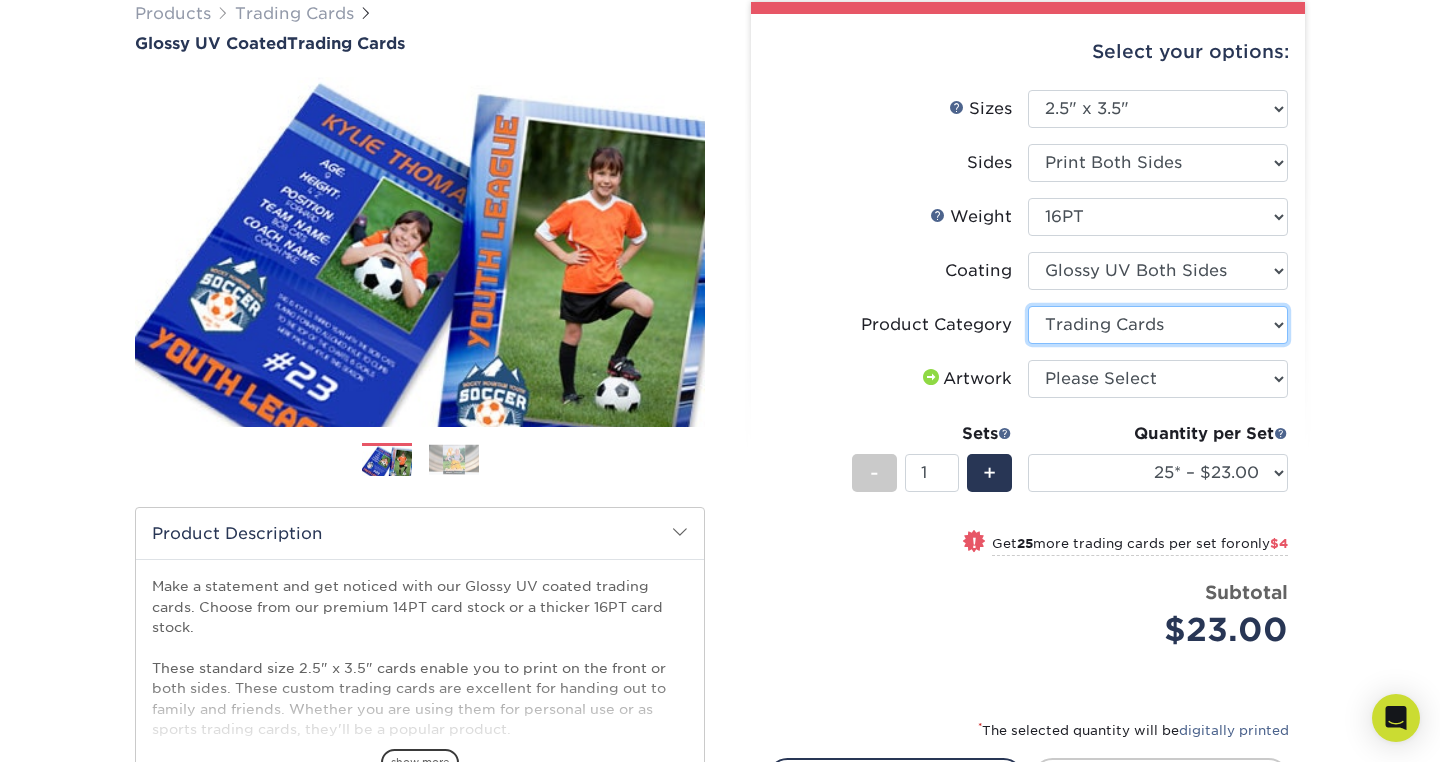 click on "Trading Cards" at bounding box center [0, 0] 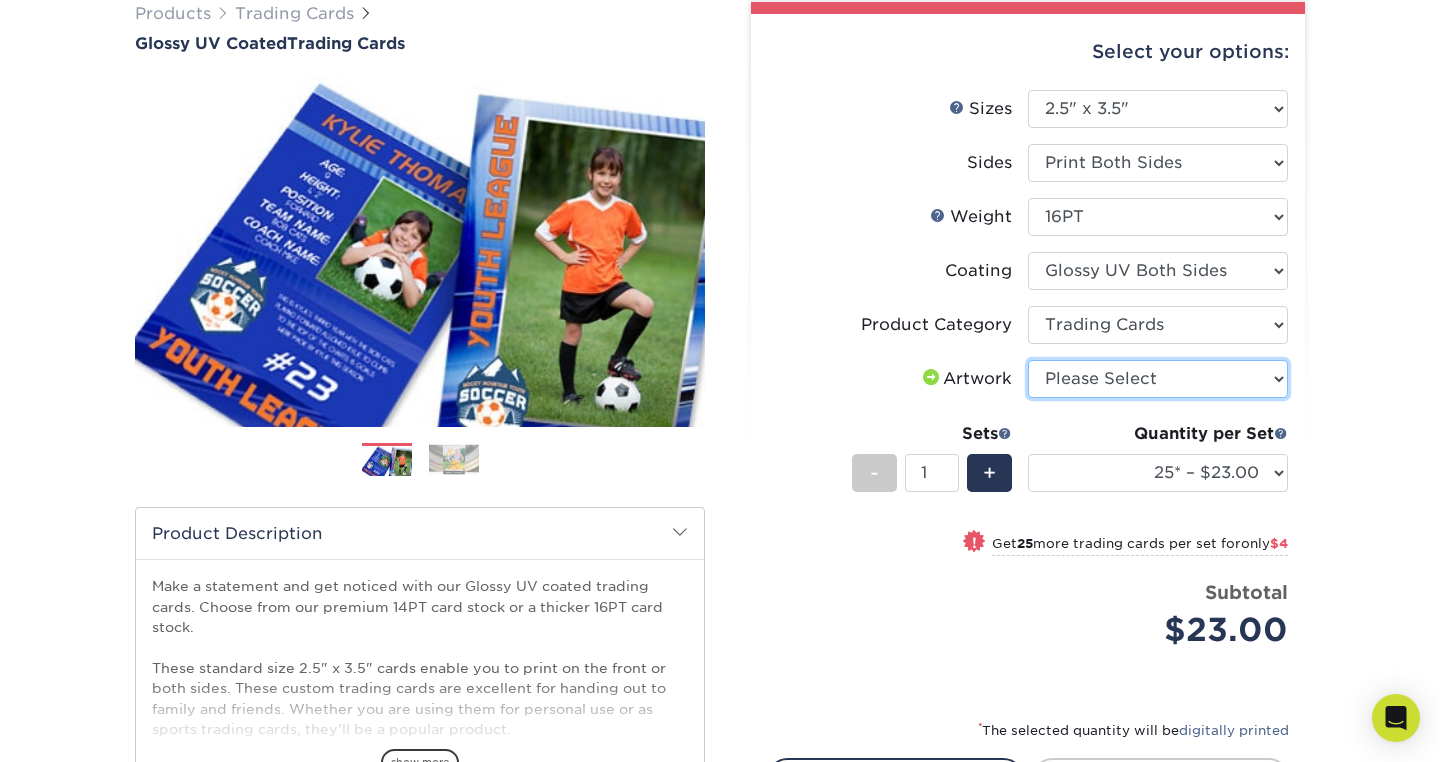 select on "upload" 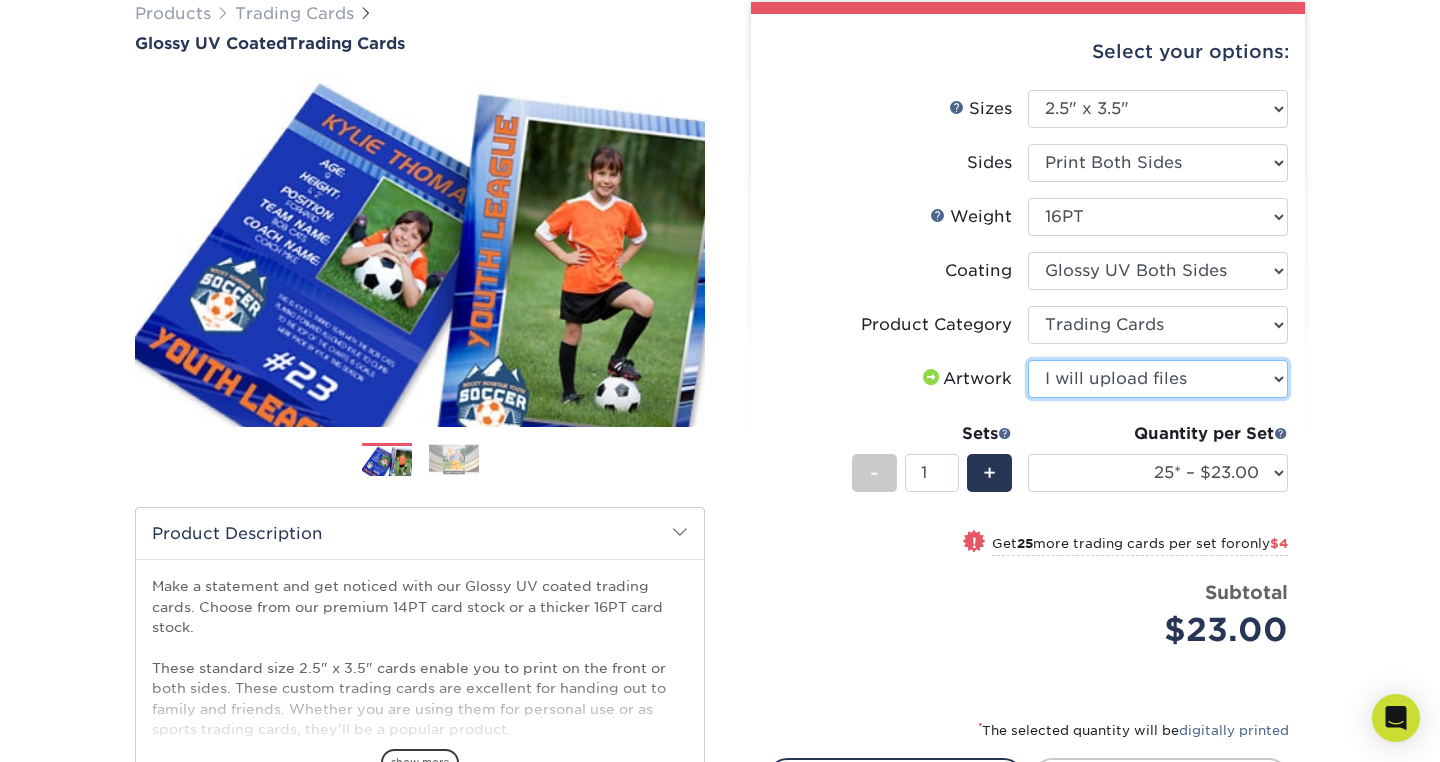 click on "I will upload files" at bounding box center (0, 0) 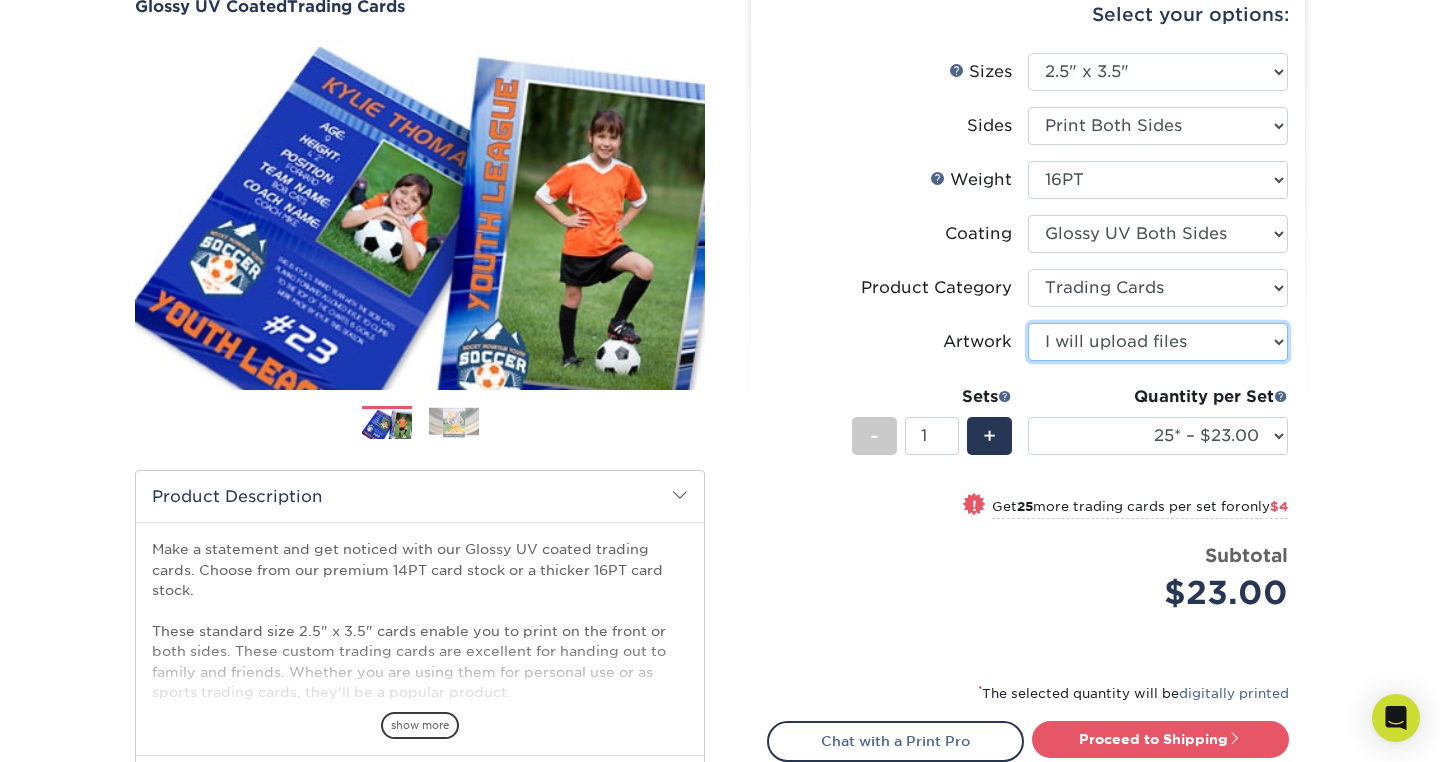 scroll, scrollTop: 211, scrollLeft: 0, axis: vertical 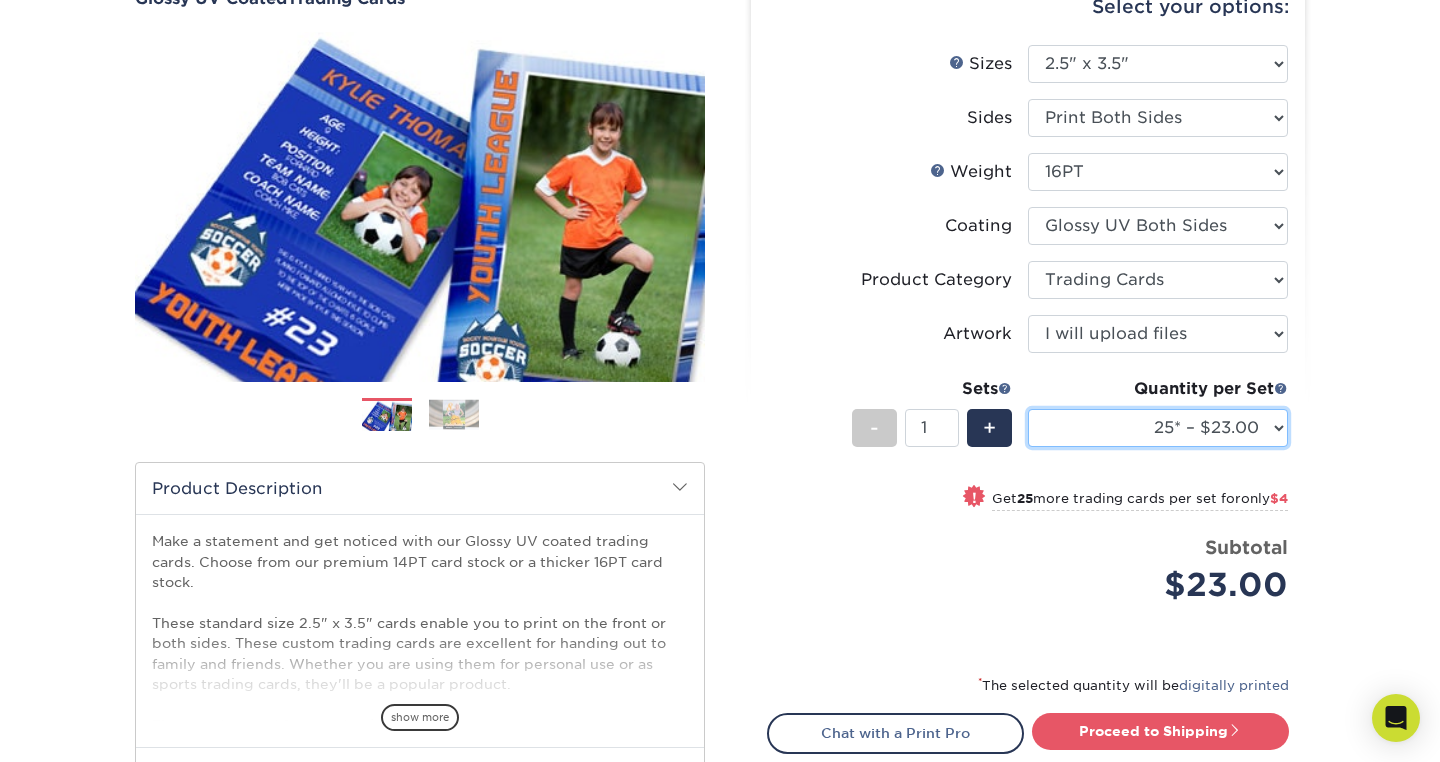 select on "50* – $27.00" 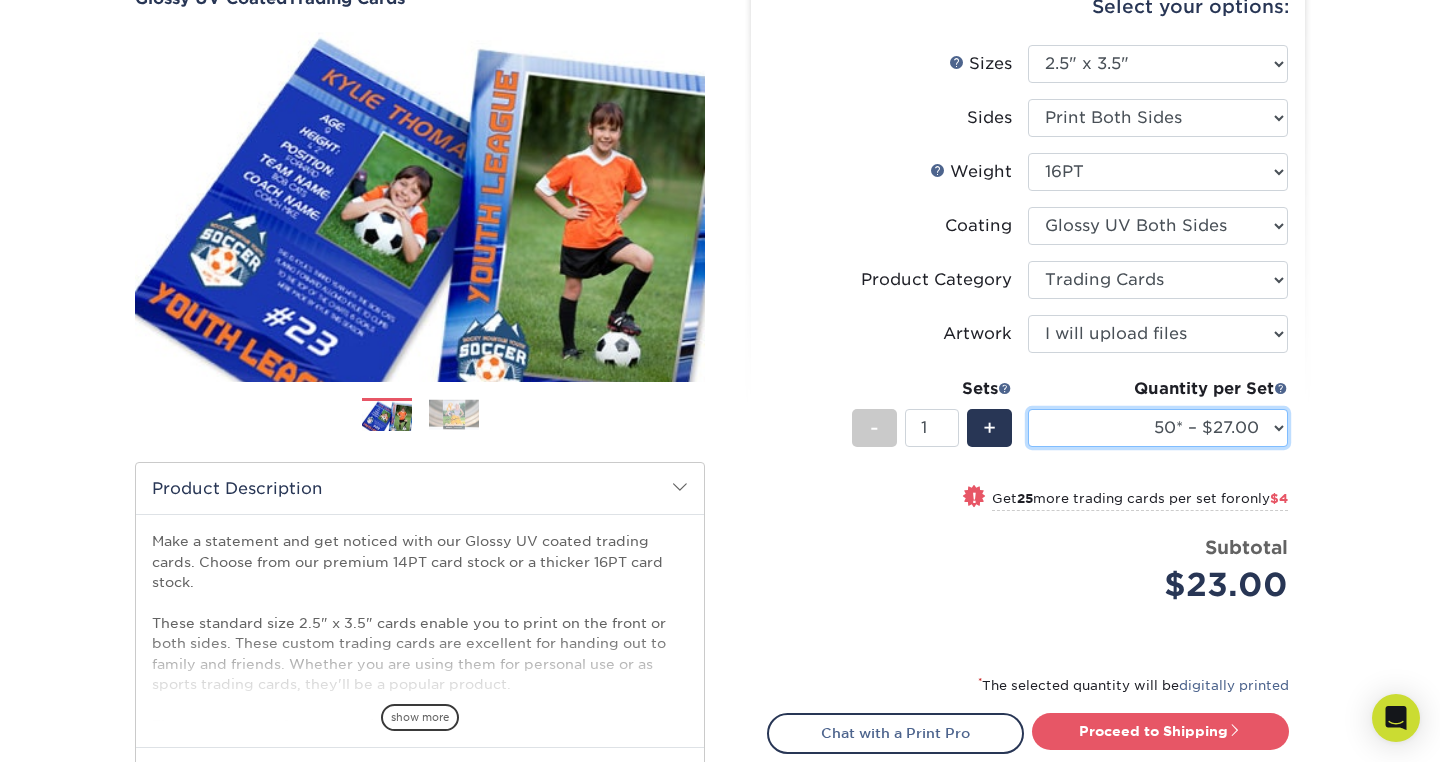 click on "50* – $27.00" at bounding box center (0, 0) 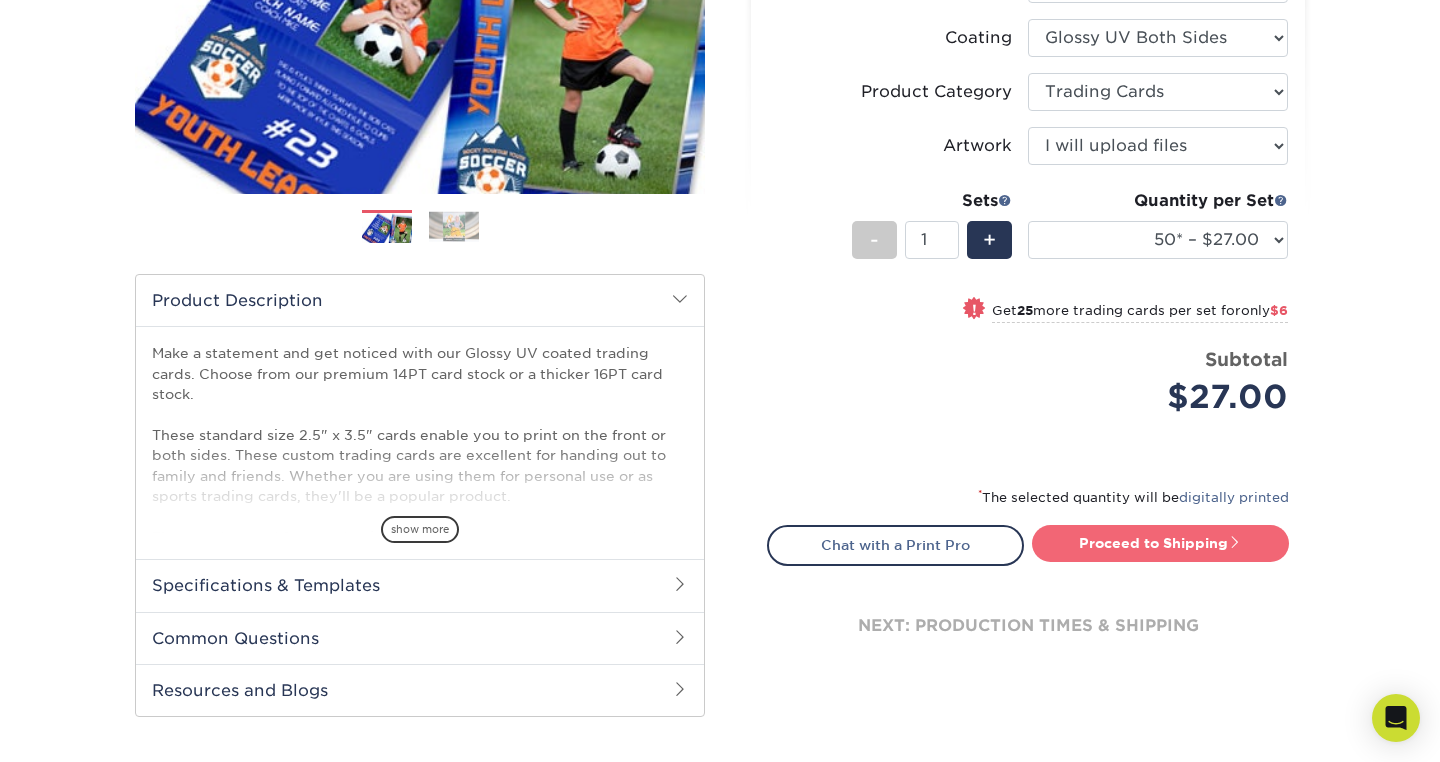 click on "Proceed to Shipping" at bounding box center (1160, 543) 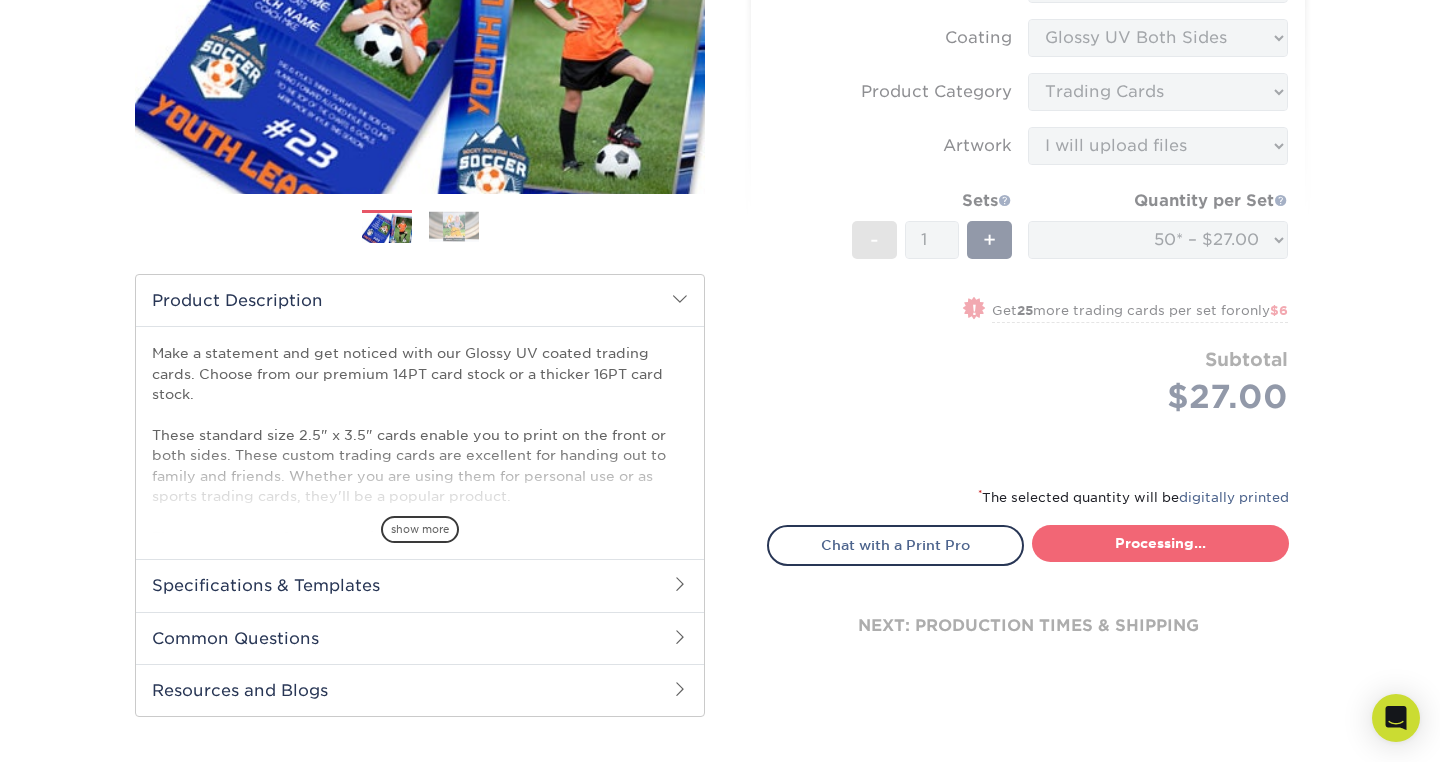 type on "Set 1" 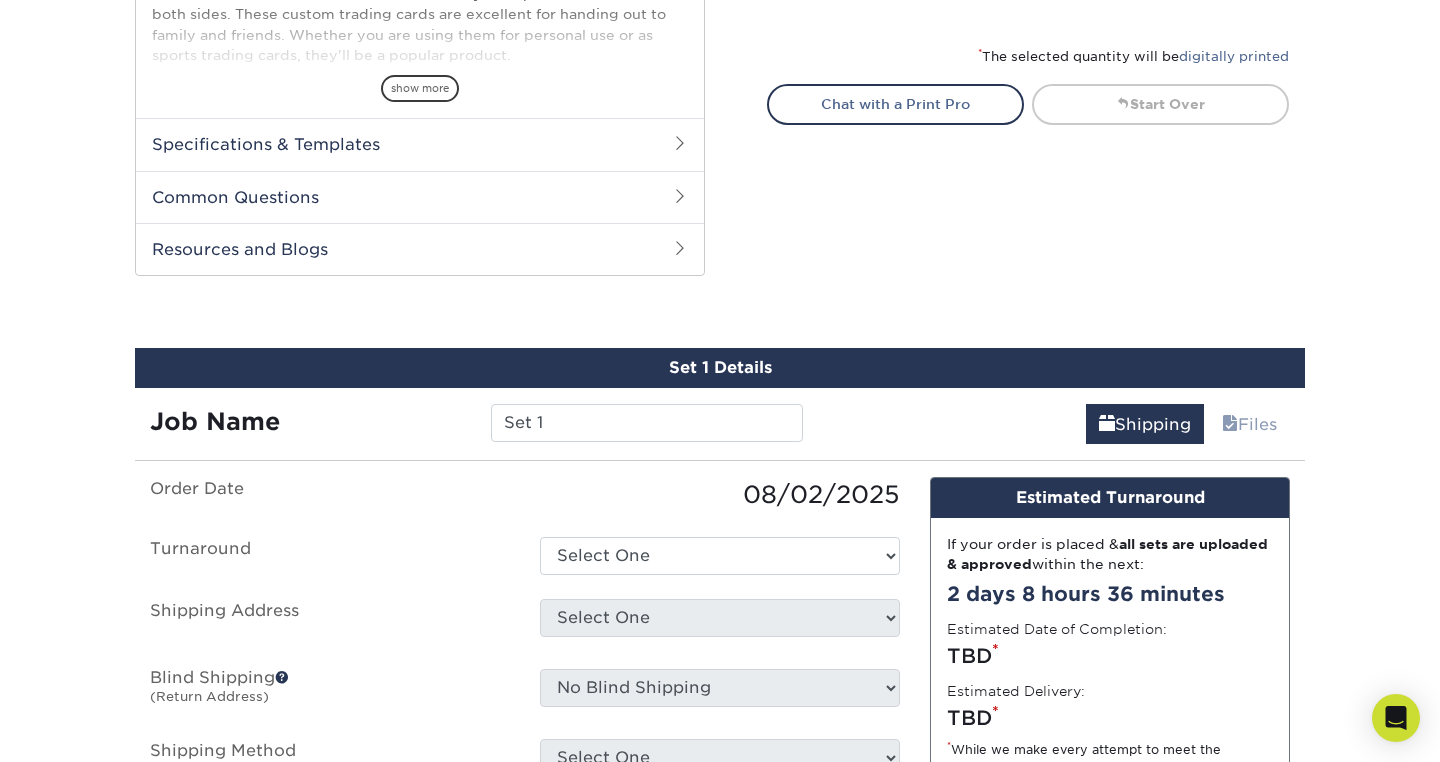 scroll, scrollTop: 1017, scrollLeft: 0, axis: vertical 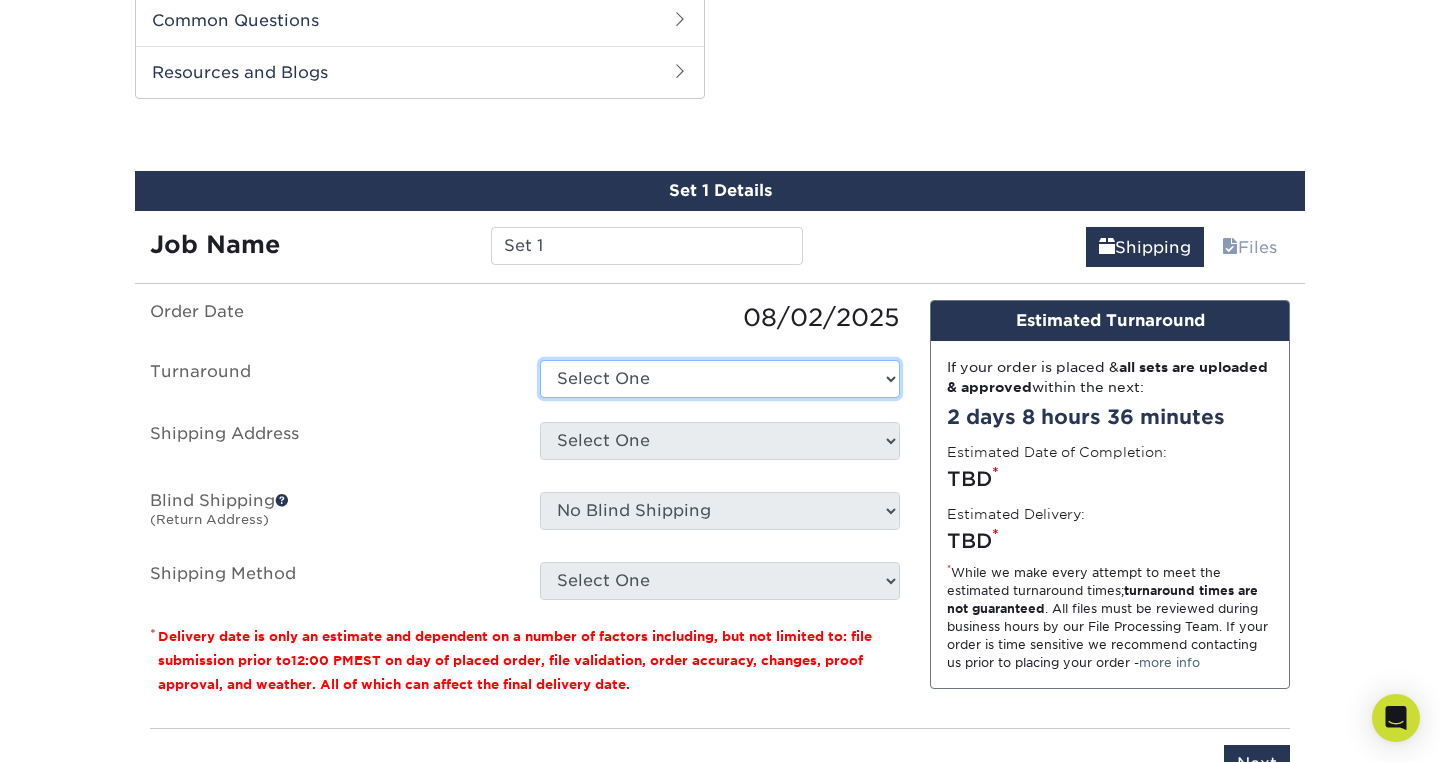 select on "39596162-017c-462f-bc43-9f550c8c2591" 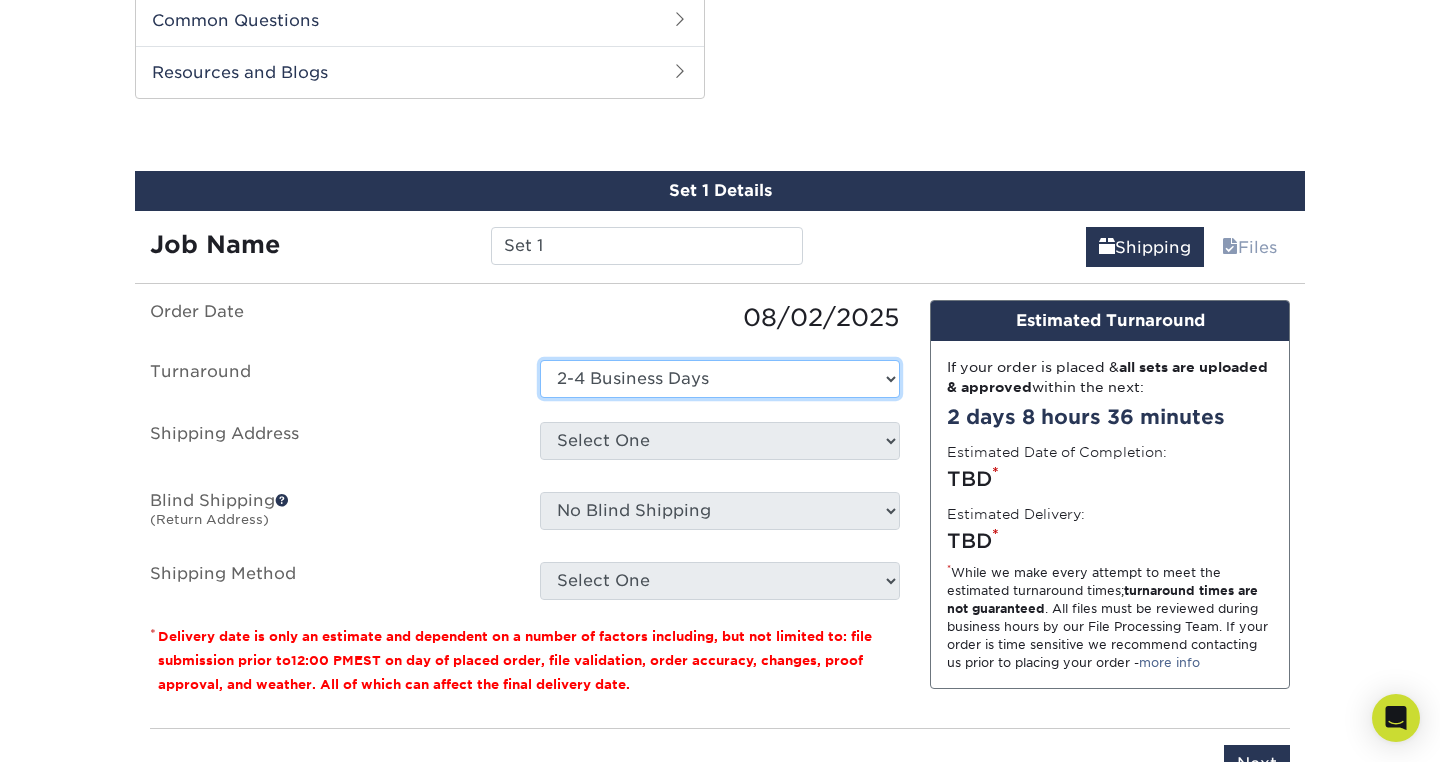 click on "2-4 Business Days" at bounding box center [0, 0] 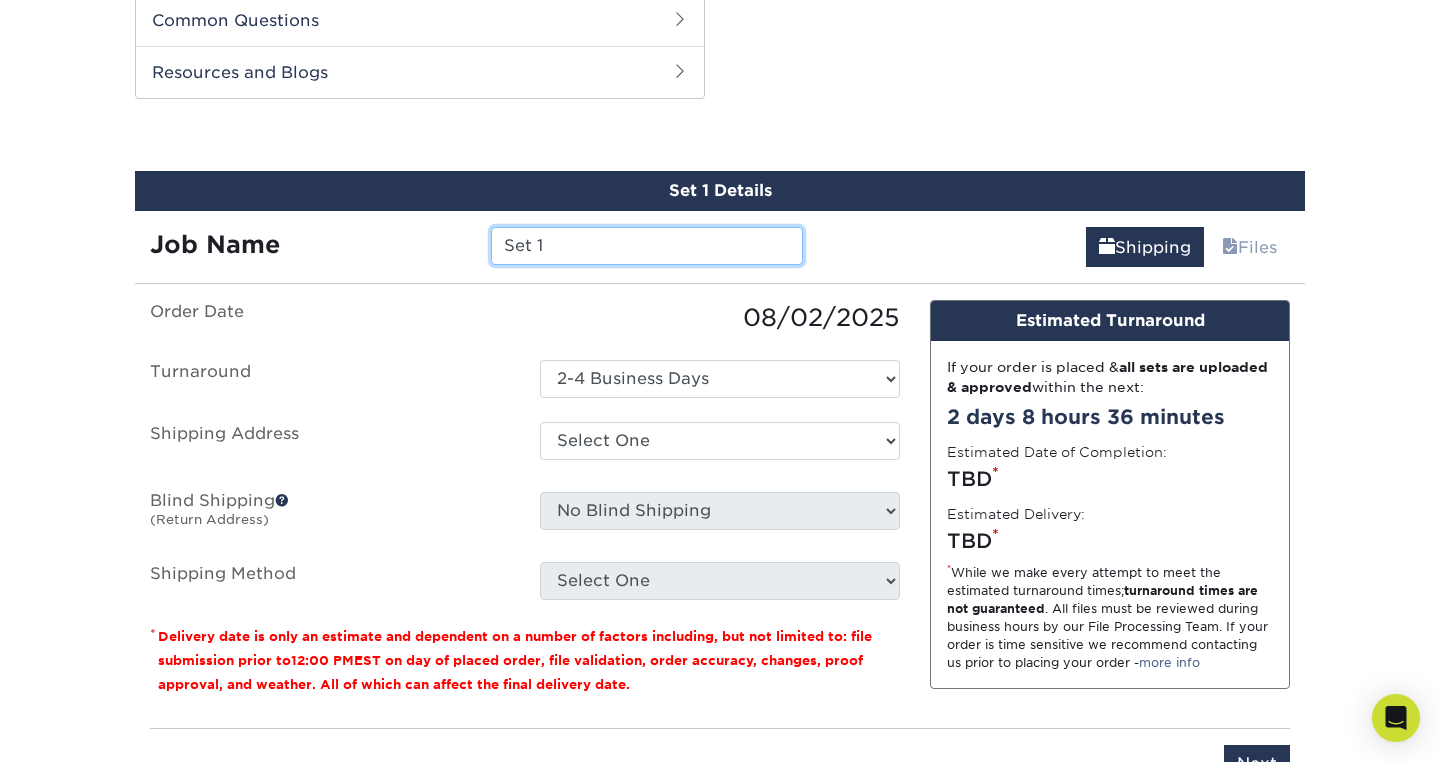 drag, startPoint x: 565, startPoint y: 246, endPoint x: 276, endPoint y: 194, distance: 293.64093 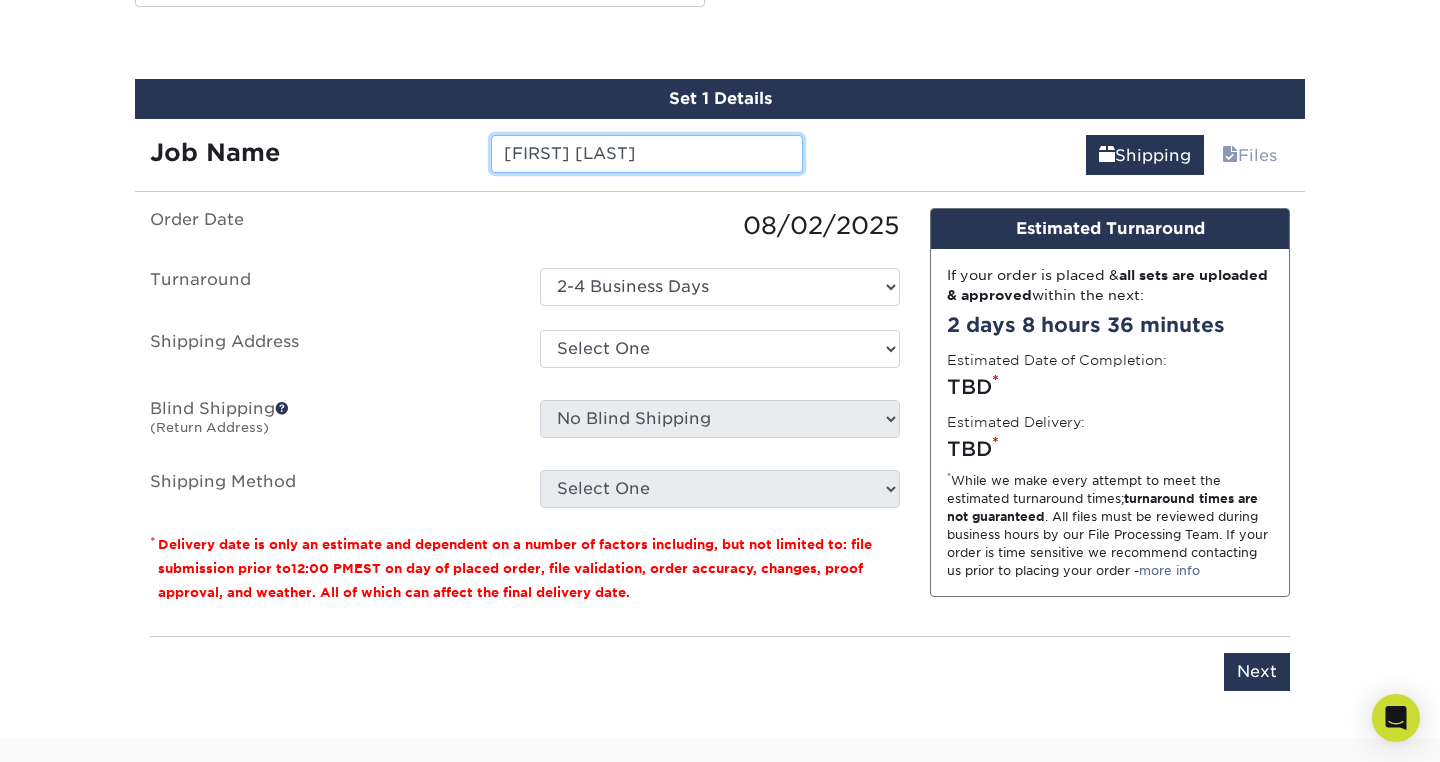 scroll, scrollTop: 1122, scrollLeft: 0, axis: vertical 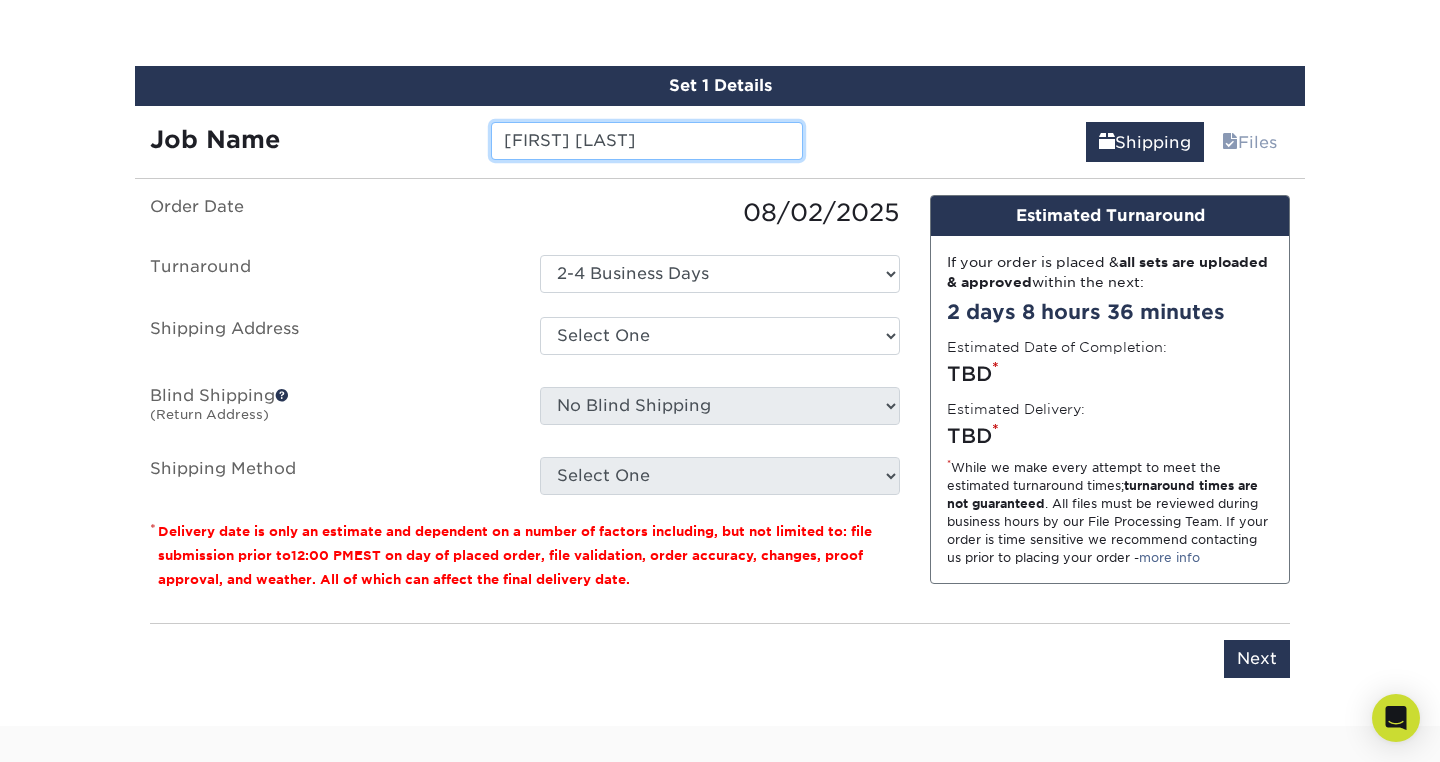 type on "Gigi Sample Cards" 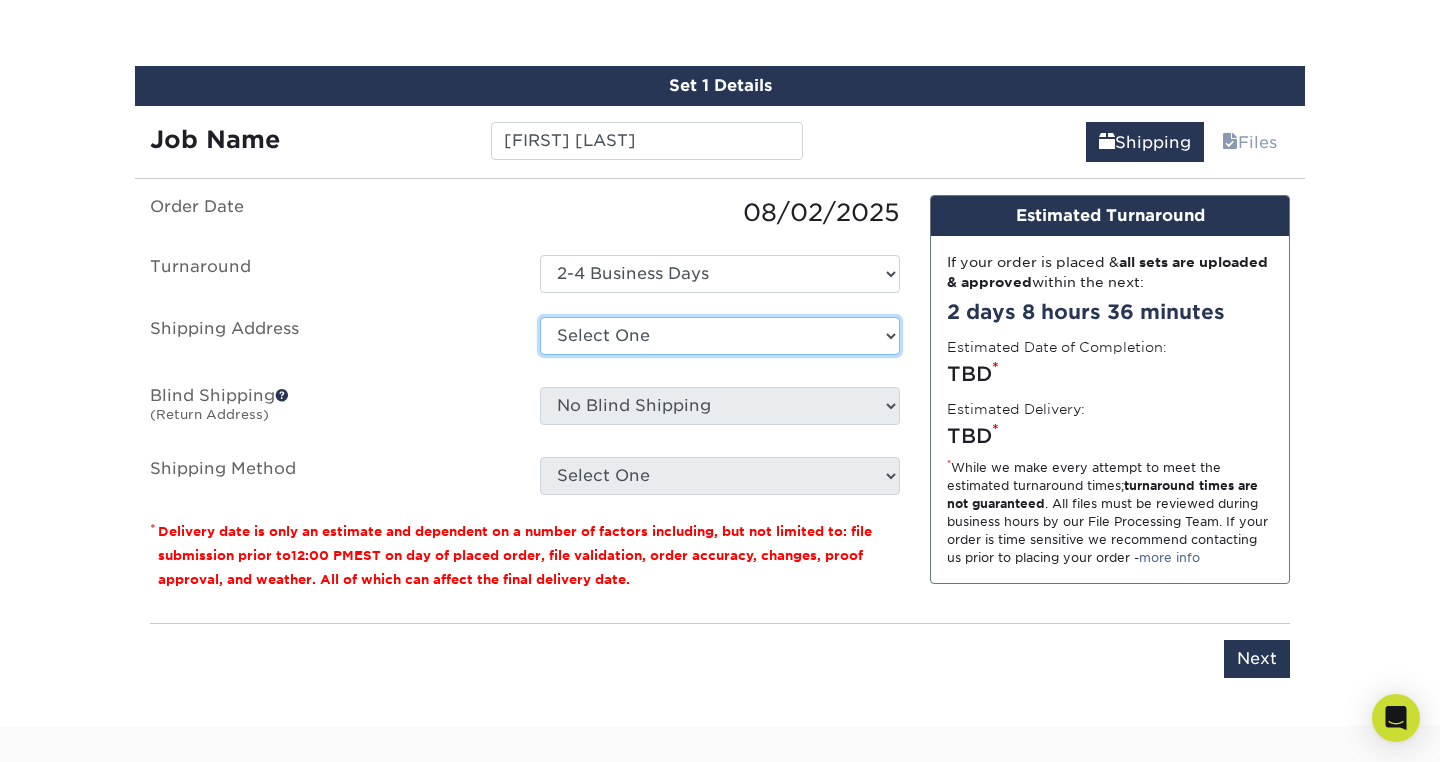 select on "newaddress" 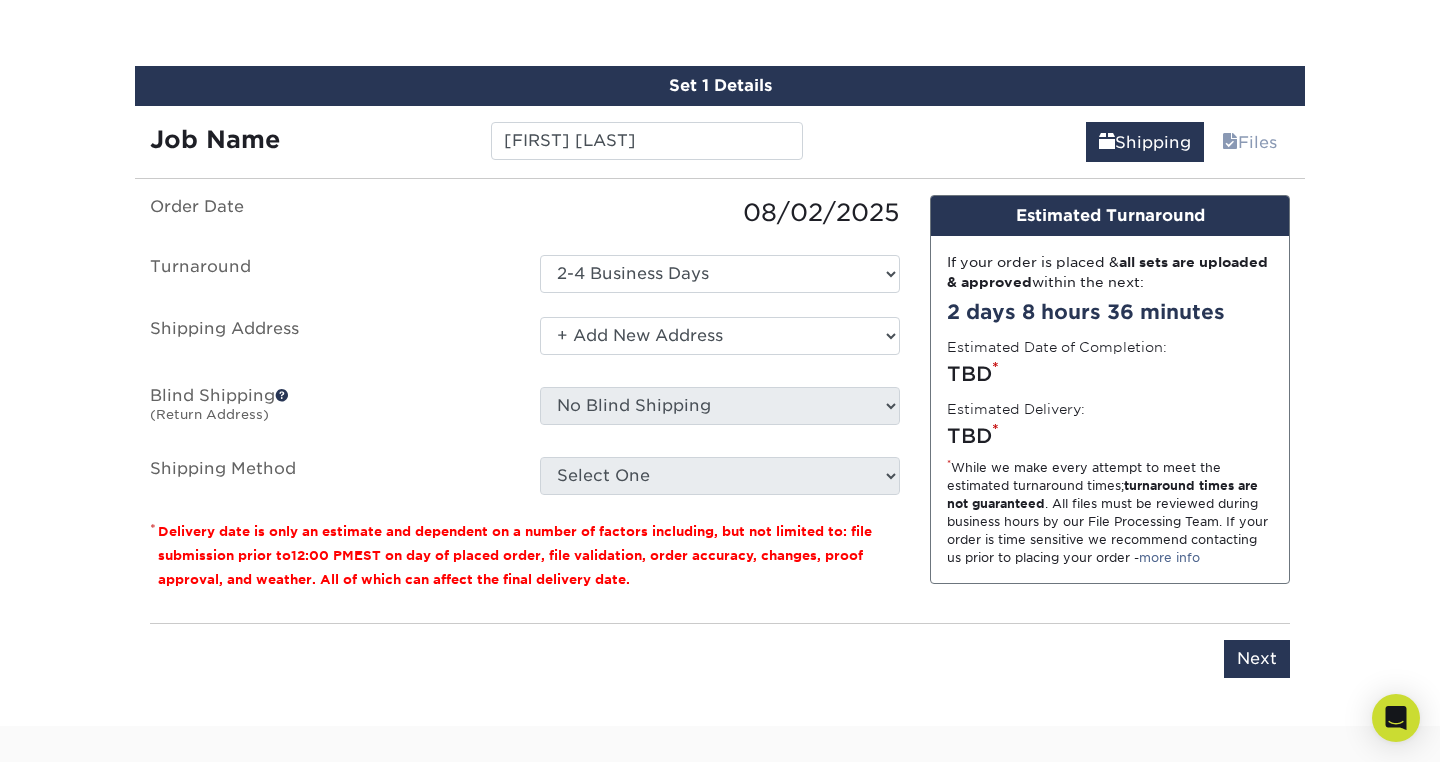 click on "+ Add New Address" at bounding box center (0, 0) 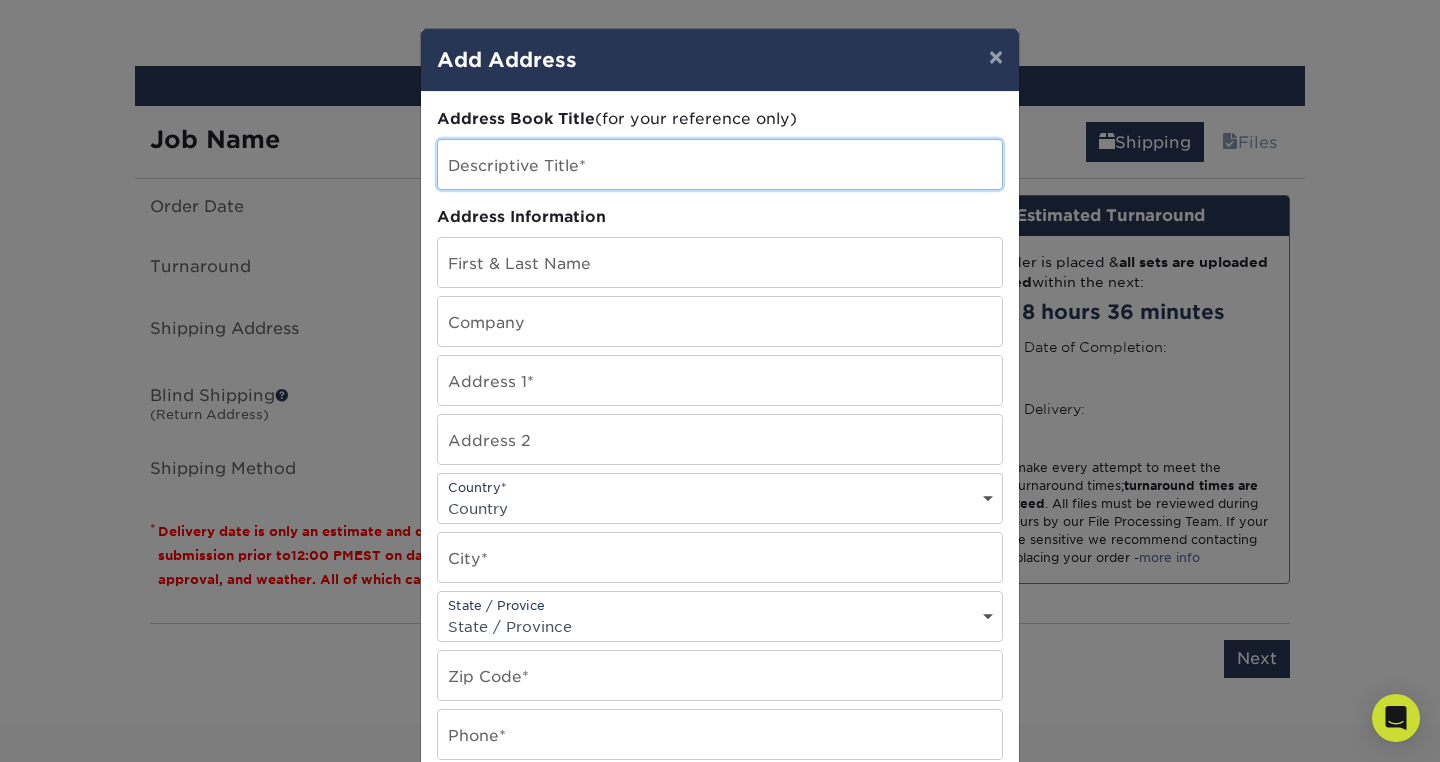 click at bounding box center [720, 164] 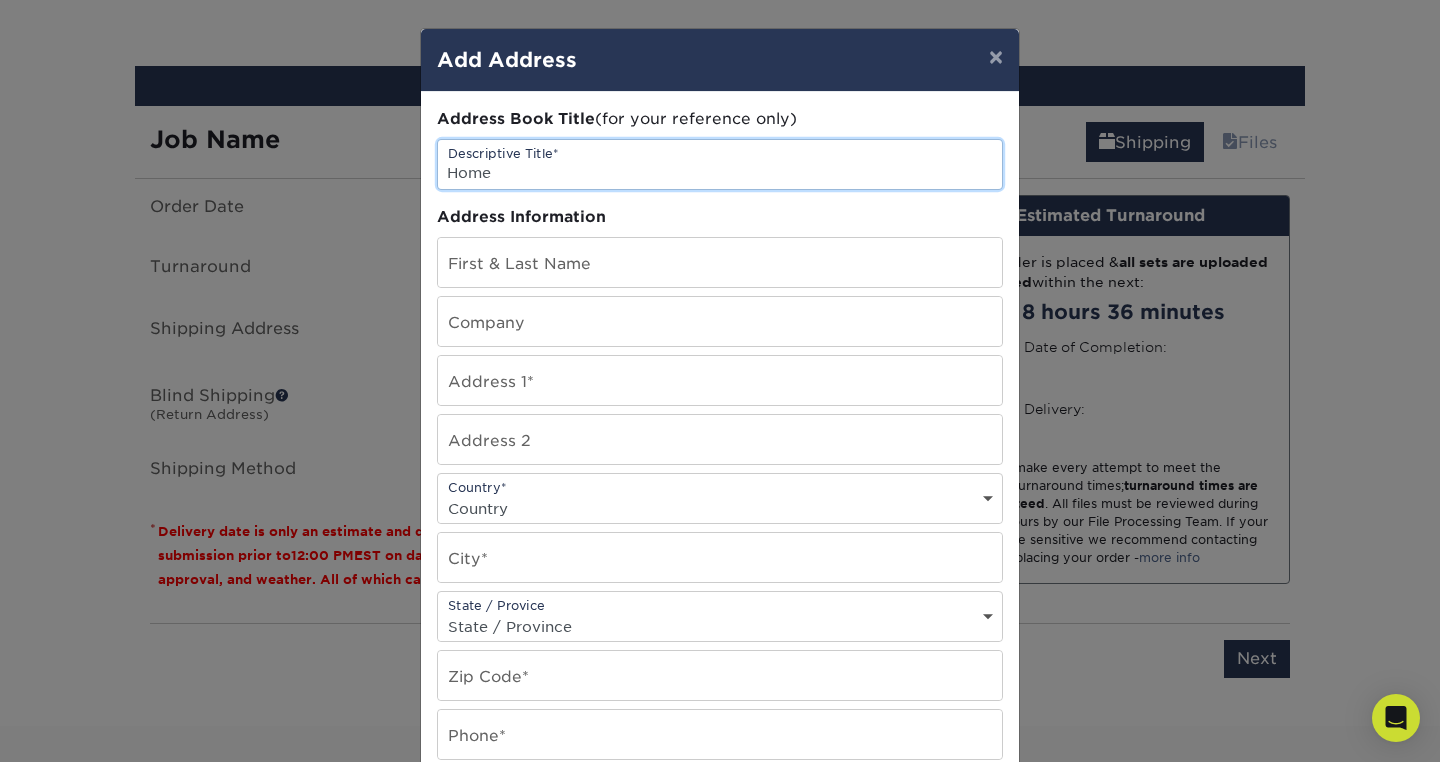 type on "Home" 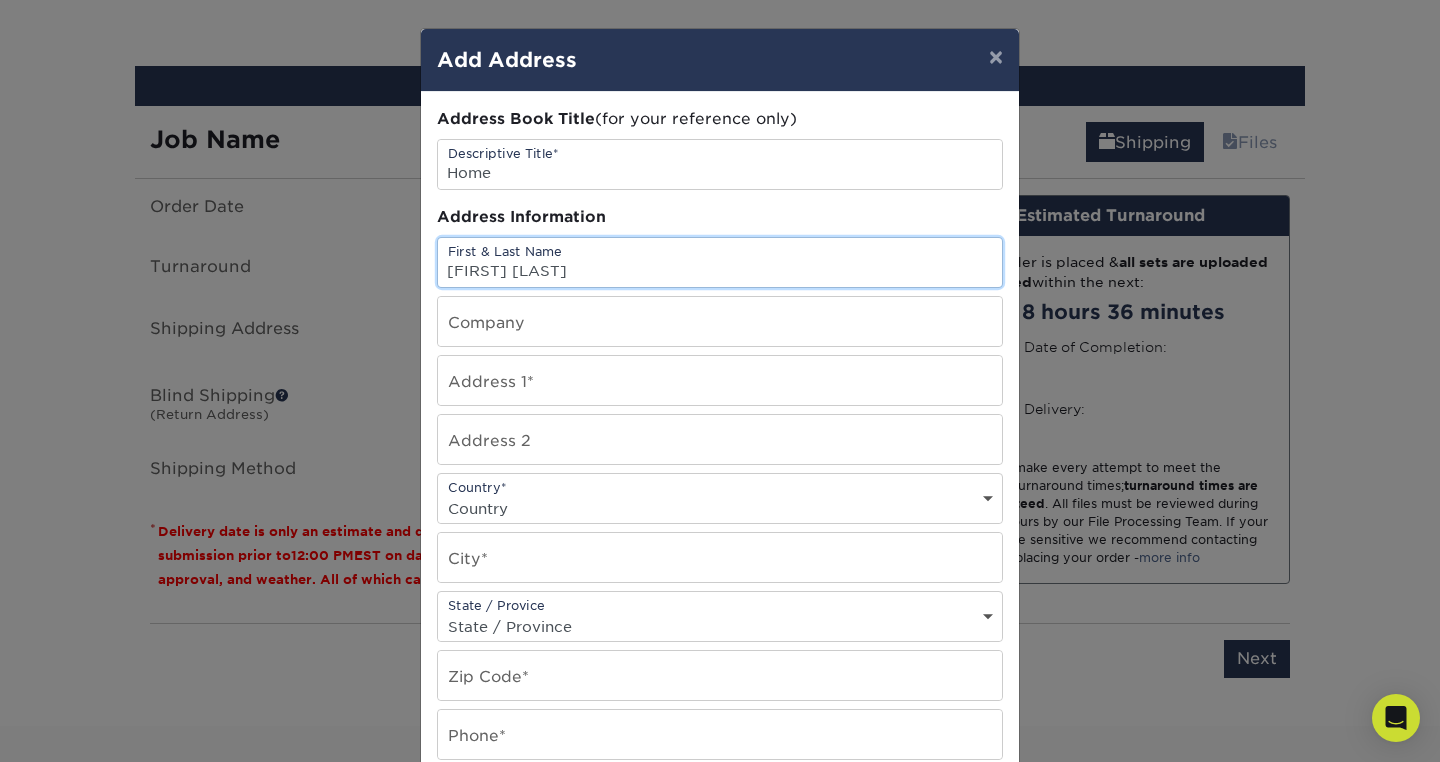 type on "Danica Lima-Bybell" 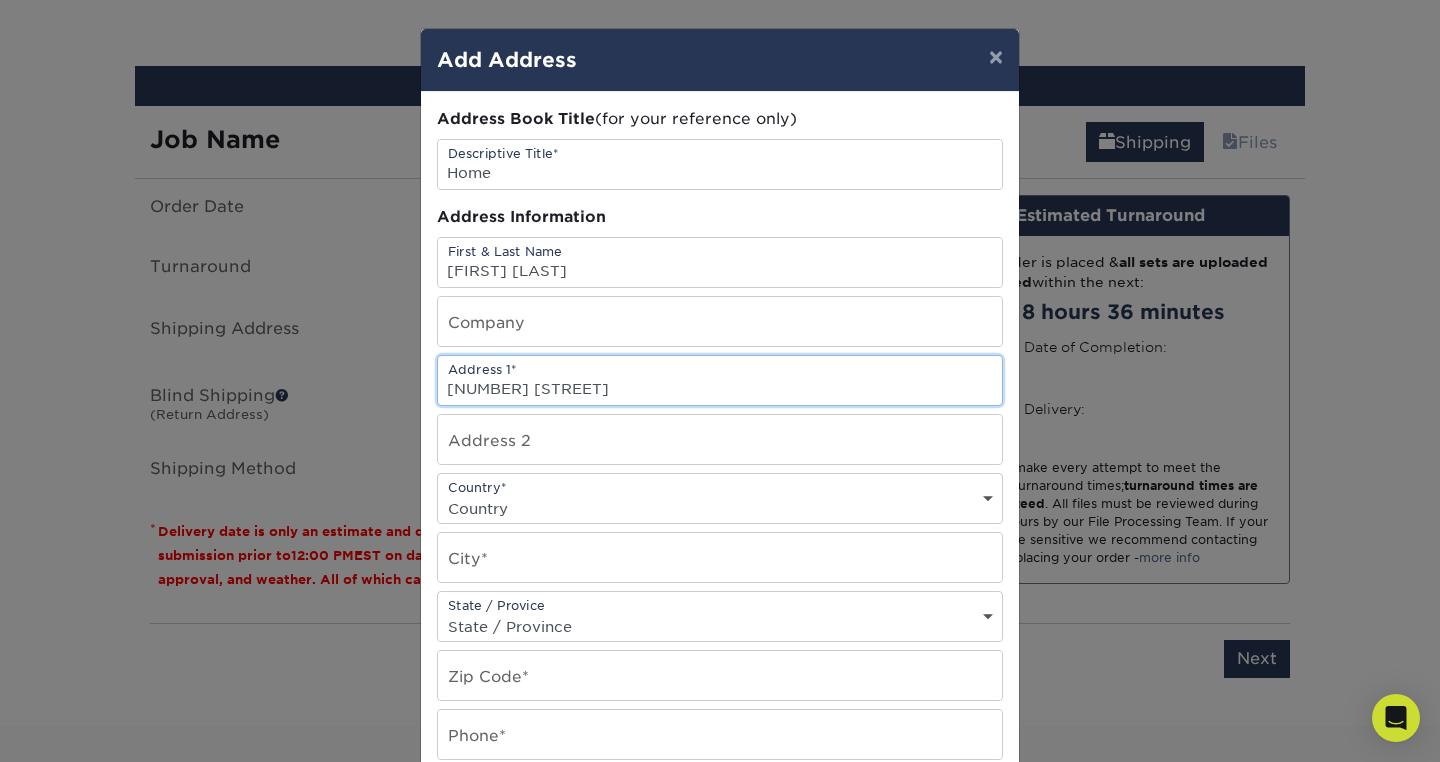 type on "30 Arbor Road" 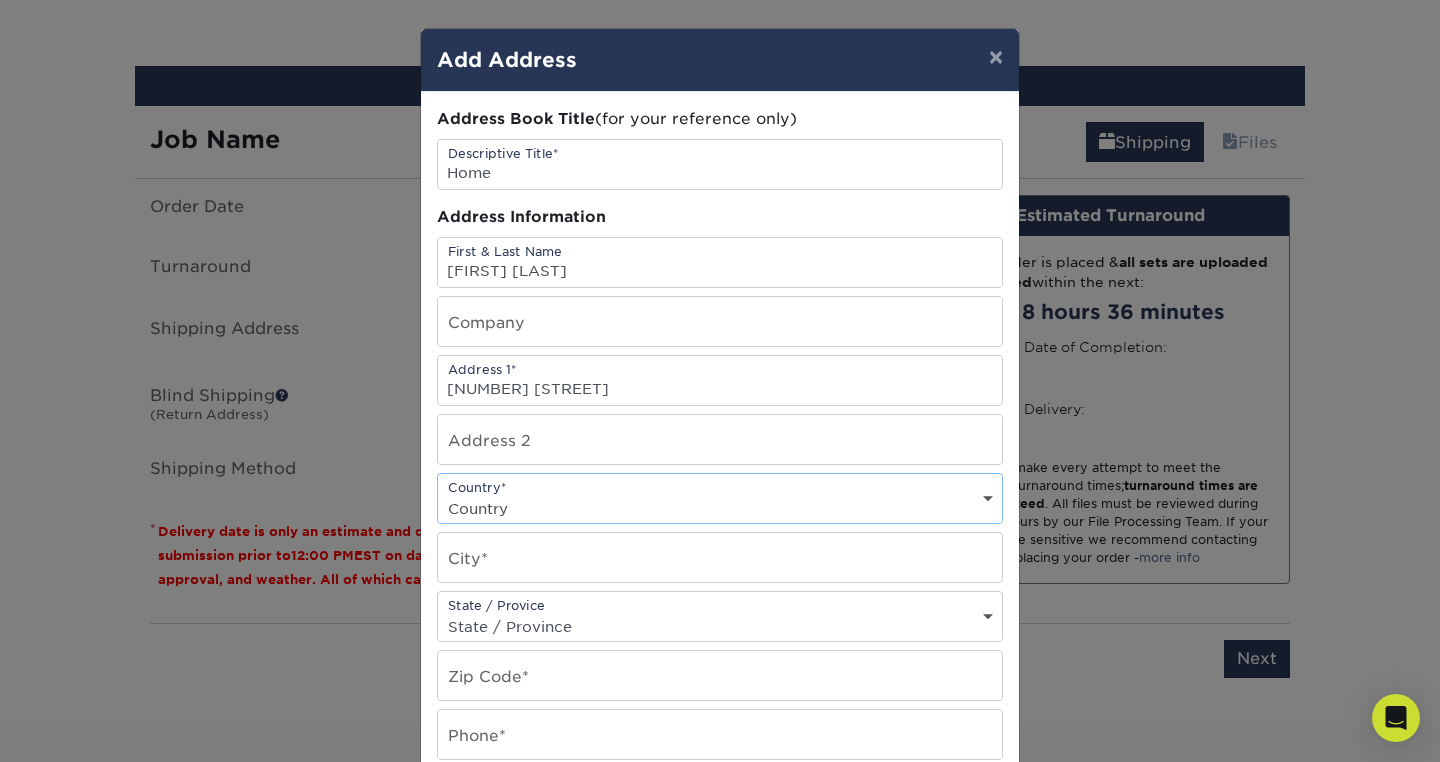select on "US" 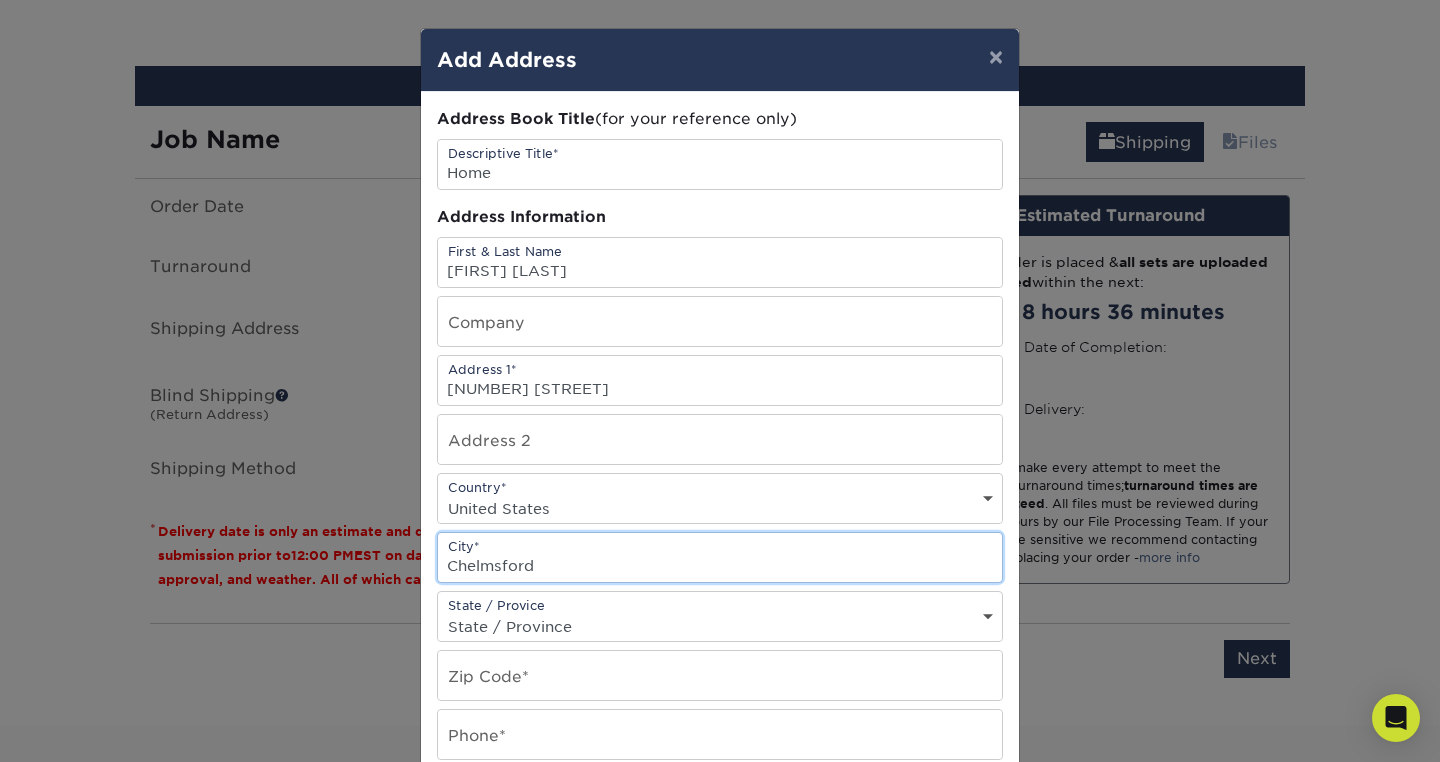 type on "Chelmsford" 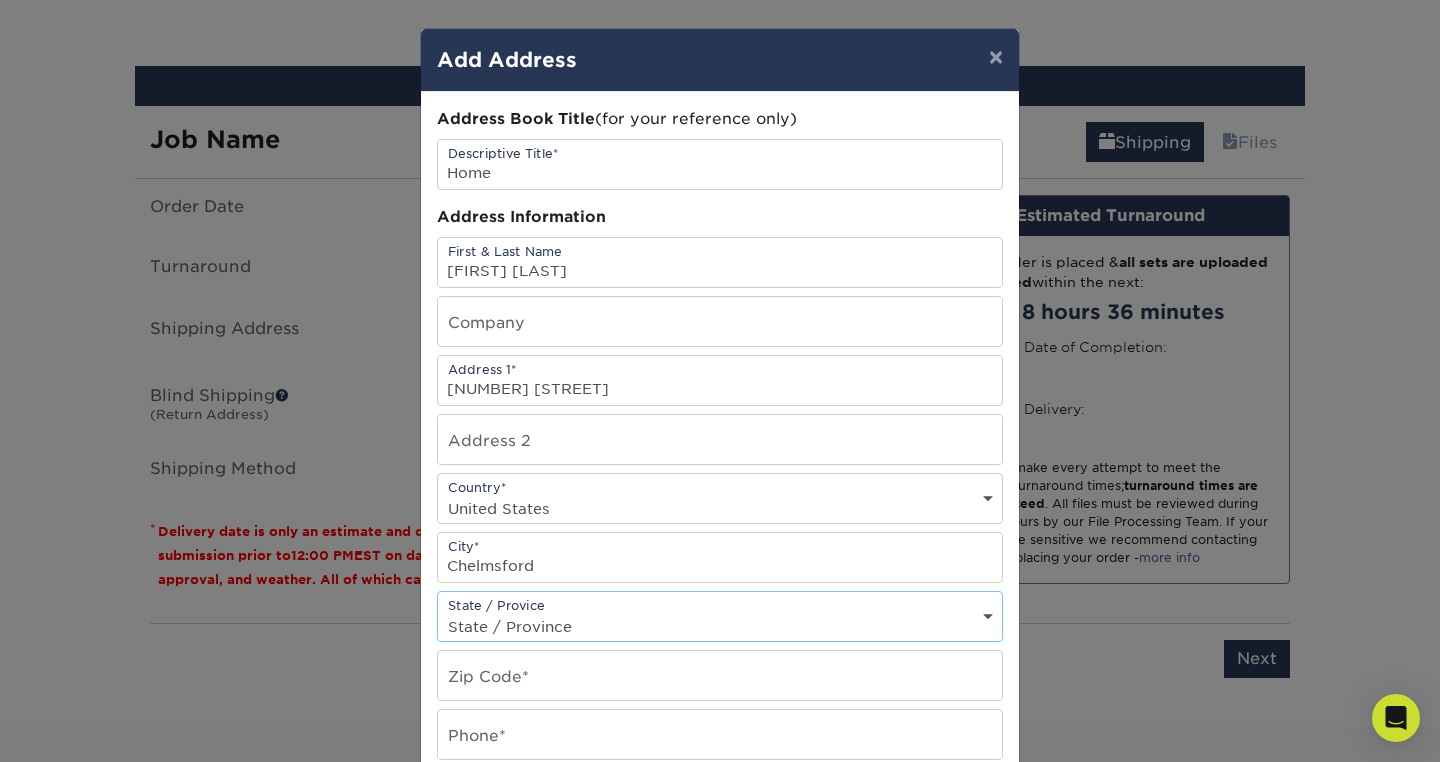 select on "MA" 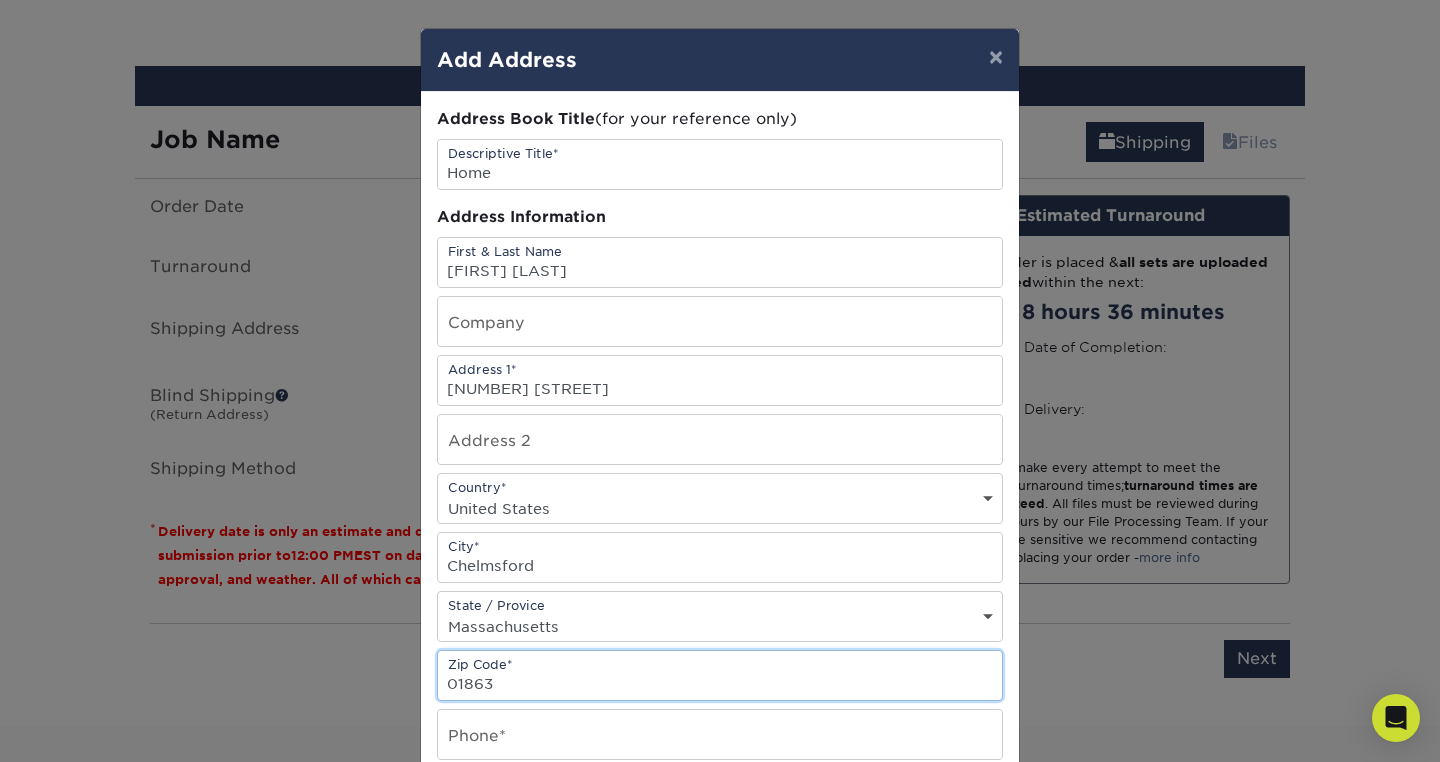 type on "01863" 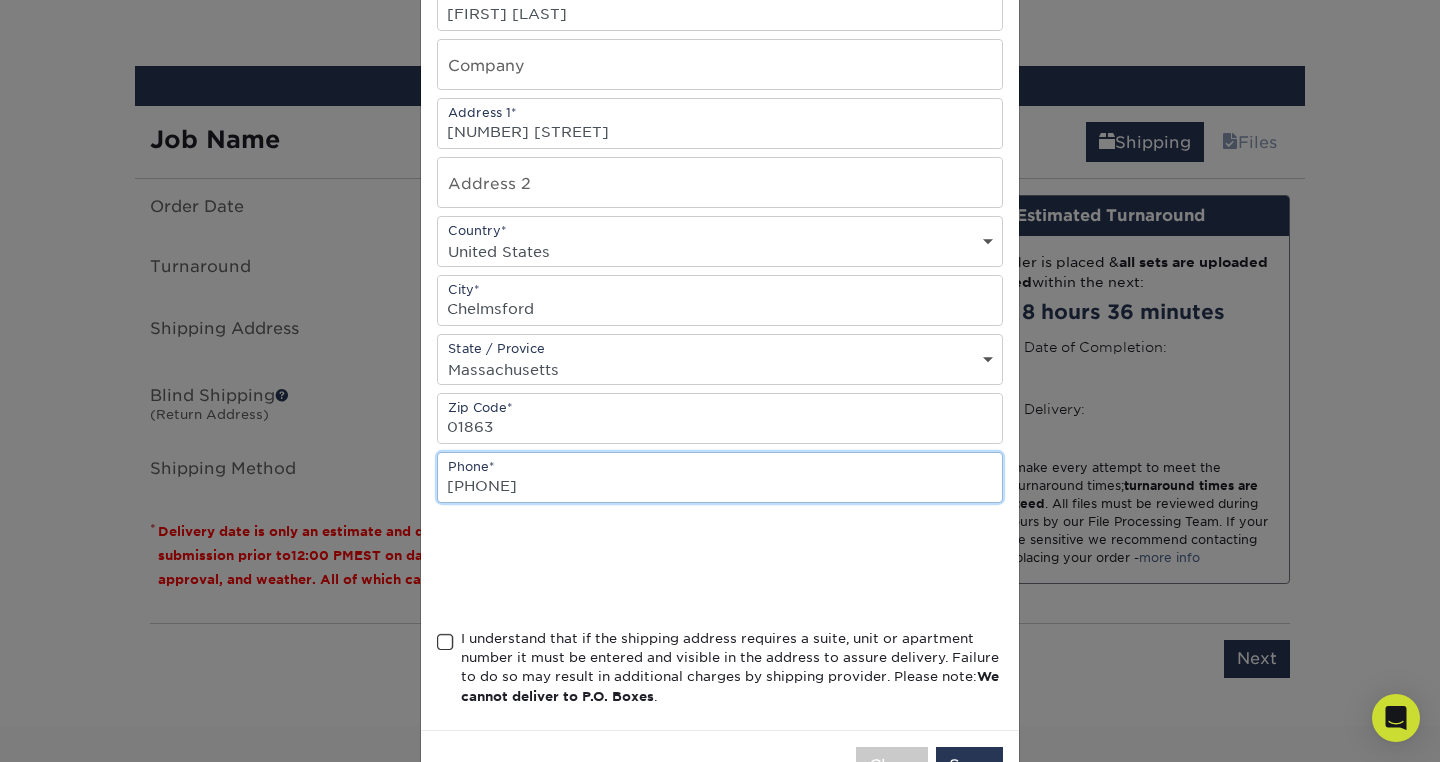 scroll, scrollTop: 337, scrollLeft: 0, axis: vertical 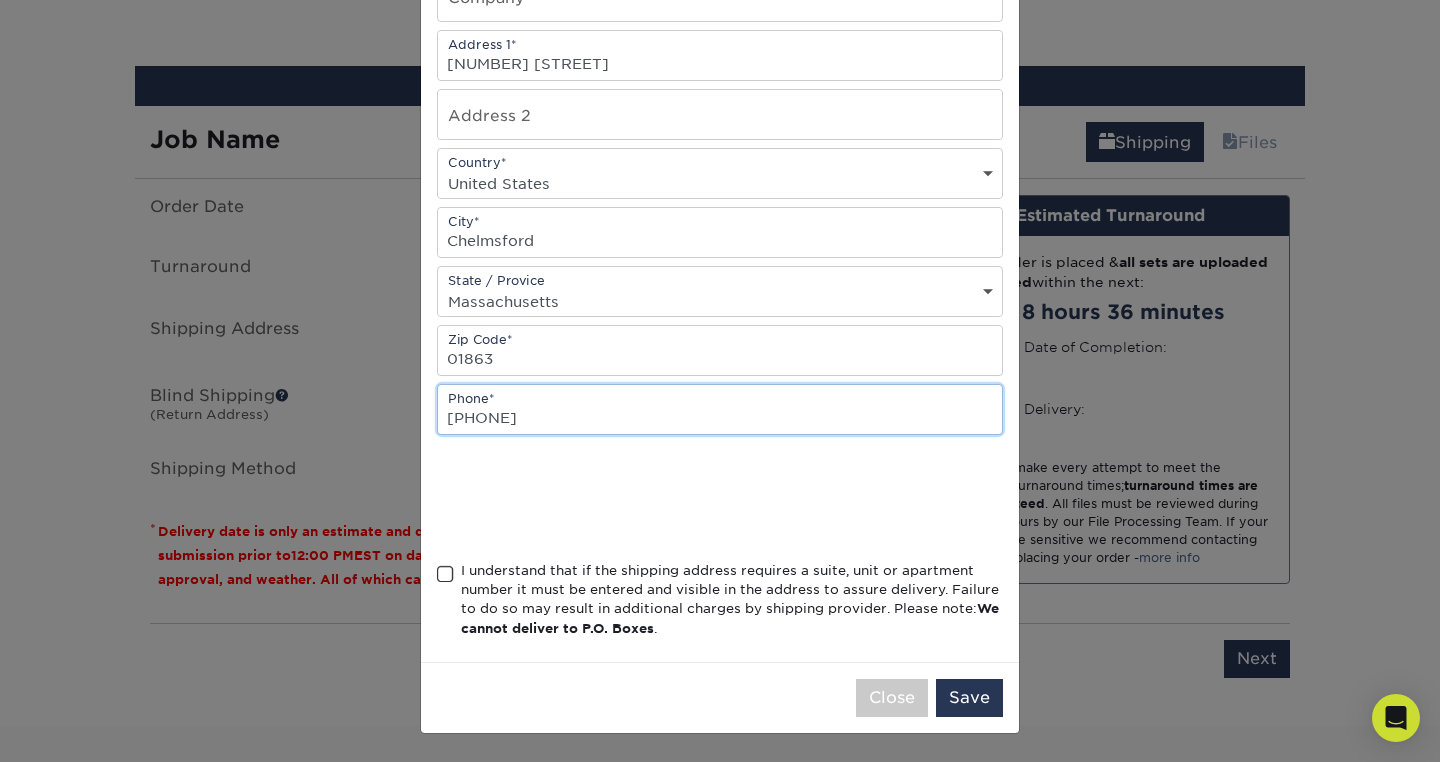 type on "781-941-0878" 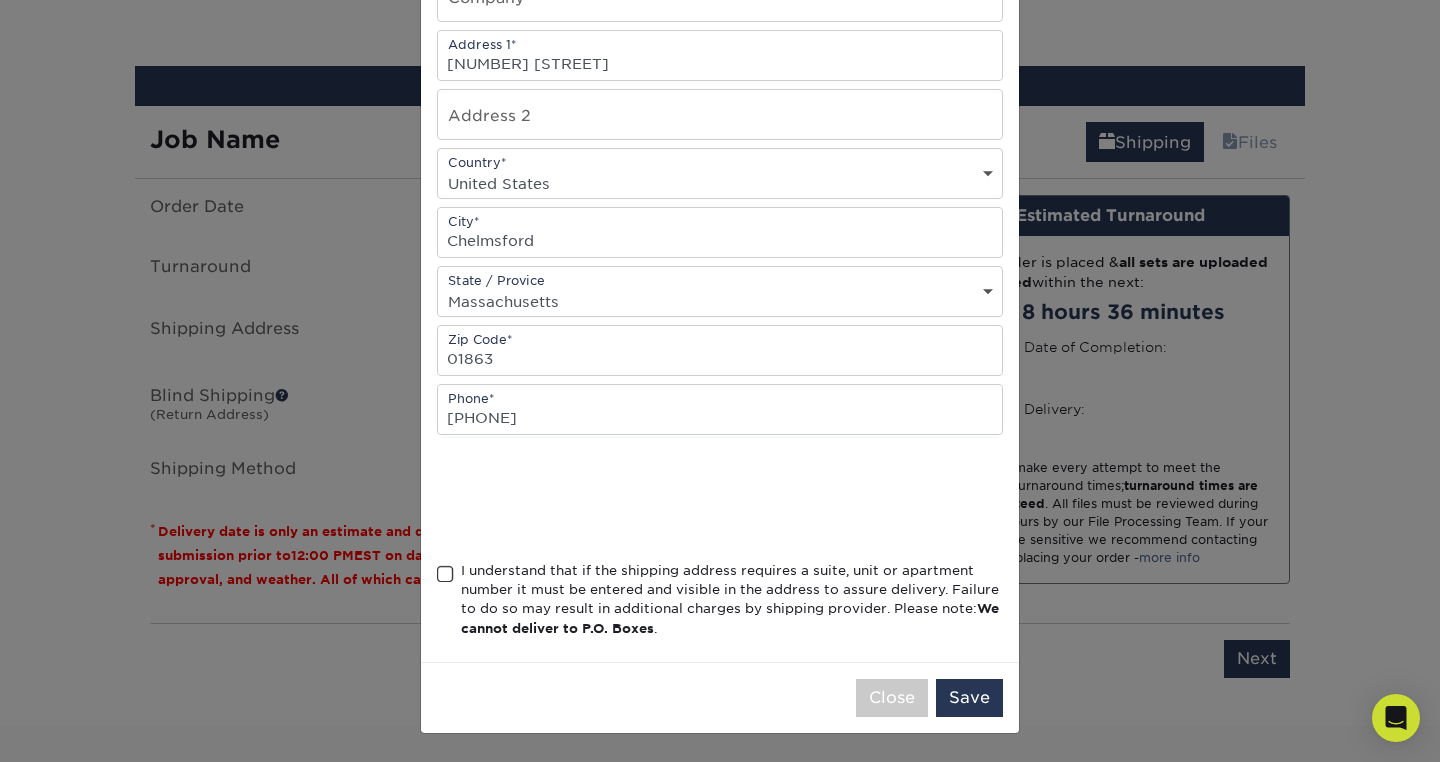 click at bounding box center (445, 574) 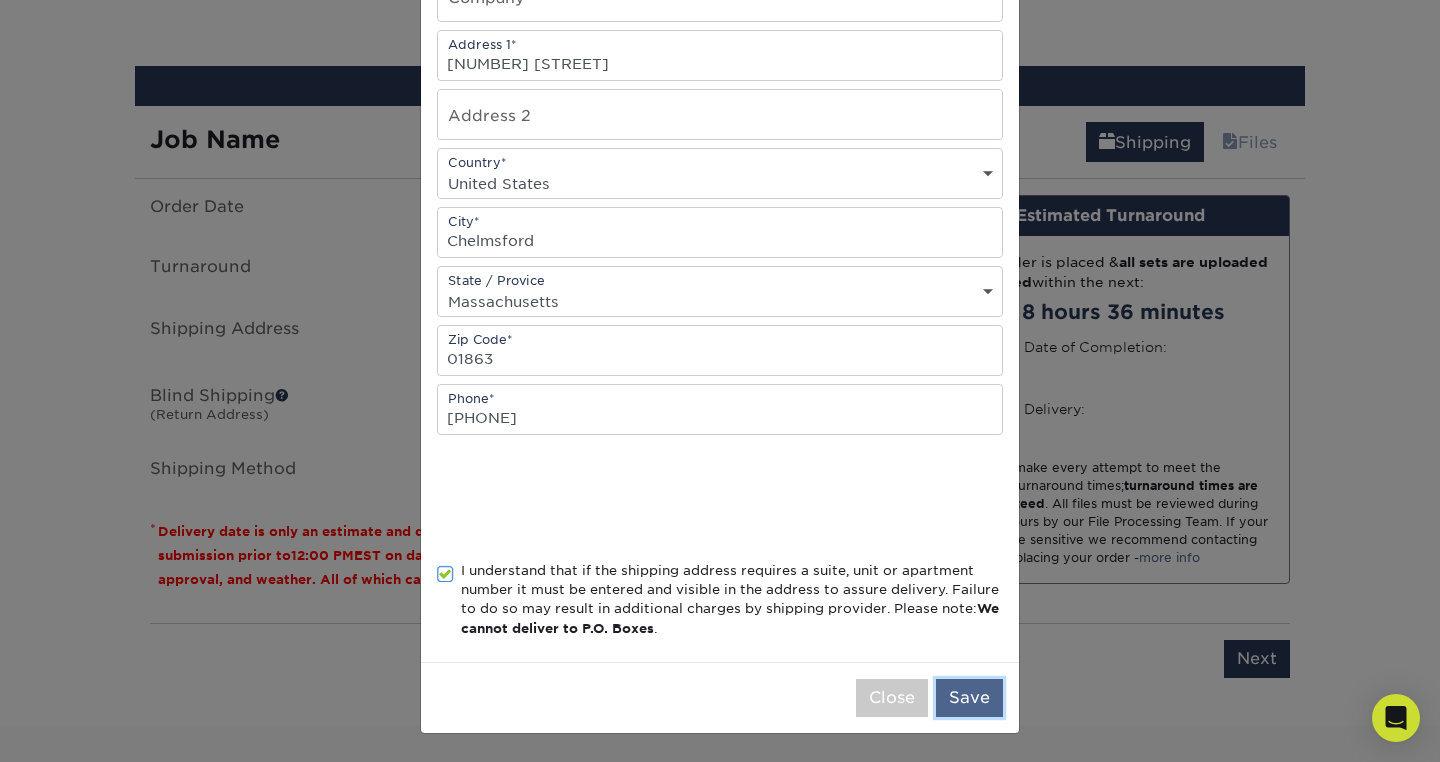 click on "Save" at bounding box center [969, 698] 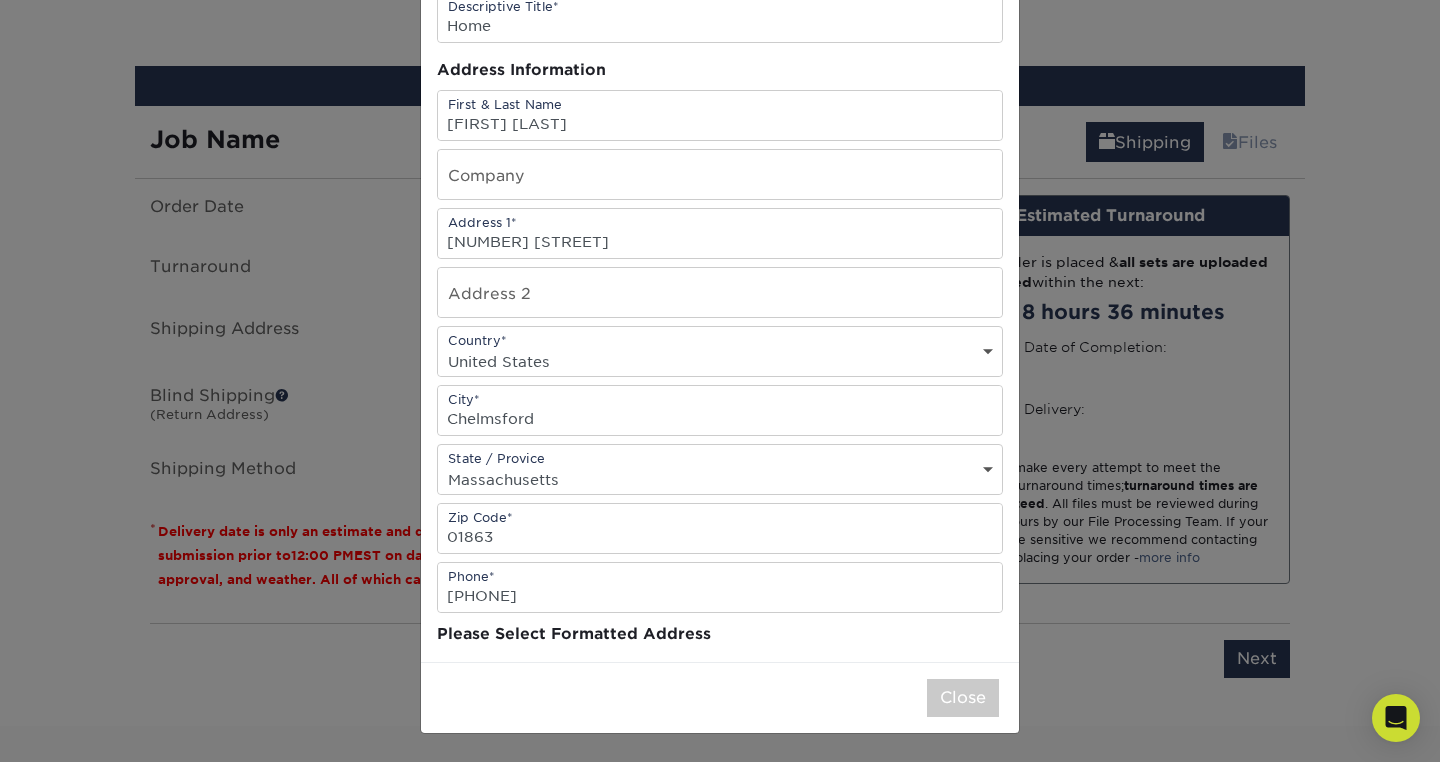 scroll, scrollTop: 0, scrollLeft: 0, axis: both 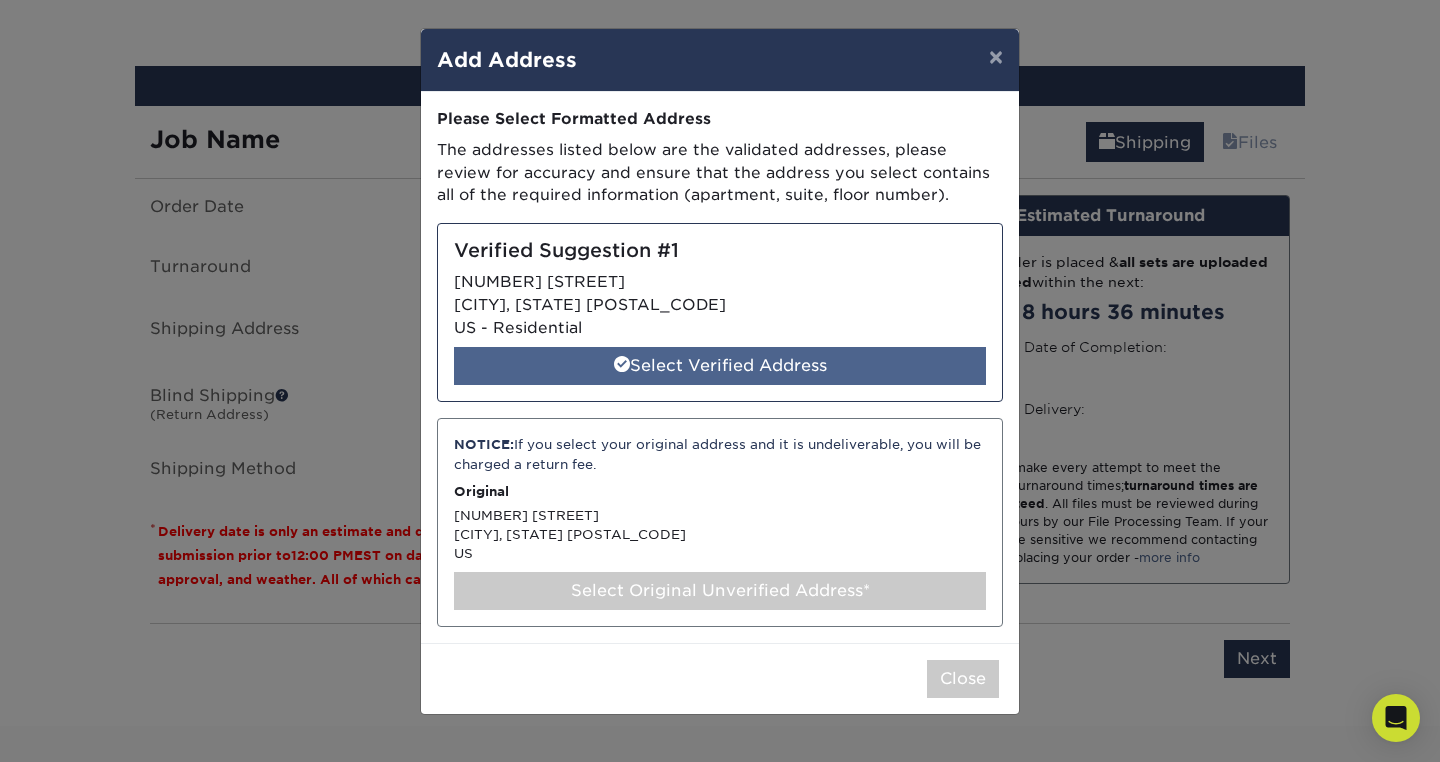 click on "Select Verified Address" at bounding box center [720, 366] 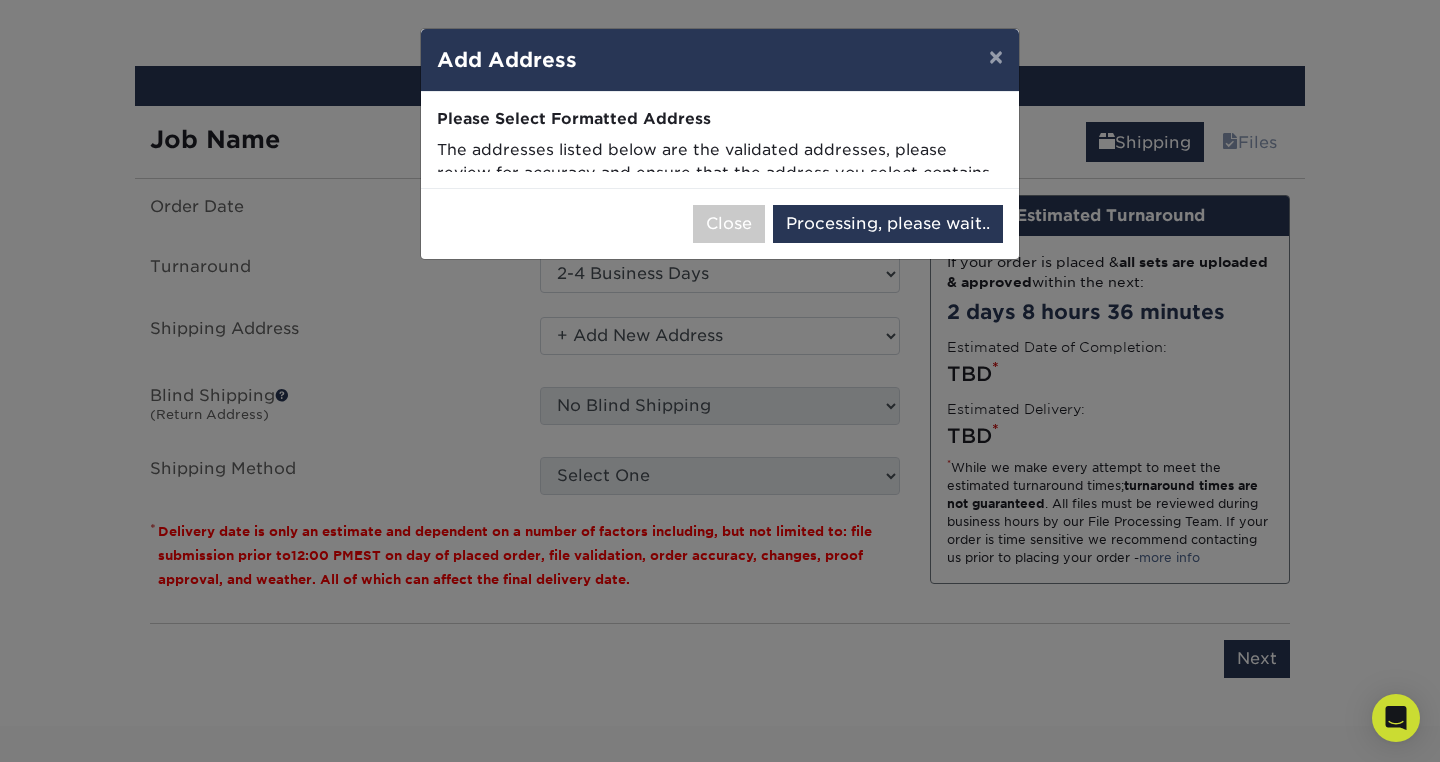 select on "284644" 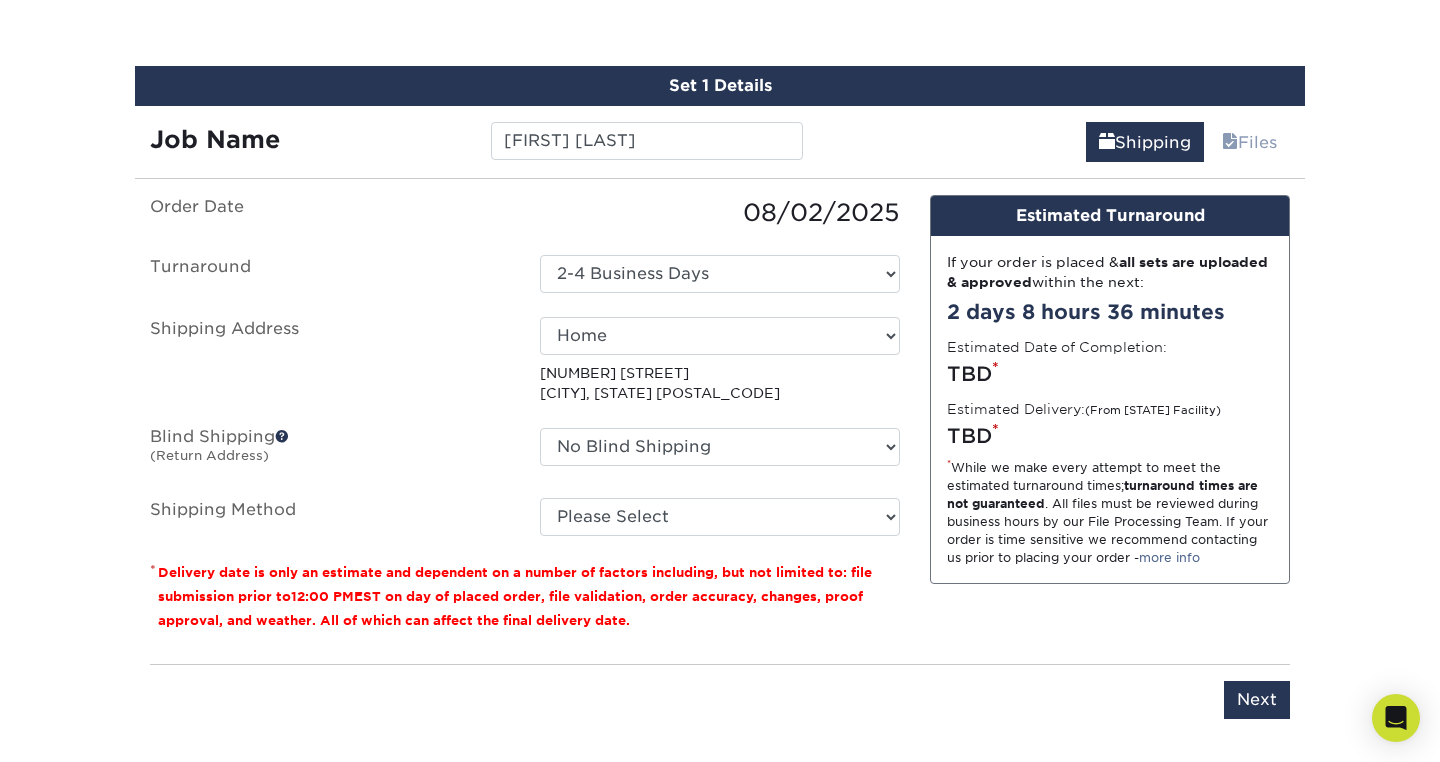 click at bounding box center [282, 436] 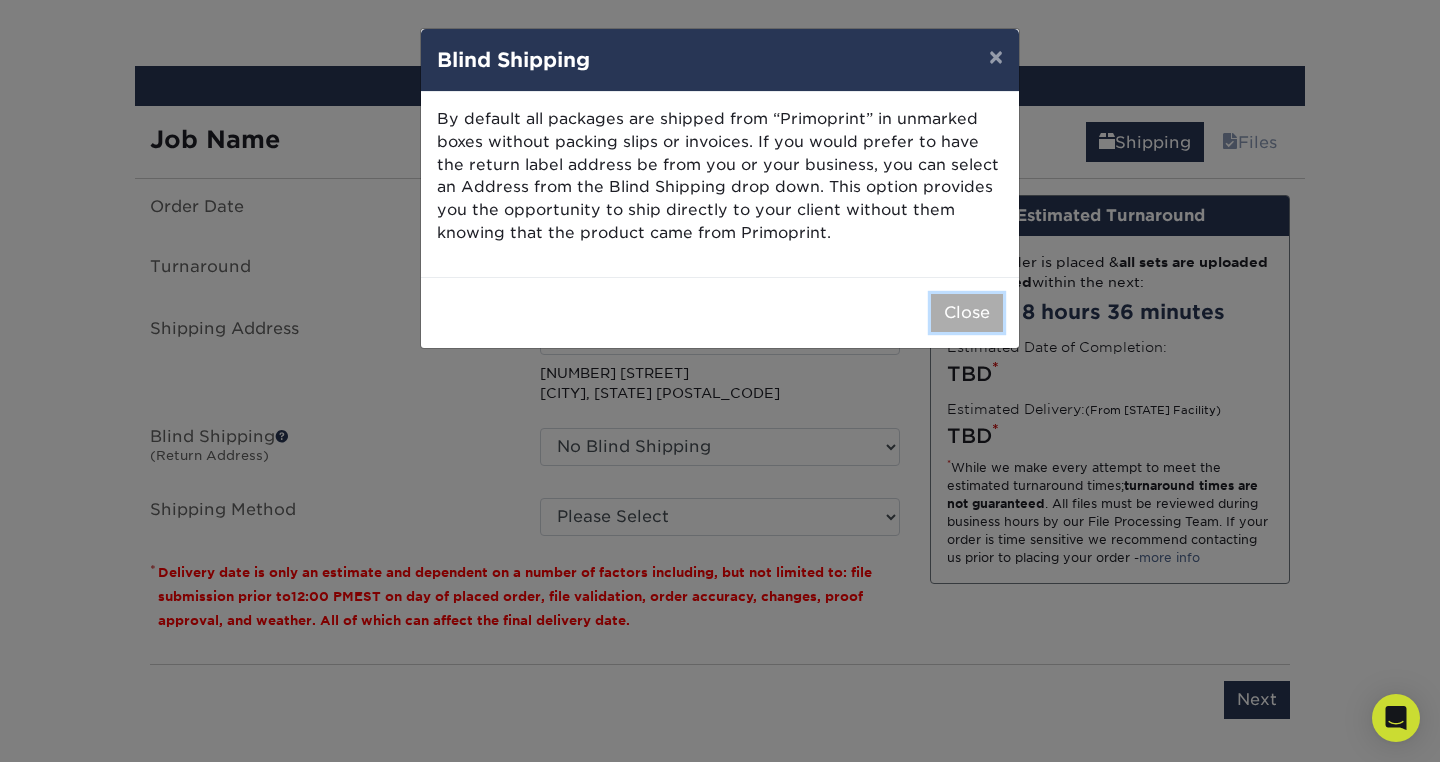 click on "Close" at bounding box center [967, 313] 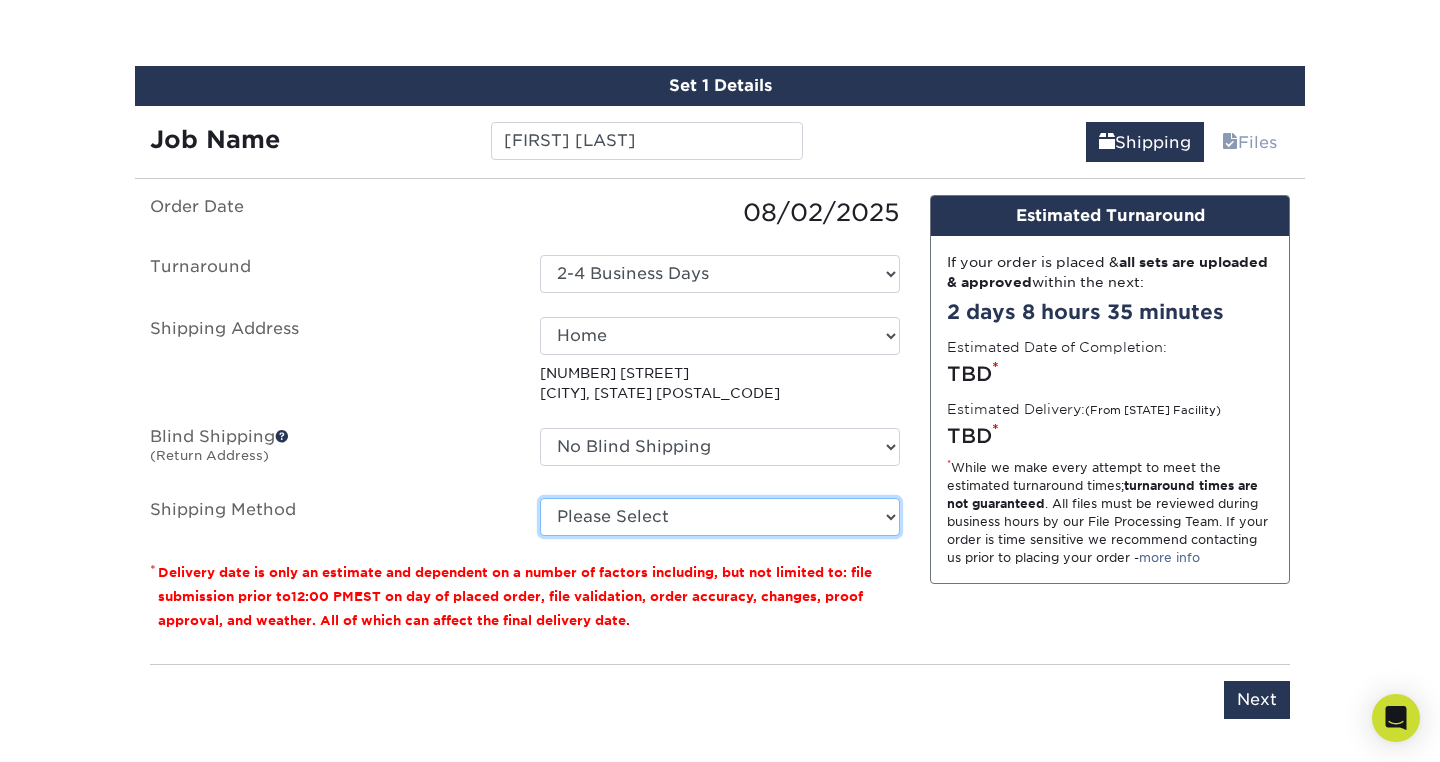 select on "03" 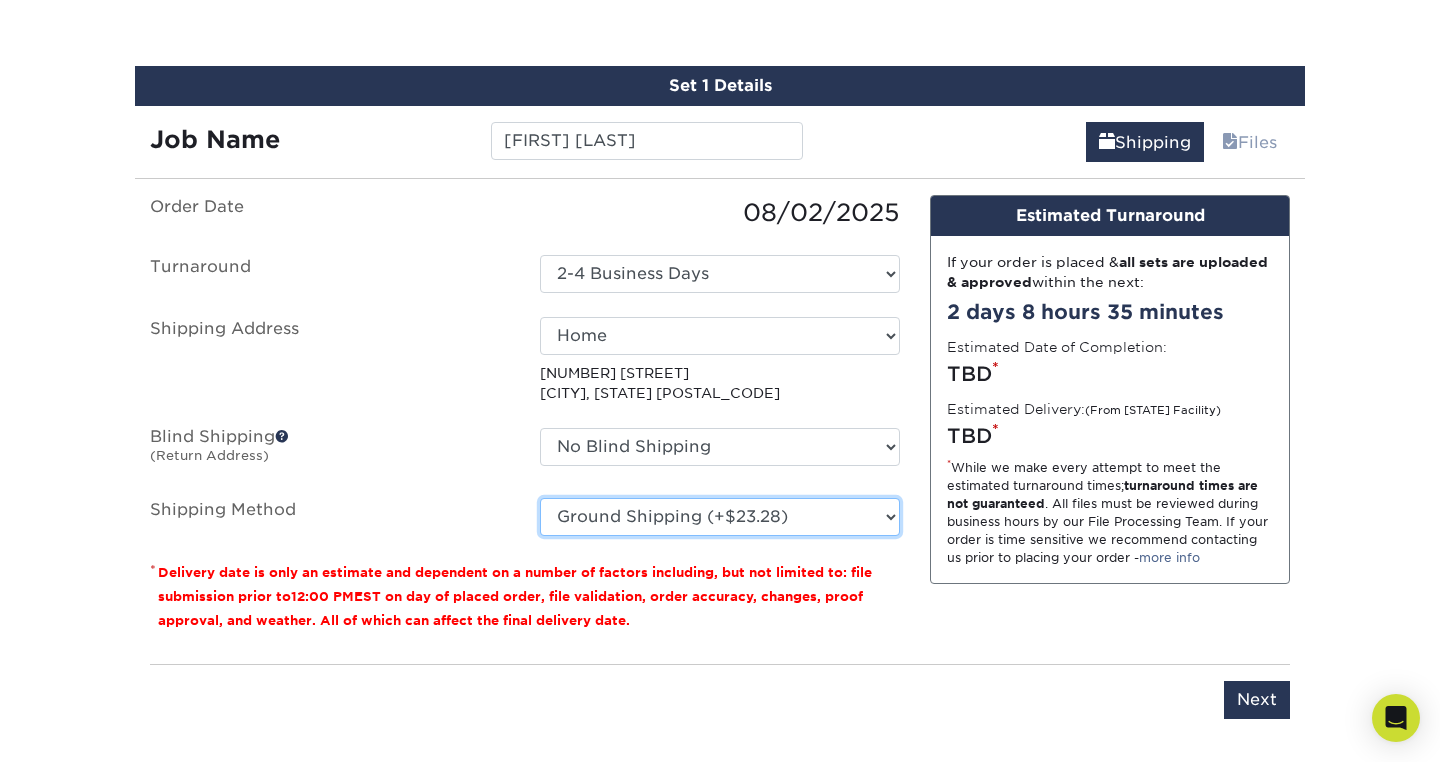 click on "Ground Shipping (+$23.28)" at bounding box center (0, 0) 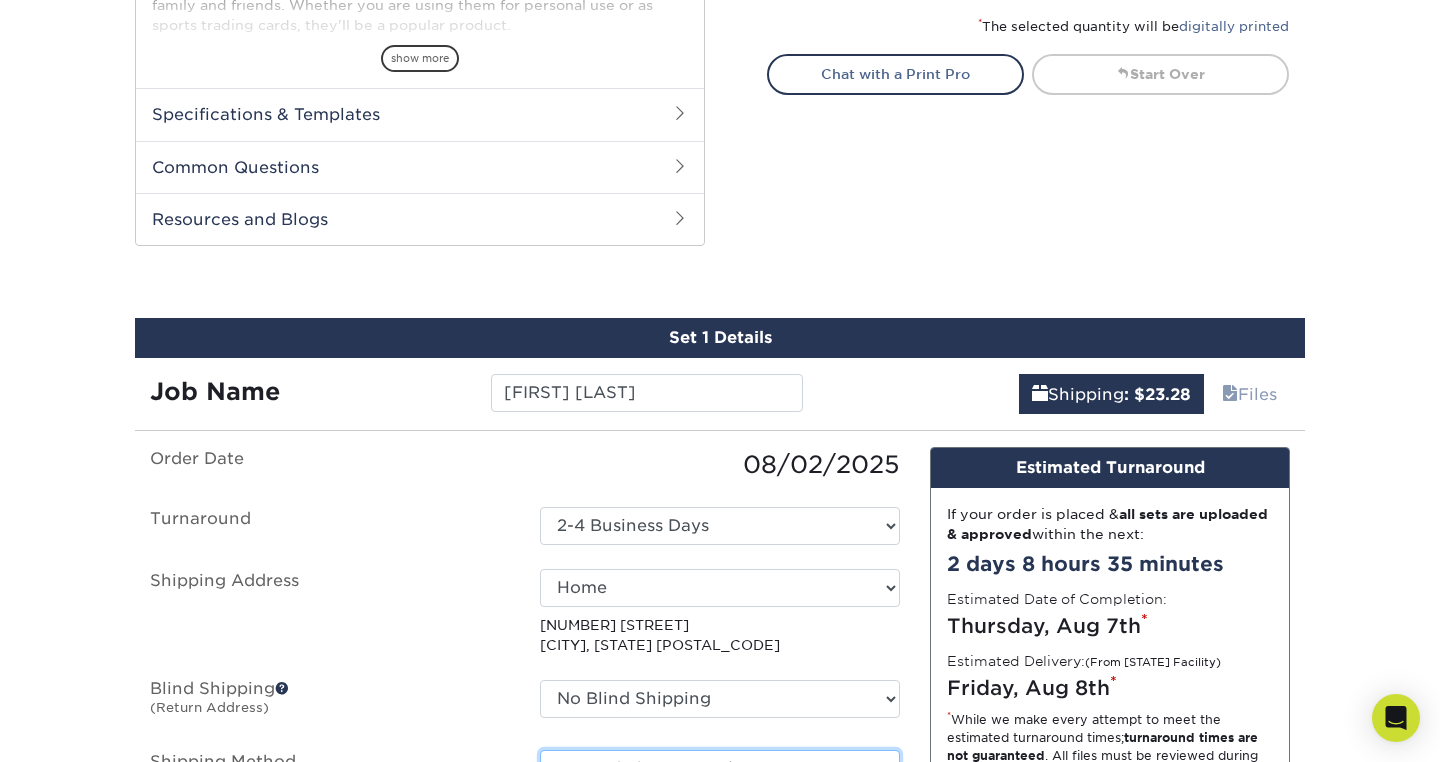 scroll, scrollTop: 701, scrollLeft: 0, axis: vertical 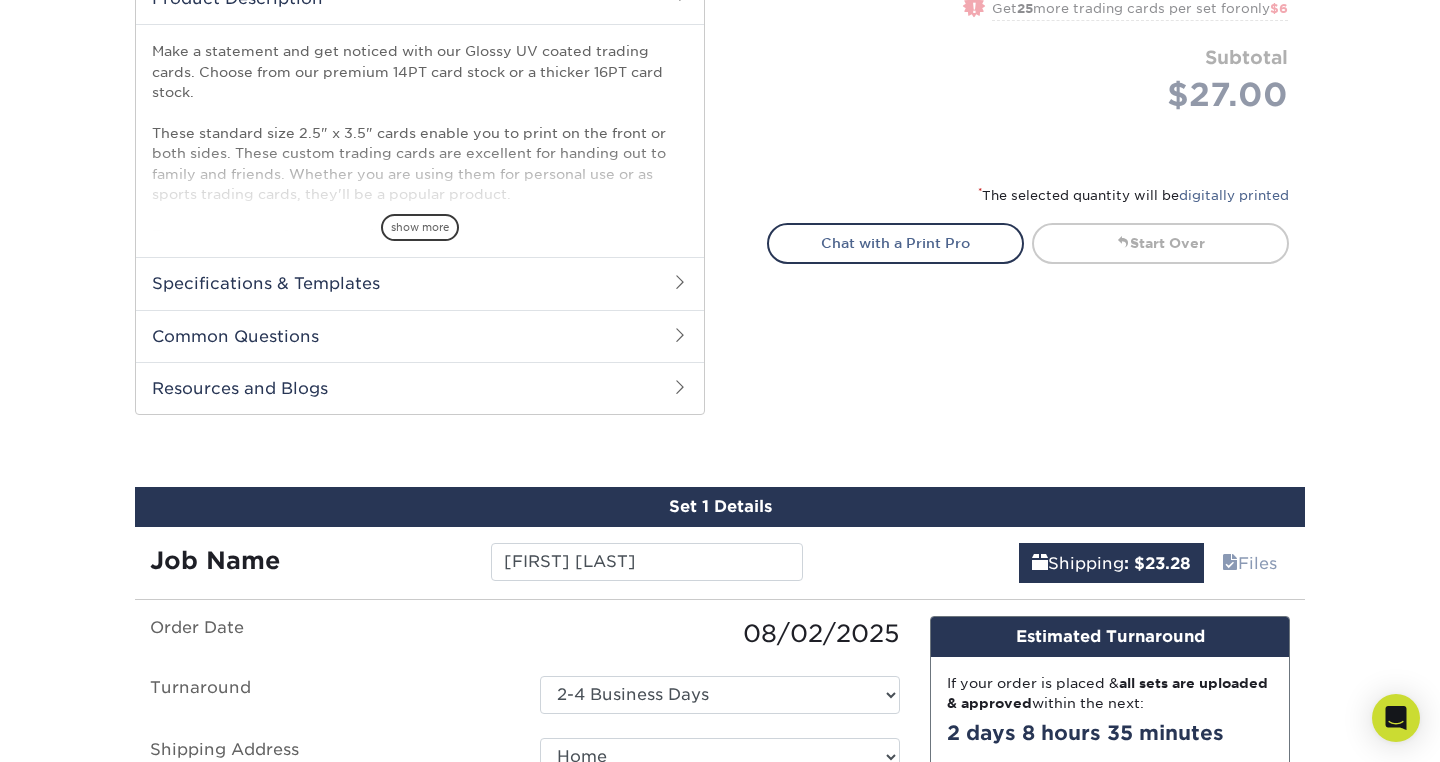 click at bounding box center (680, 335) 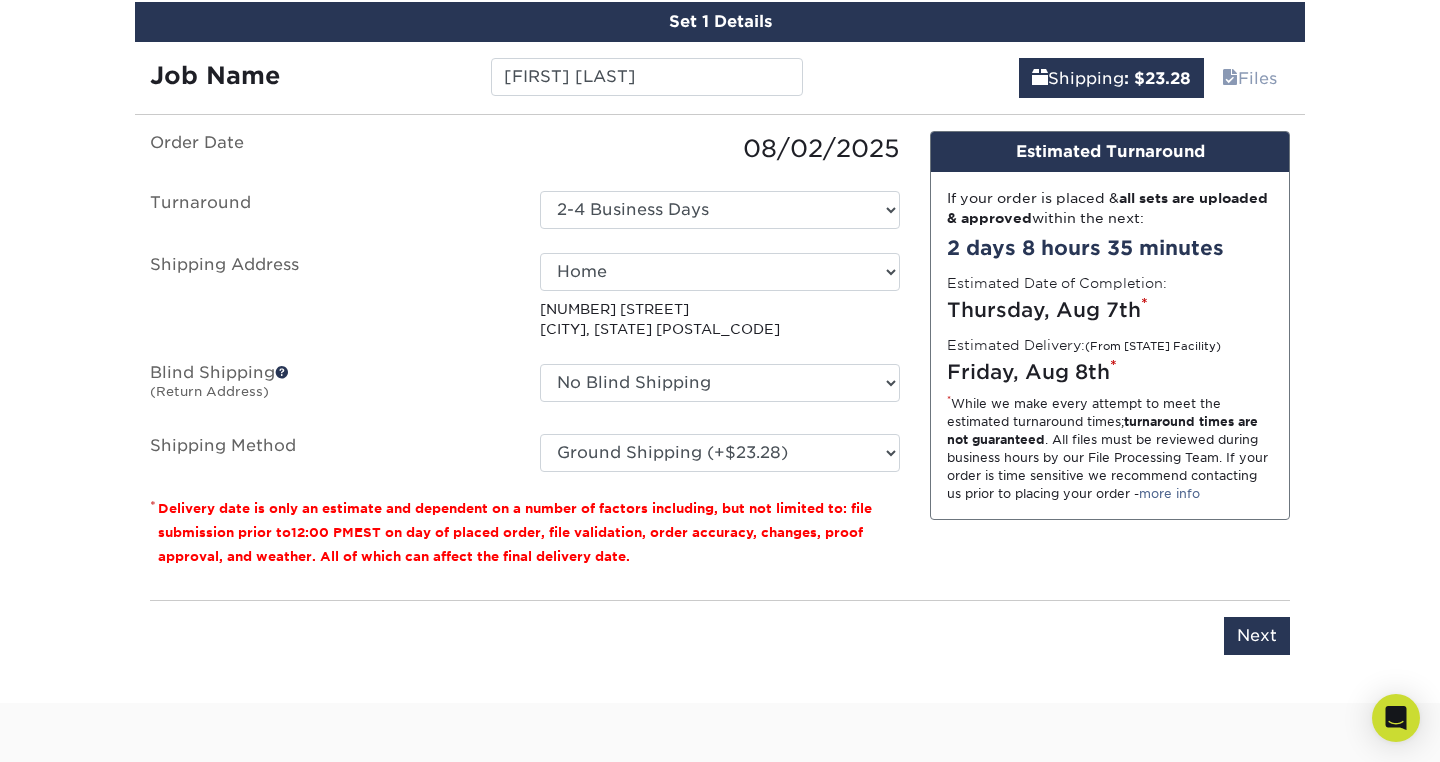 scroll, scrollTop: 1731, scrollLeft: 0, axis: vertical 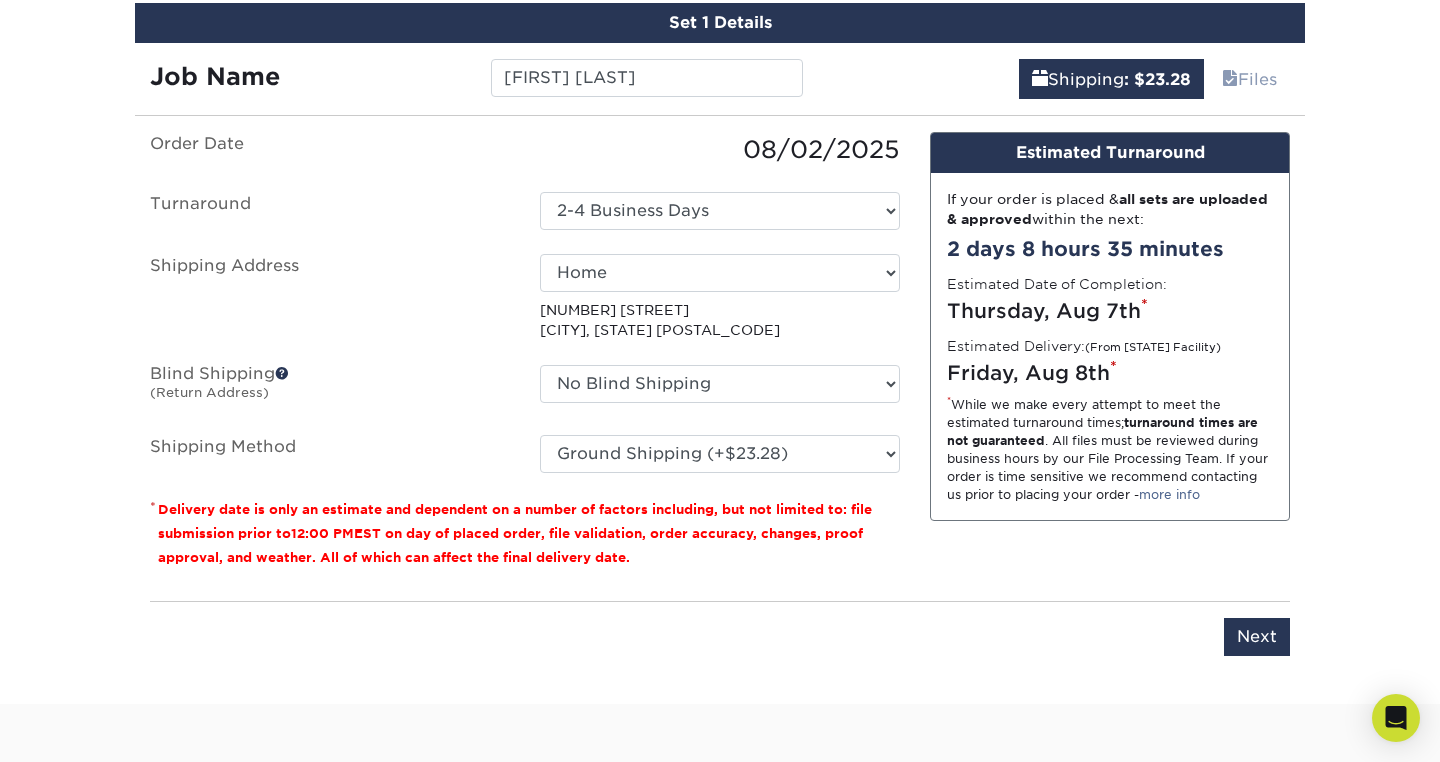 click on "Please enter job name and select desired turnaround time, shipping address and method.
Next" at bounding box center [720, 628] 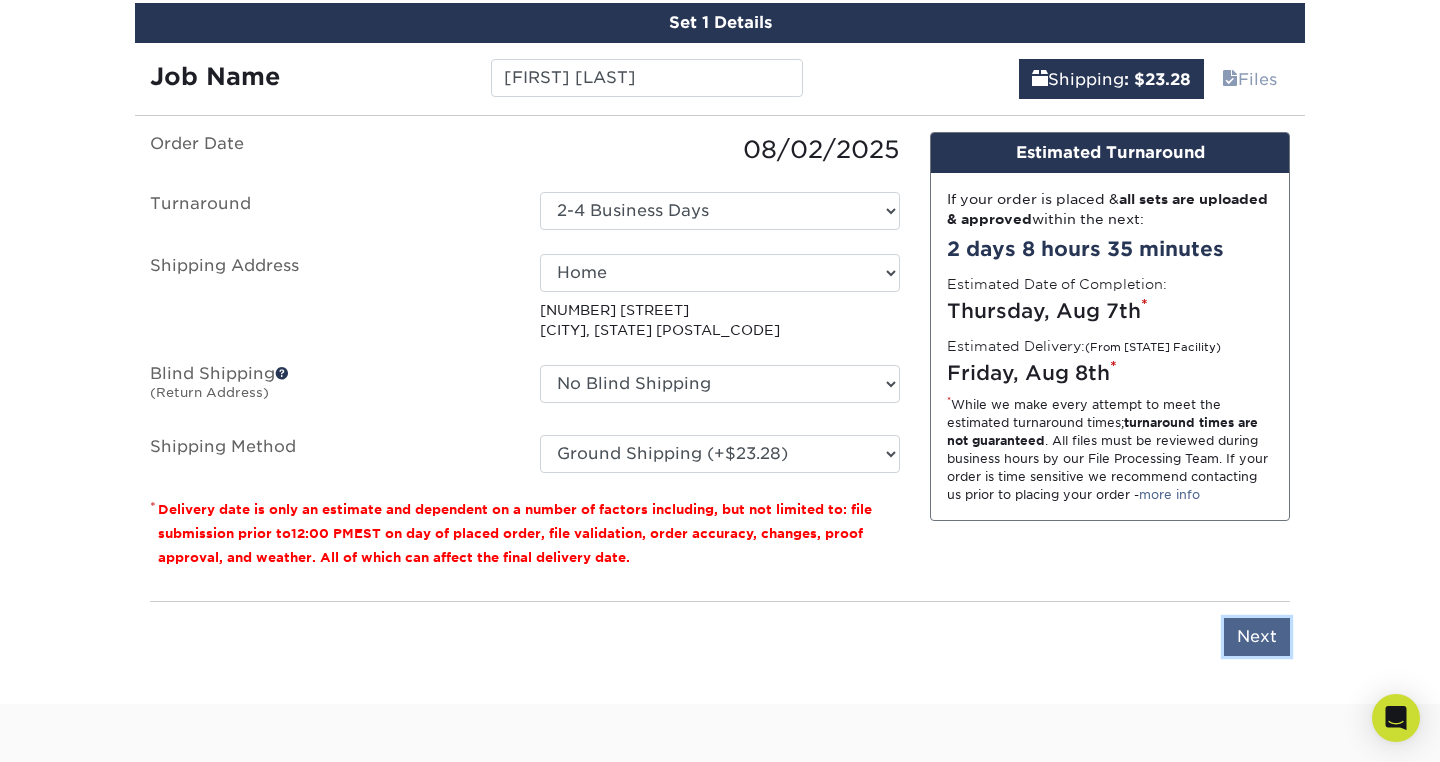 click on "Next" at bounding box center [1257, 637] 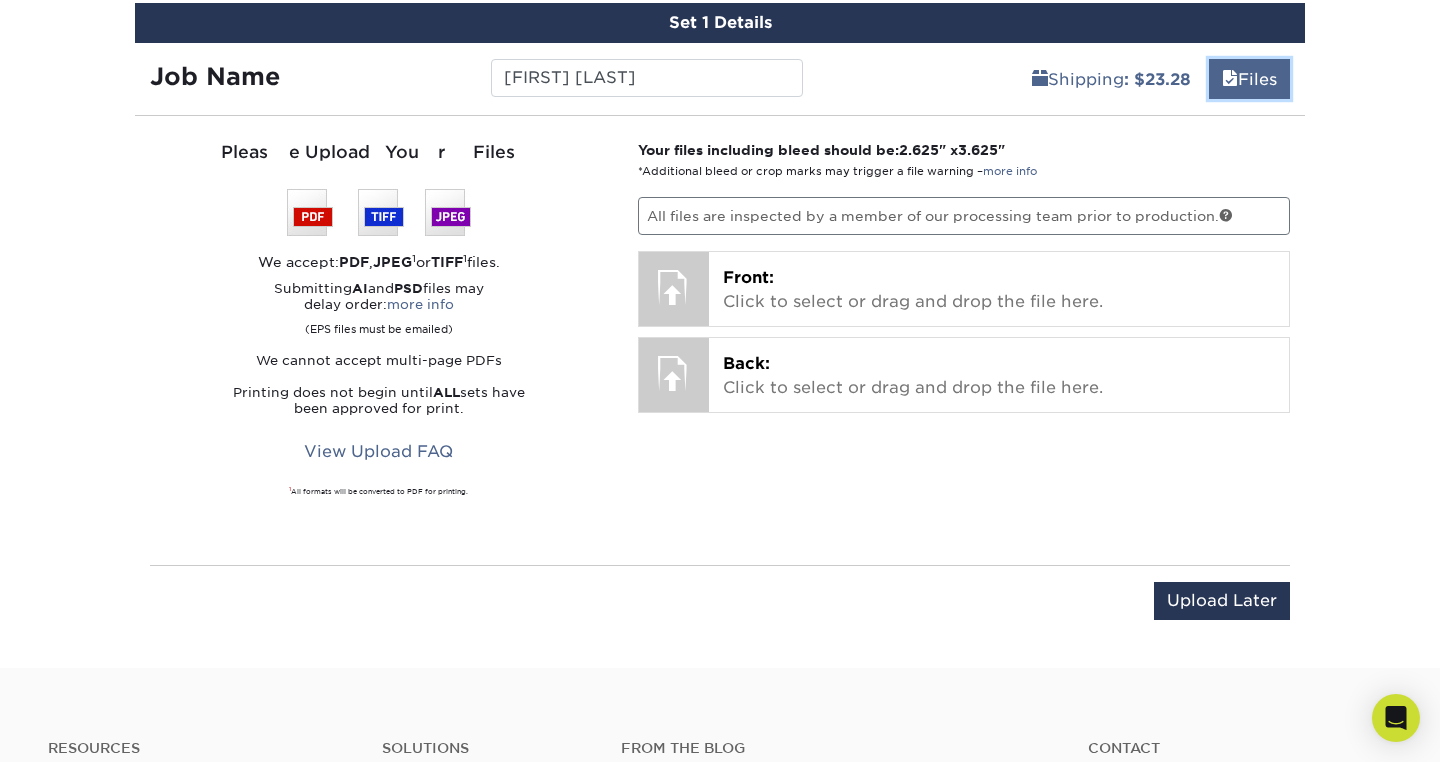 click on "Files" at bounding box center (1249, 79) 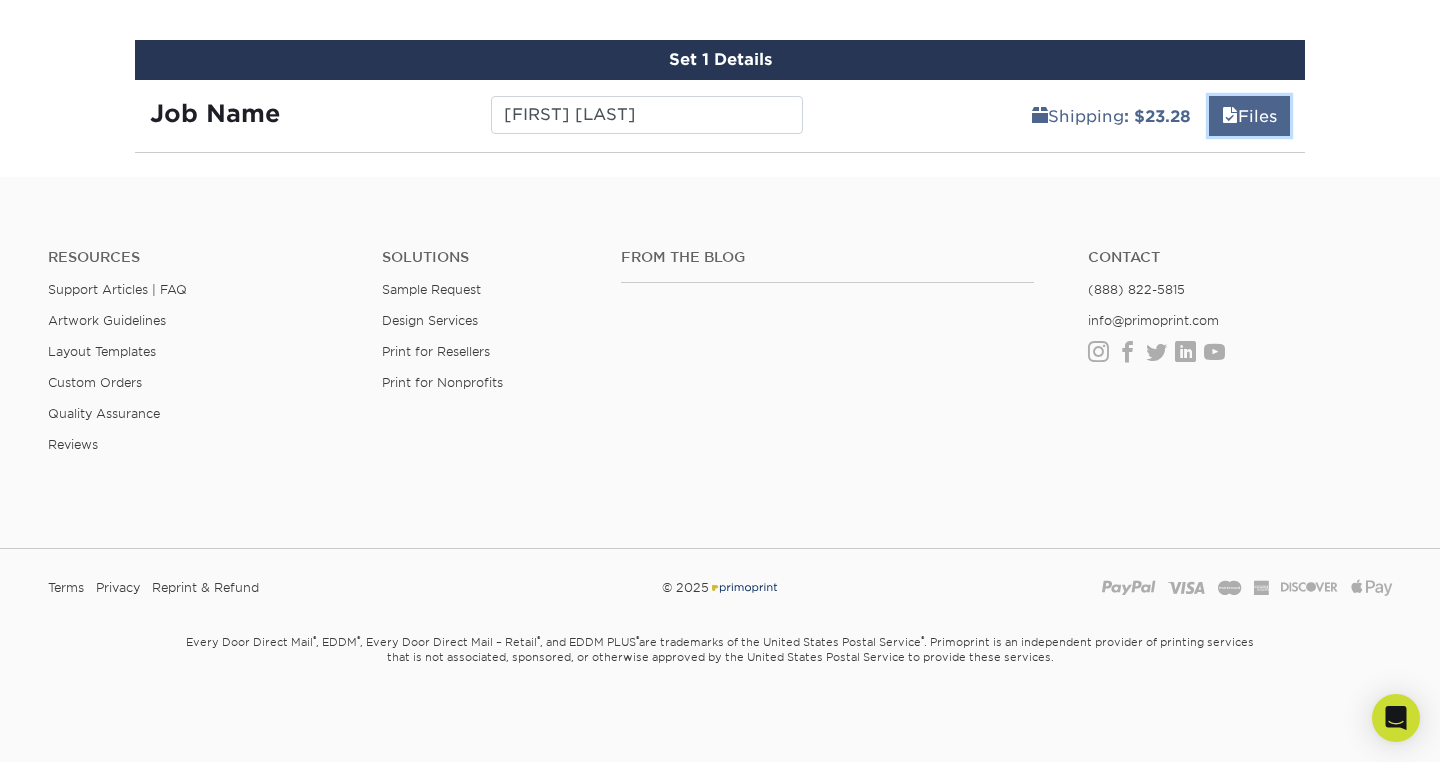 scroll, scrollTop: 1692, scrollLeft: 0, axis: vertical 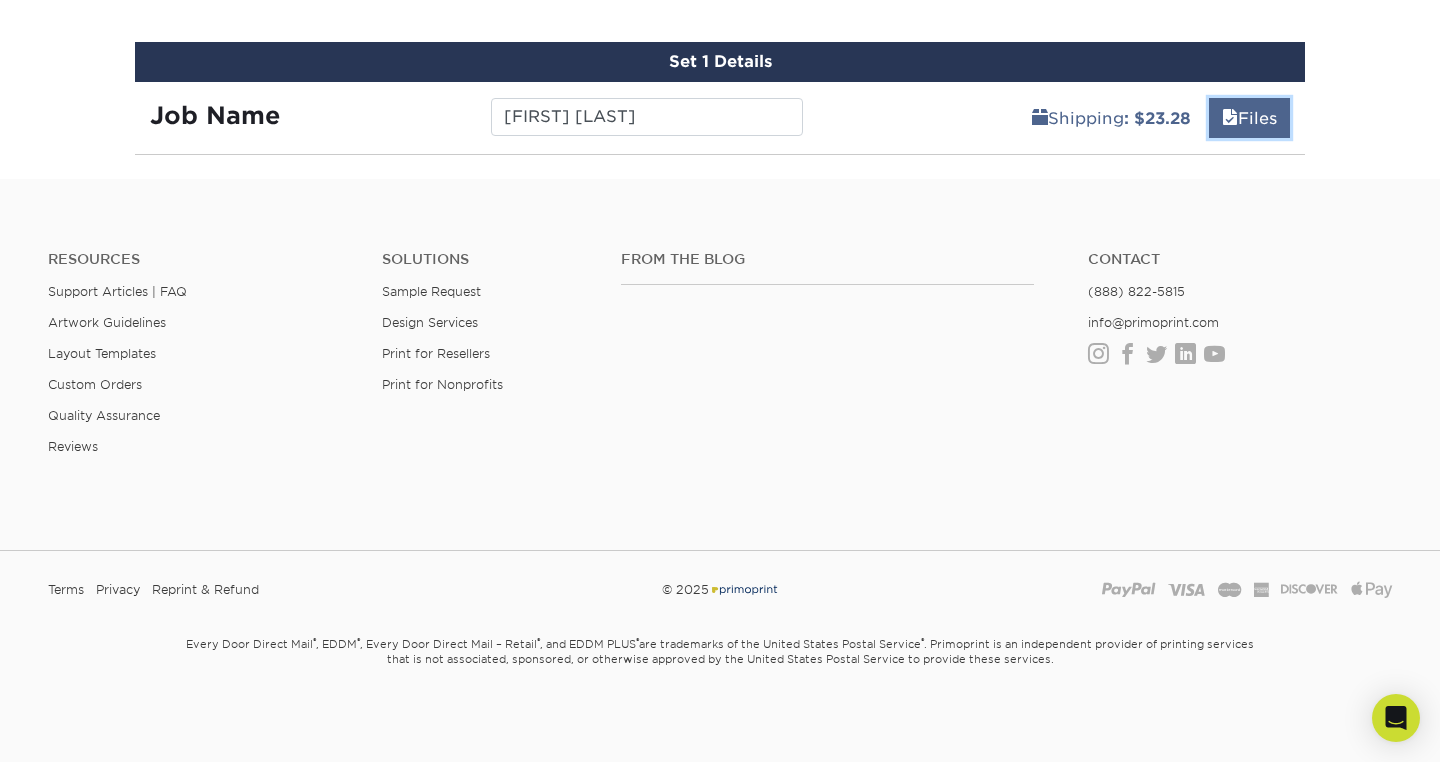 click on "Files" at bounding box center (1249, 118) 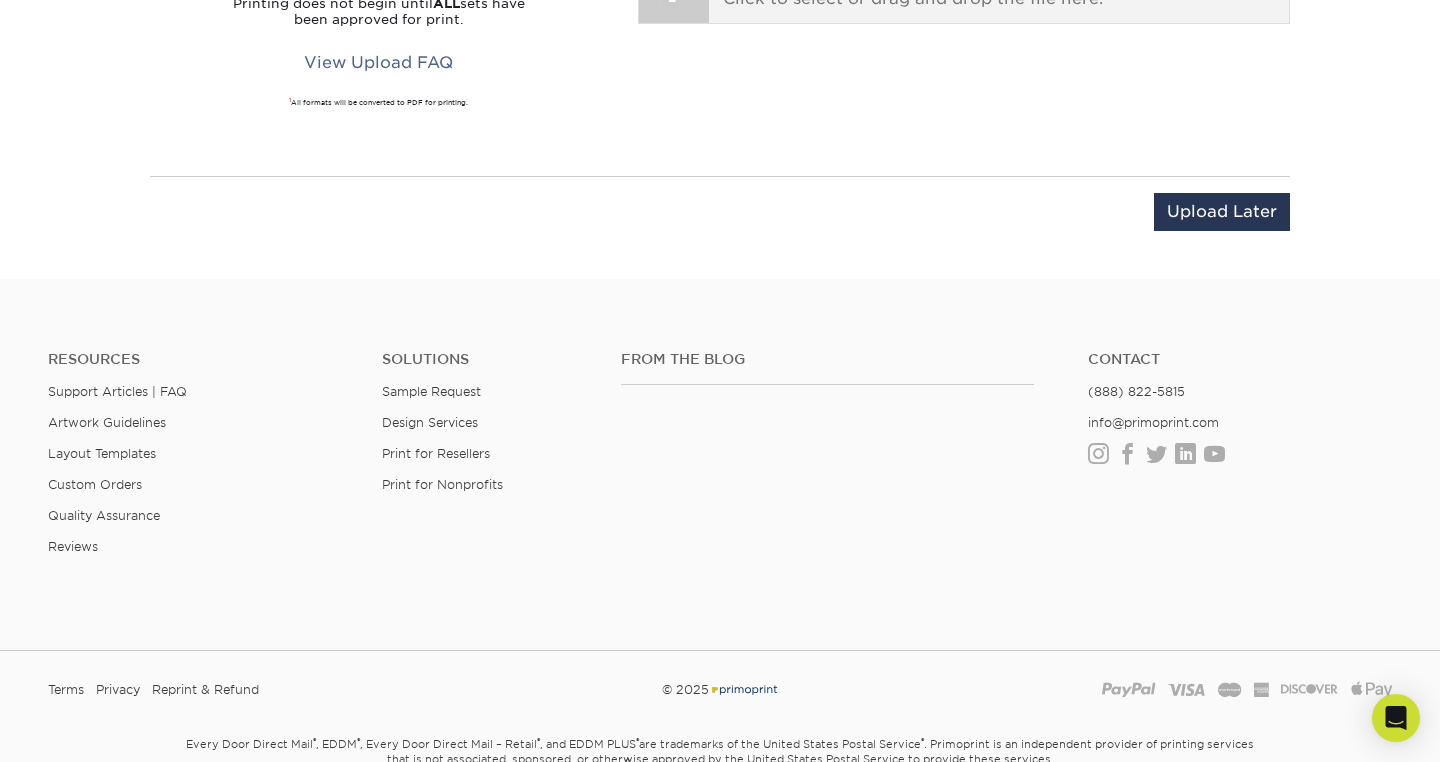 scroll, scrollTop: 2123, scrollLeft: 0, axis: vertical 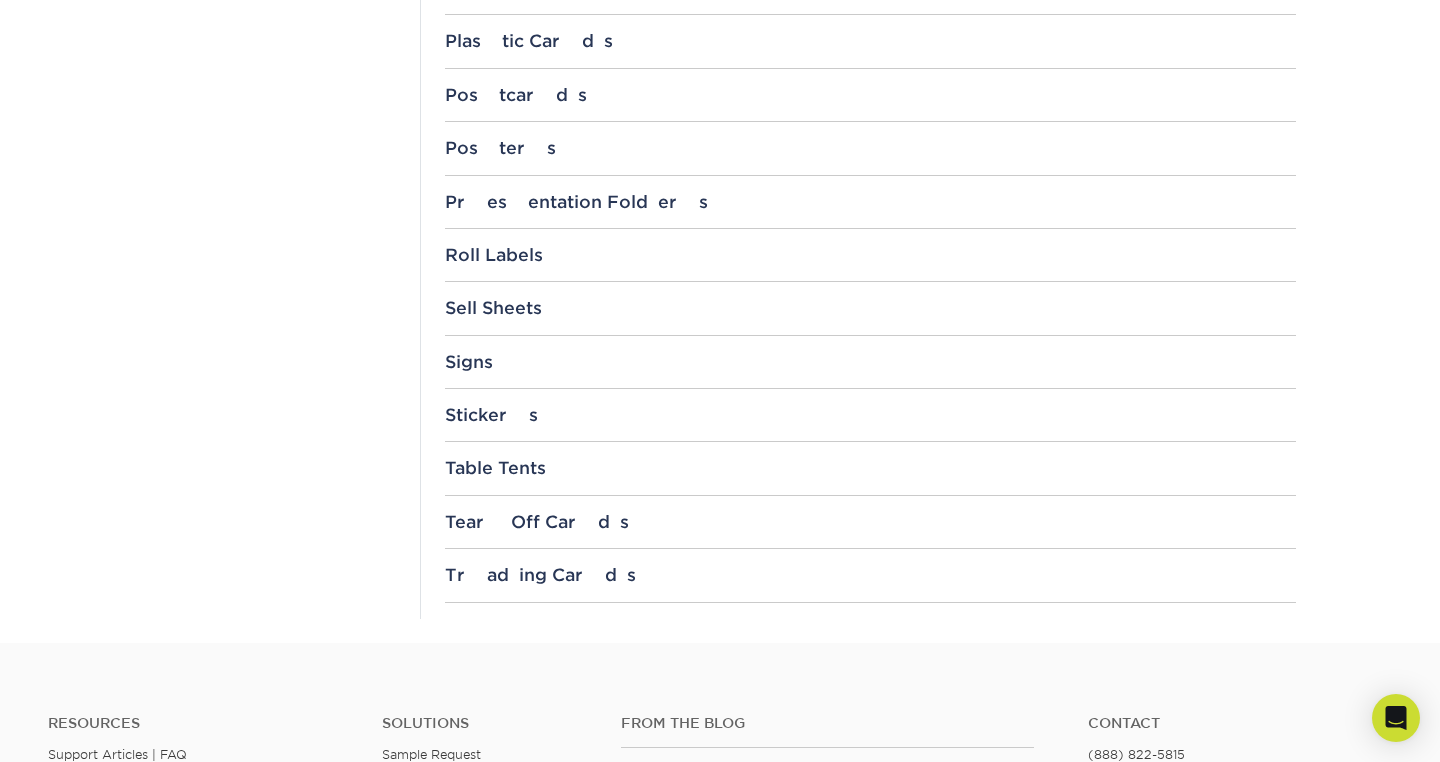 click on "Trading Cards
3.5" x 2.5"" at bounding box center [870, 583] 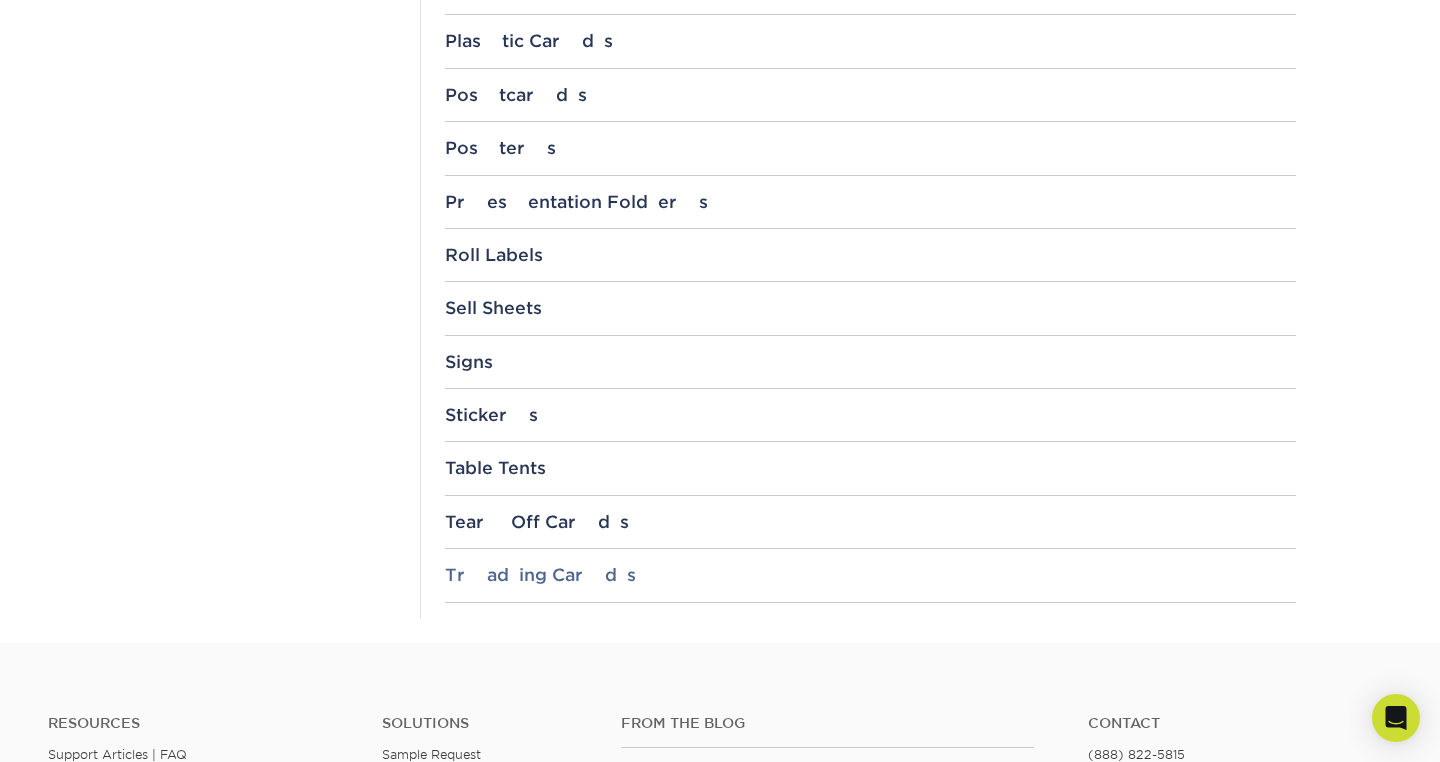 click on "Trading Cards" at bounding box center (870, 575) 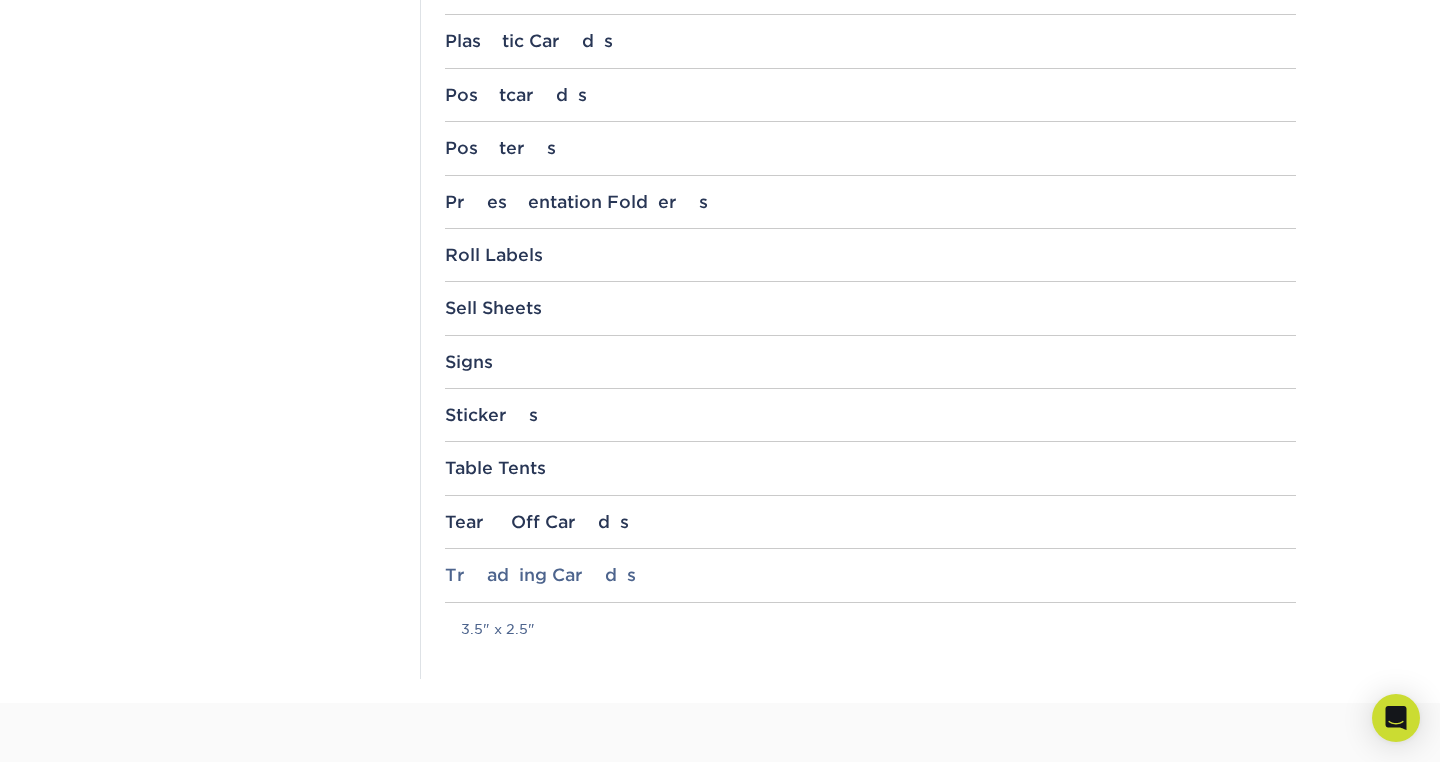 scroll, scrollTop: 2136, scrollLeft: 0, axis: vertical 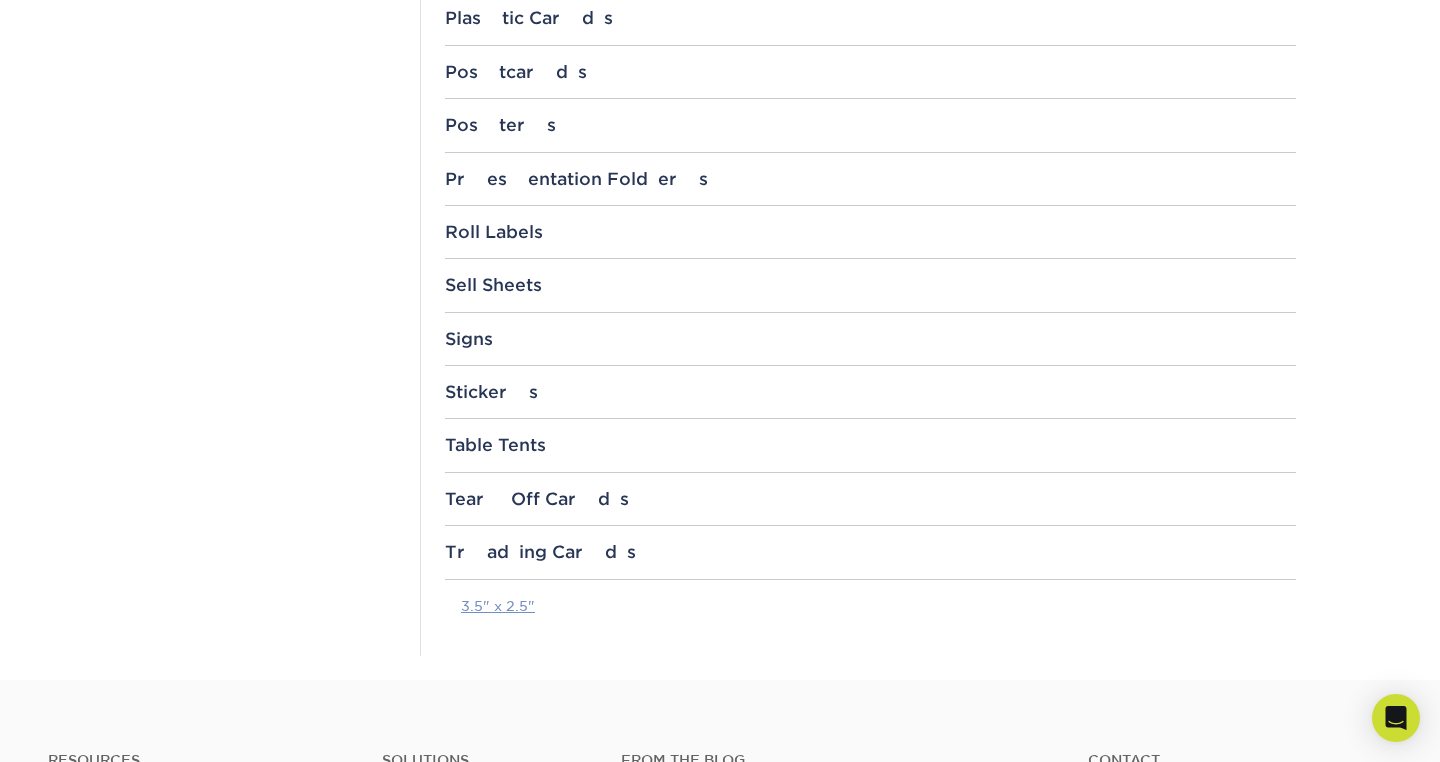 click on "3.5" x 2.5"" at bounding box center (498, 606) 